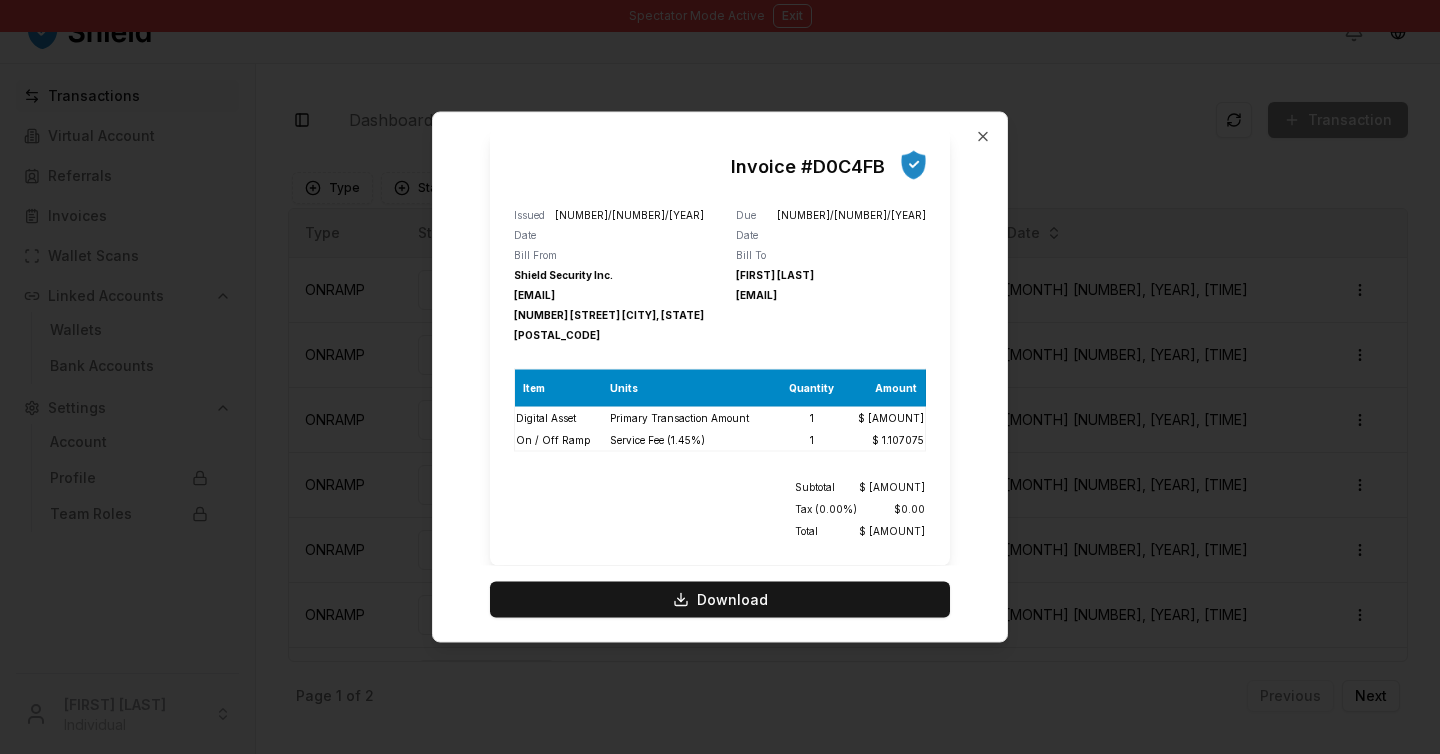 click on "Invoice # D0C4FB Issued Date [DATE] Bill From Shield Security Inc. [EMAIL] [NUMBER] [STREET] [CITY], [STATE] [POSTAL_CODE] Due Date [DATE] Bill To [FIRST] [LAST] [EMAIL] Item Units Quantity Amount Digital Asset Primary Transaction Amount 1 $ [AMOUNT] On / Off Ramp Service Fee (1.45%) 1 $ [AMOUNT] Subtotal $ [AMOUNT] Tax (0.00%) $ [AMOUNT] Total $ [AMOUNT]" at bounding box center [720, 347] 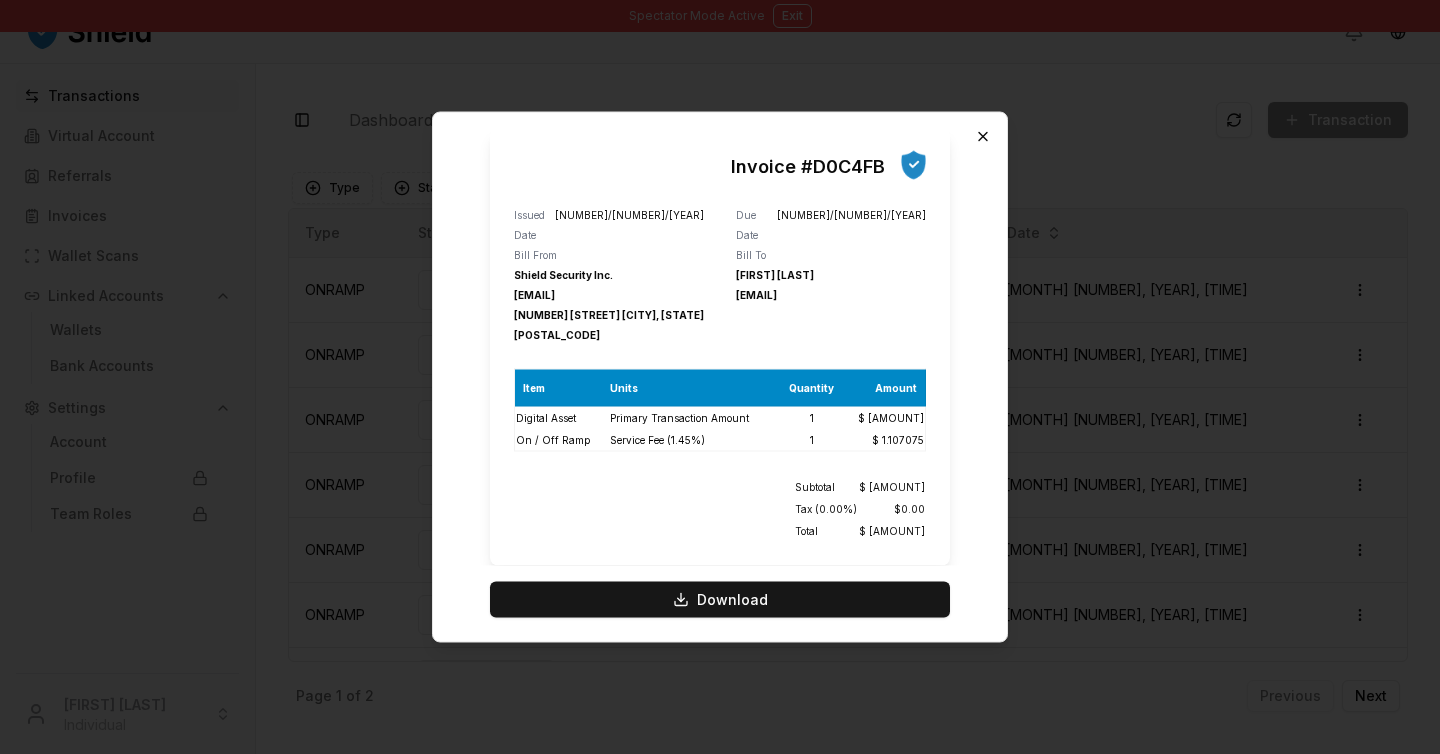 scroll, scrollTop: 0, scrollLeft: 0, axis: both 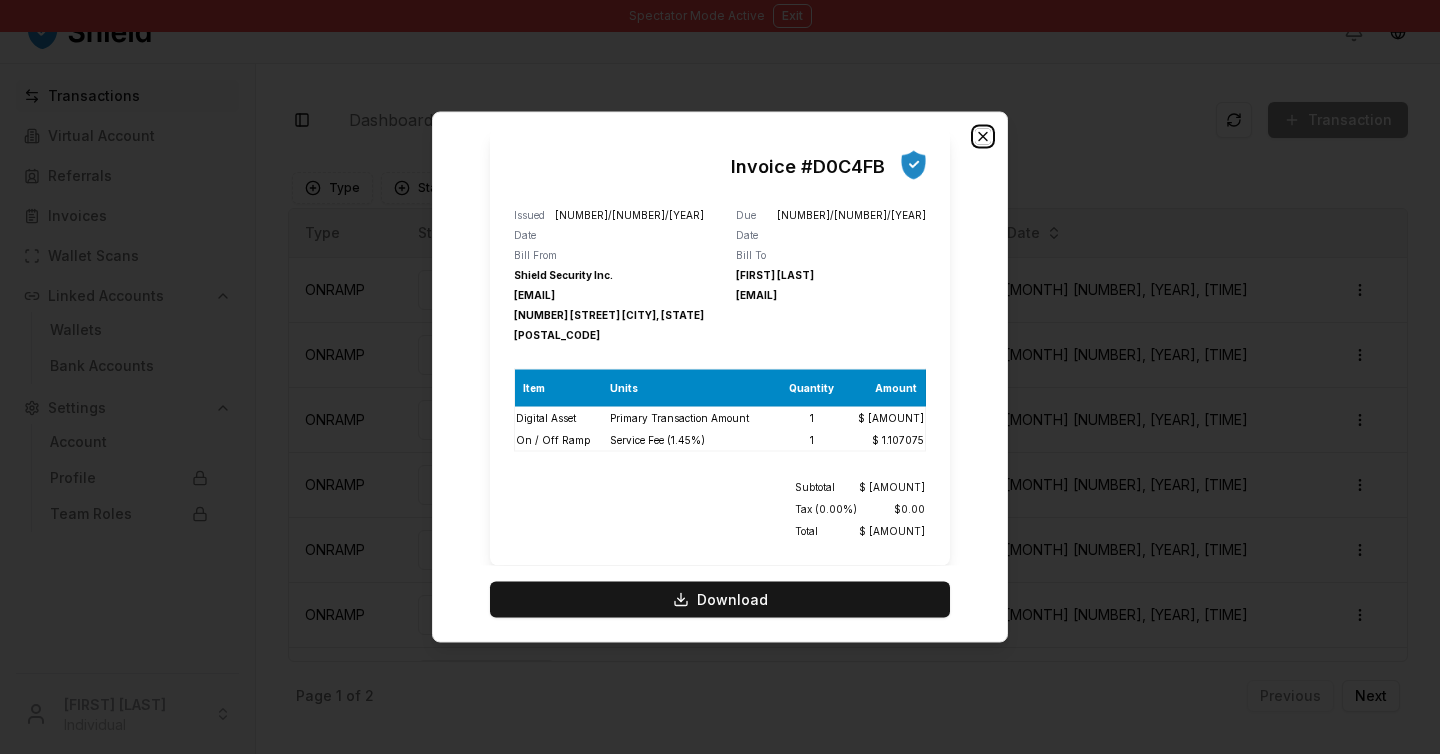 click 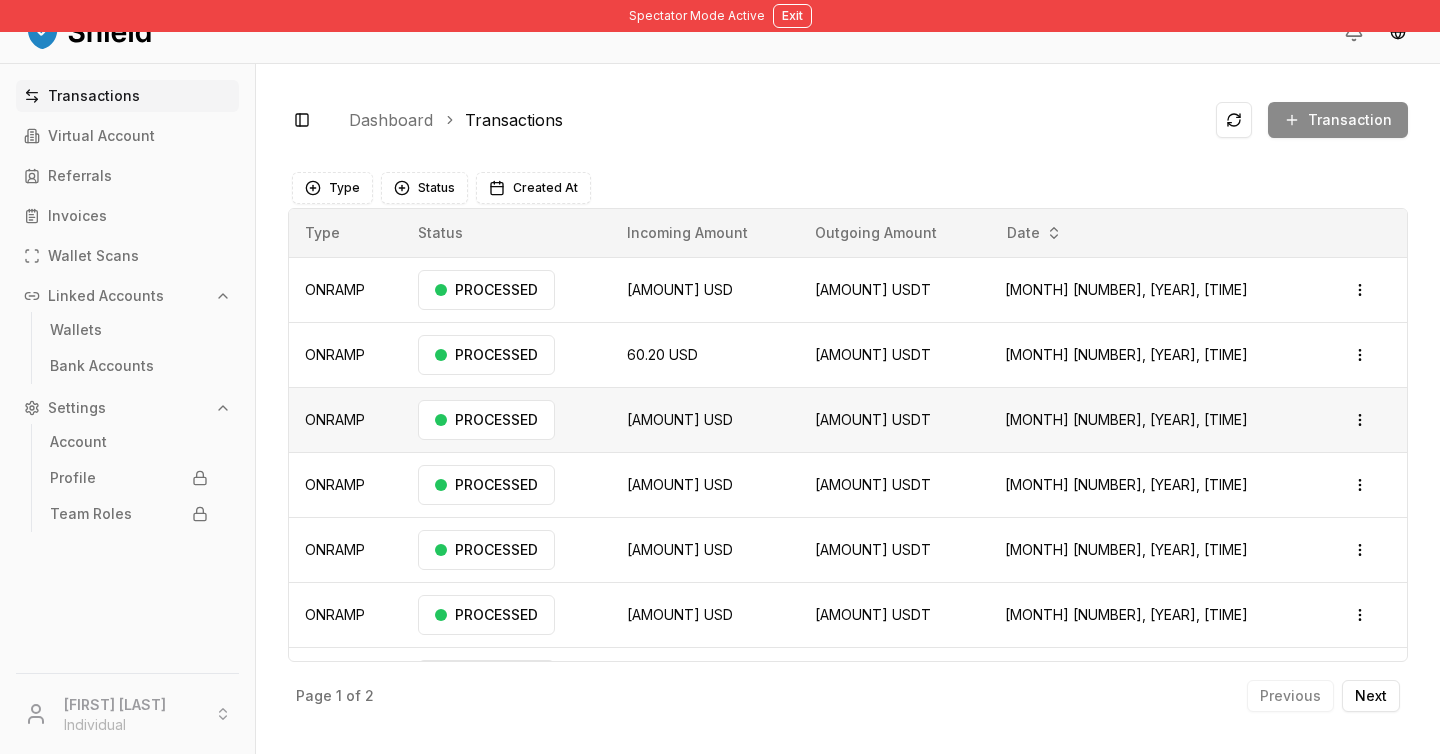 scroll, scrollTop: 116, scrollLeft: 0, axis: vertical 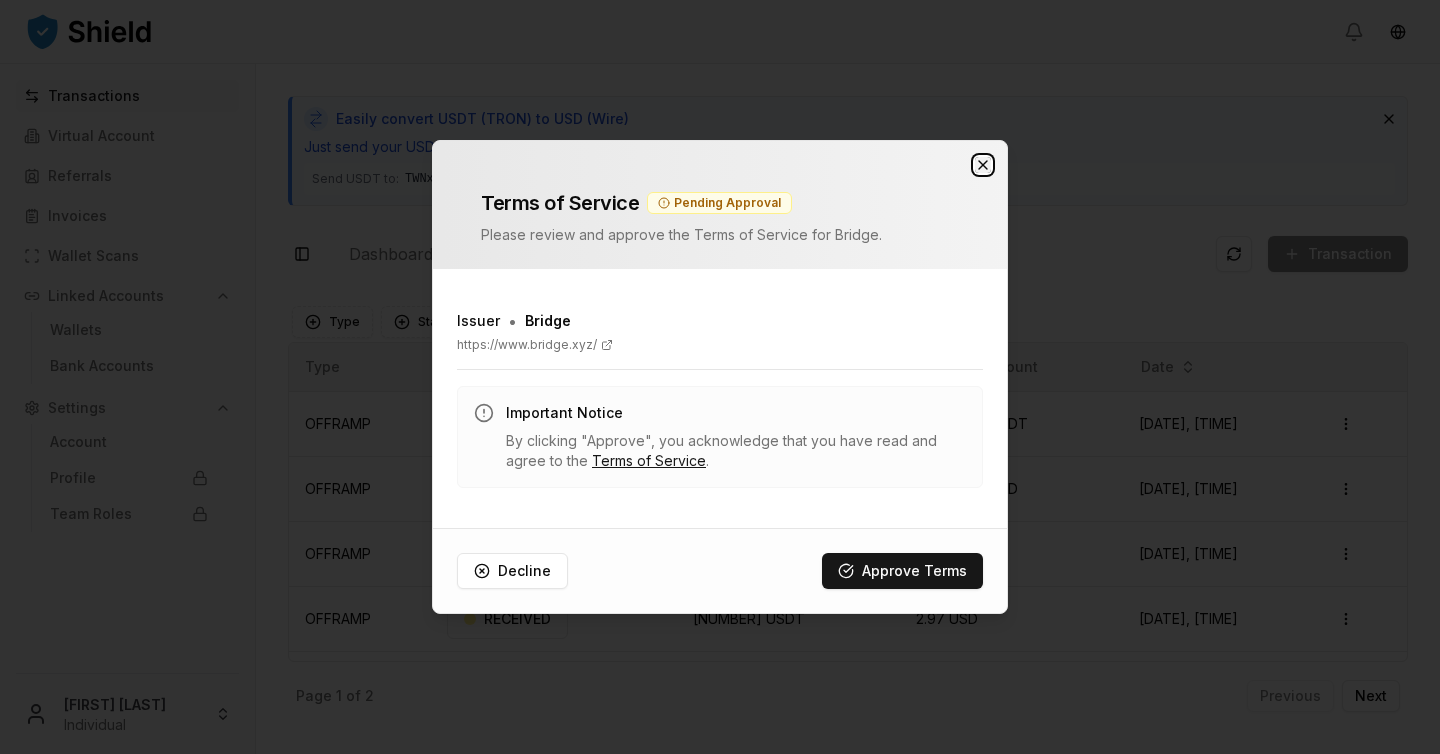 click 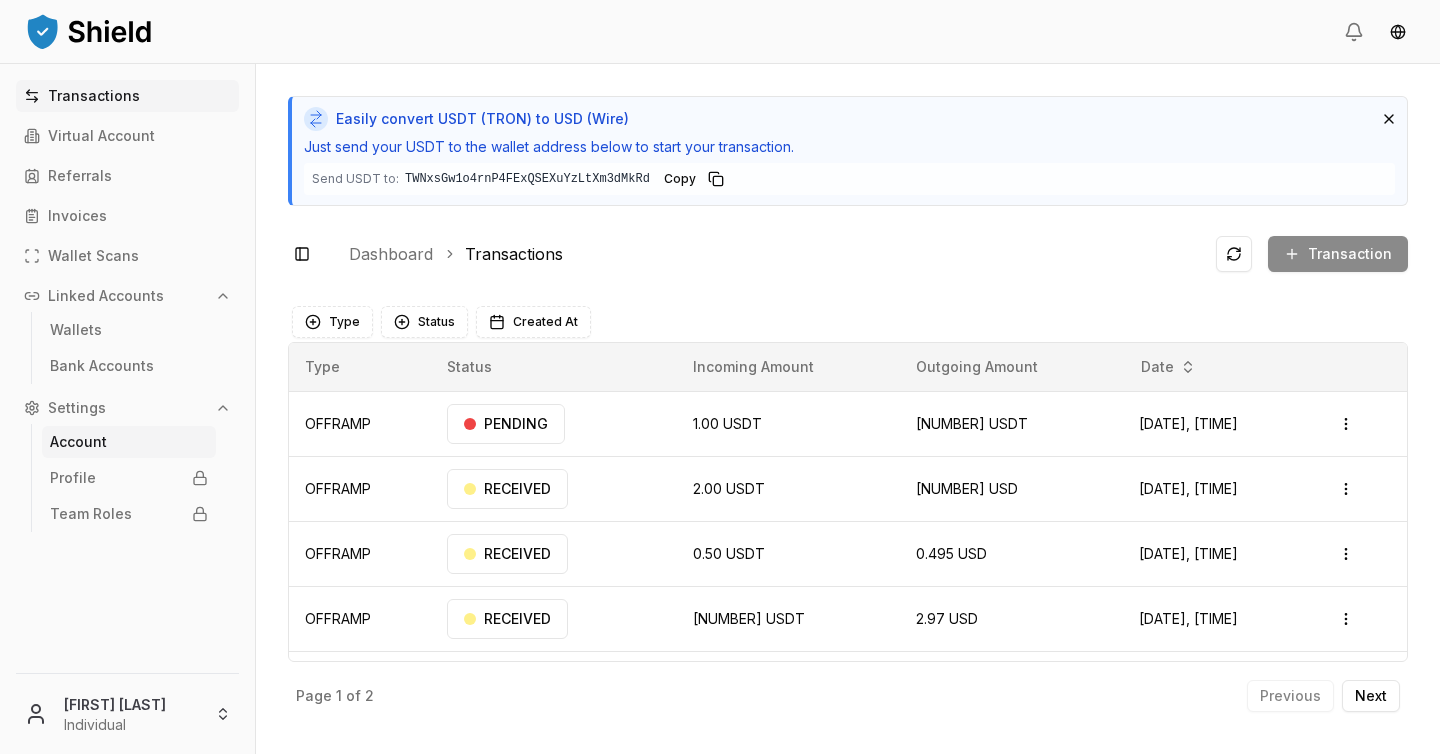 click on "Account" at bounding box center [129, 442] 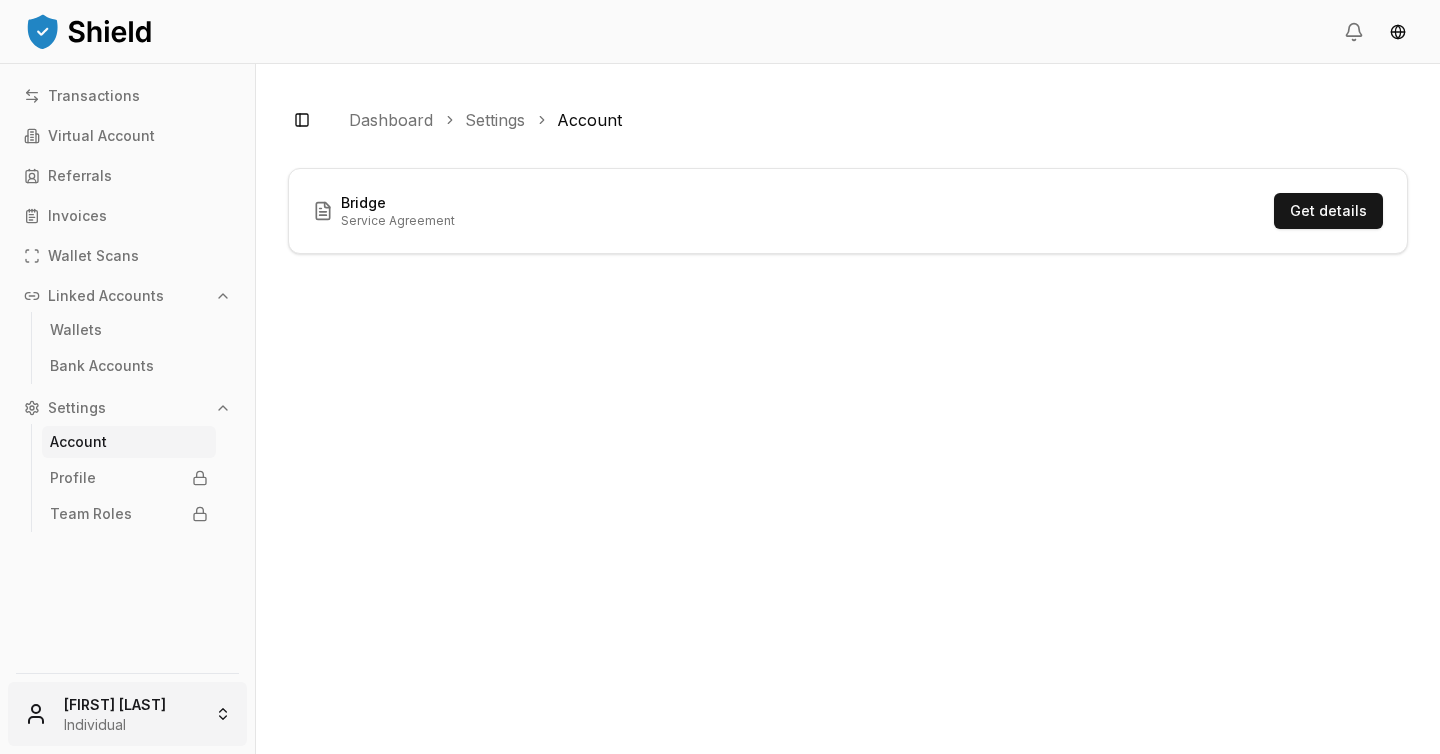 click on "Transactions Virtual Account Referrals Invoices Wallet Scans Linked Accounts Wallets Bank Accounts Settings Account Profile Team Roles Luis Carchi Individual Toggle Sidebar Dashboard Settings Account Bridge Service Agreement Get details" at bounding box center [720, 377] 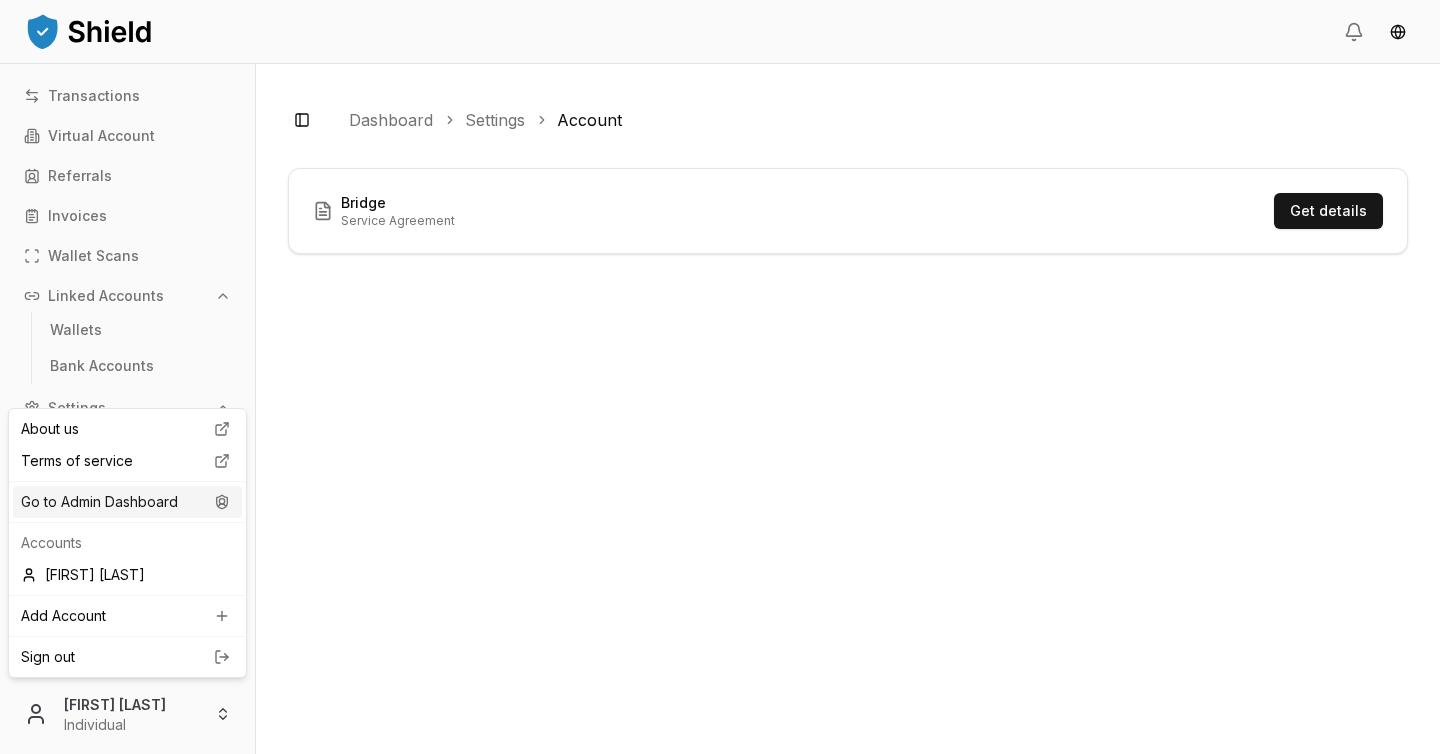 click on "Go to Admin Dashboard" at bounding box center [127, 502] 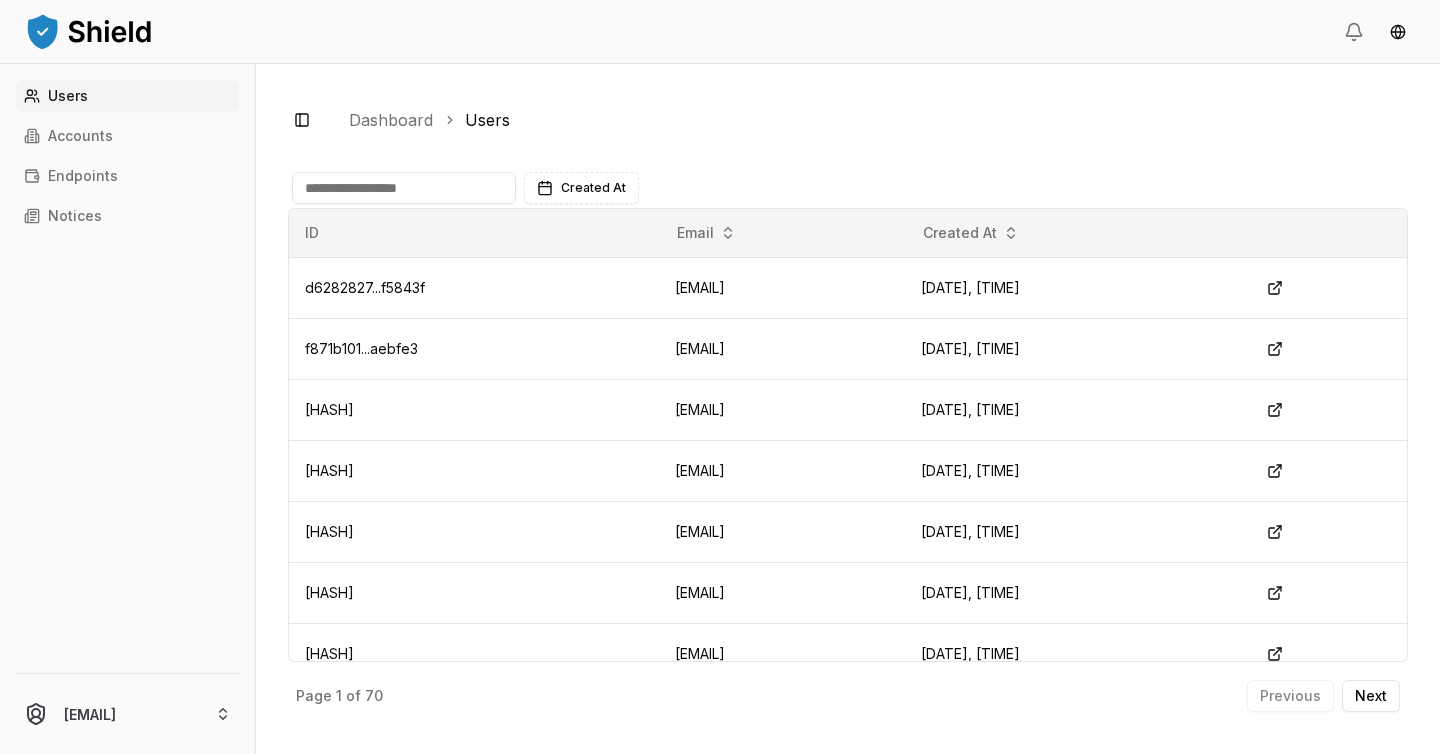 click at bounding box center [404, 188] 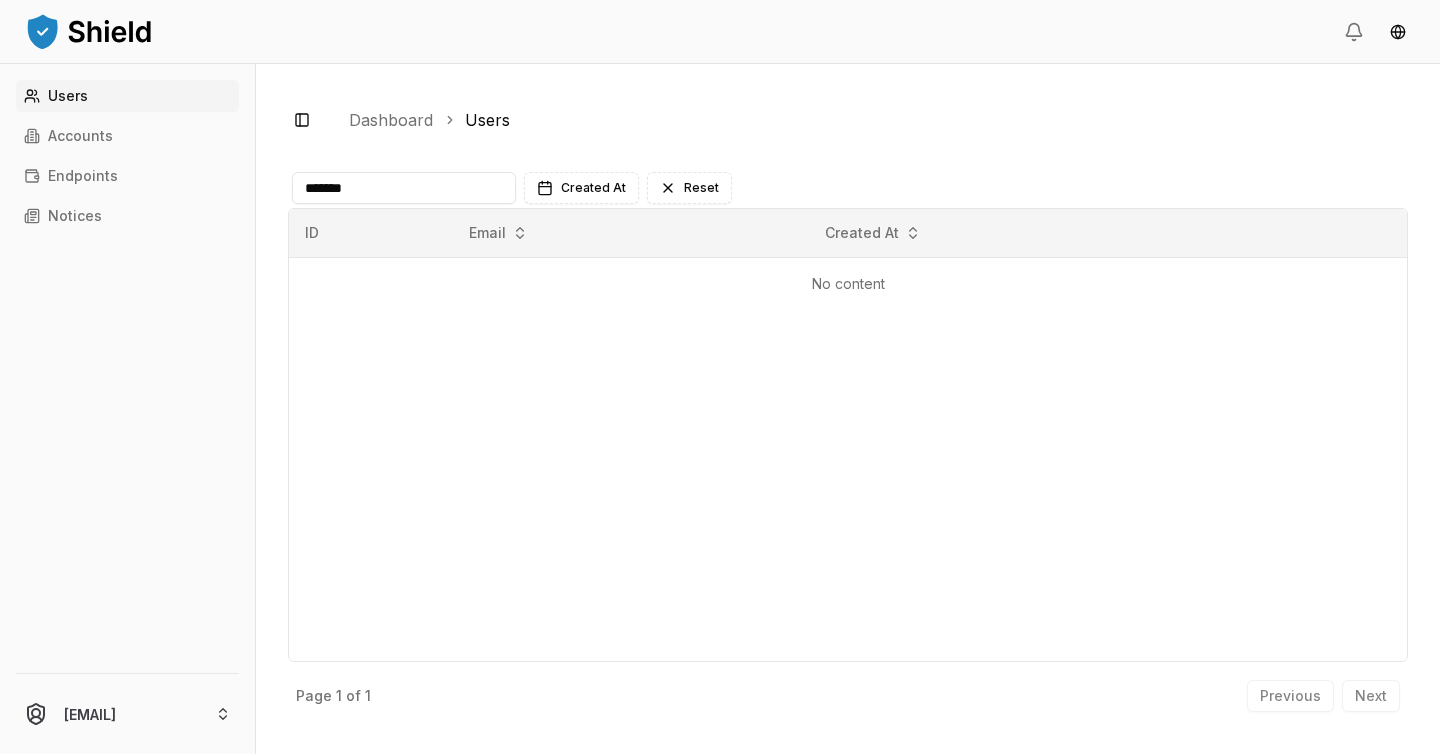 type on "*******" 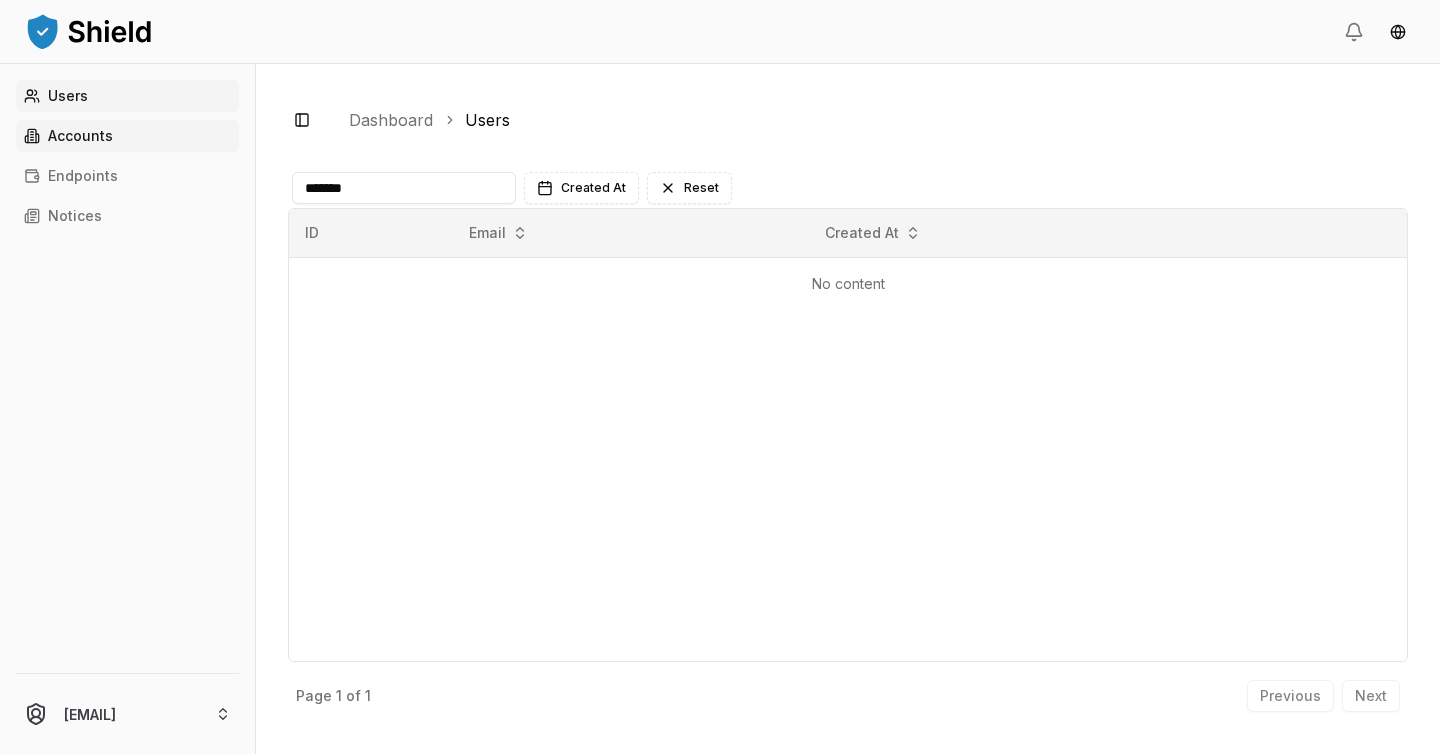 click on "Accounts" at bounding box center (127, 136) 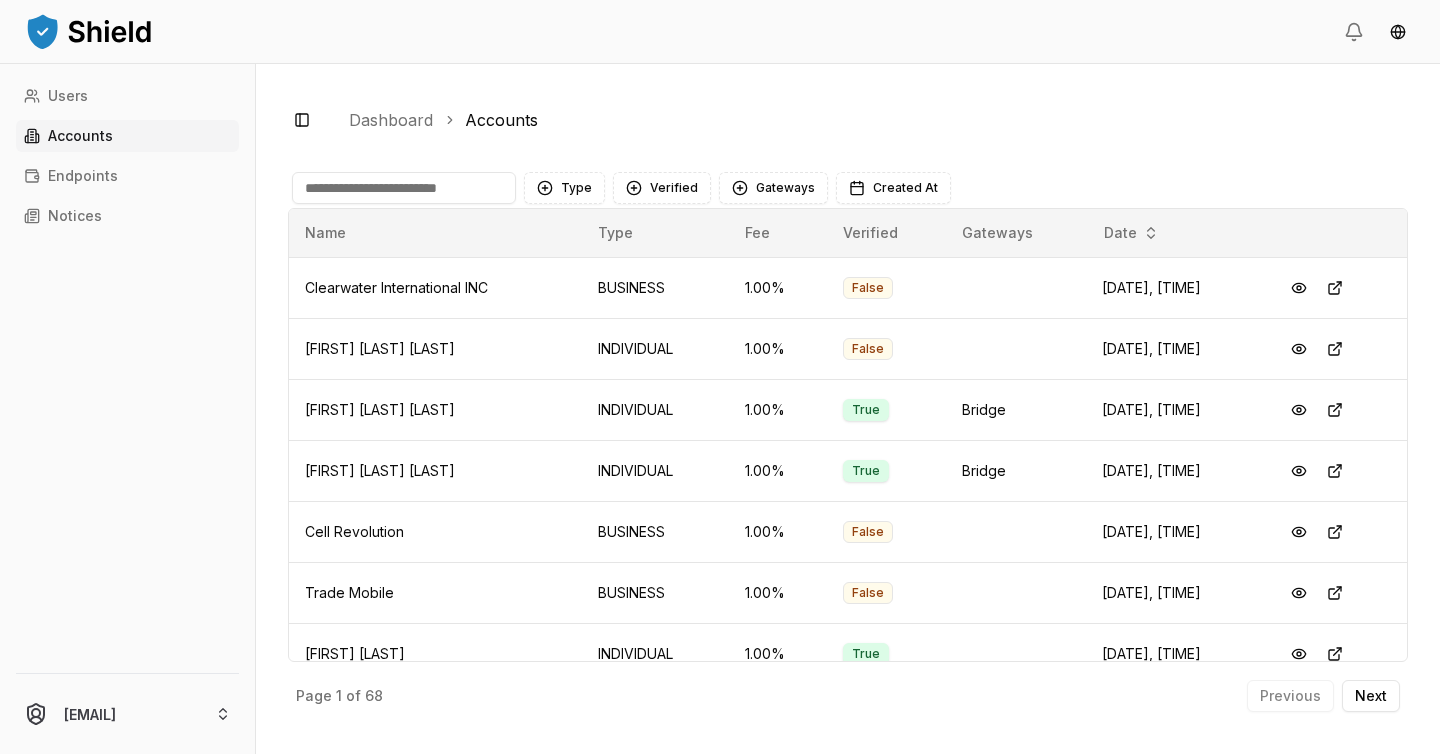 click at bounding box center (404, 188) 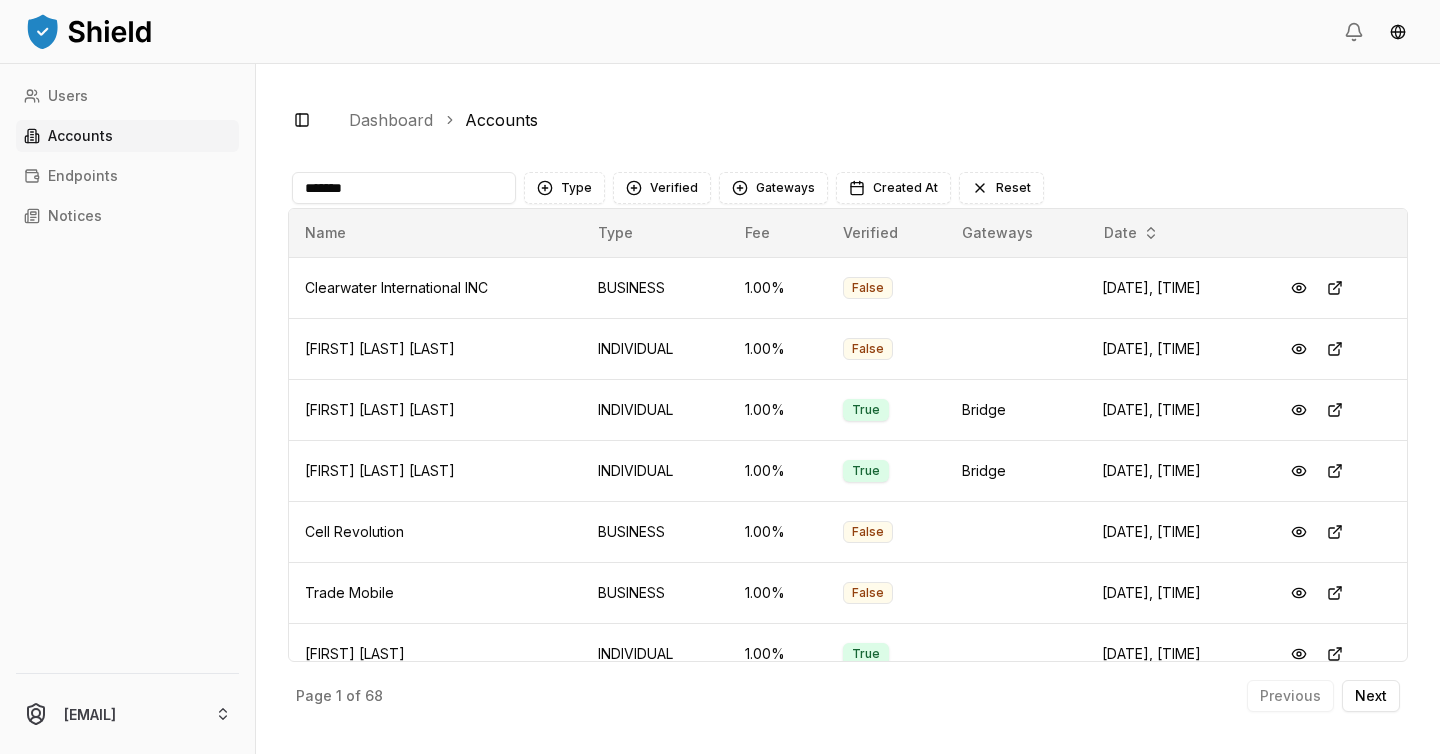 type on "*******" 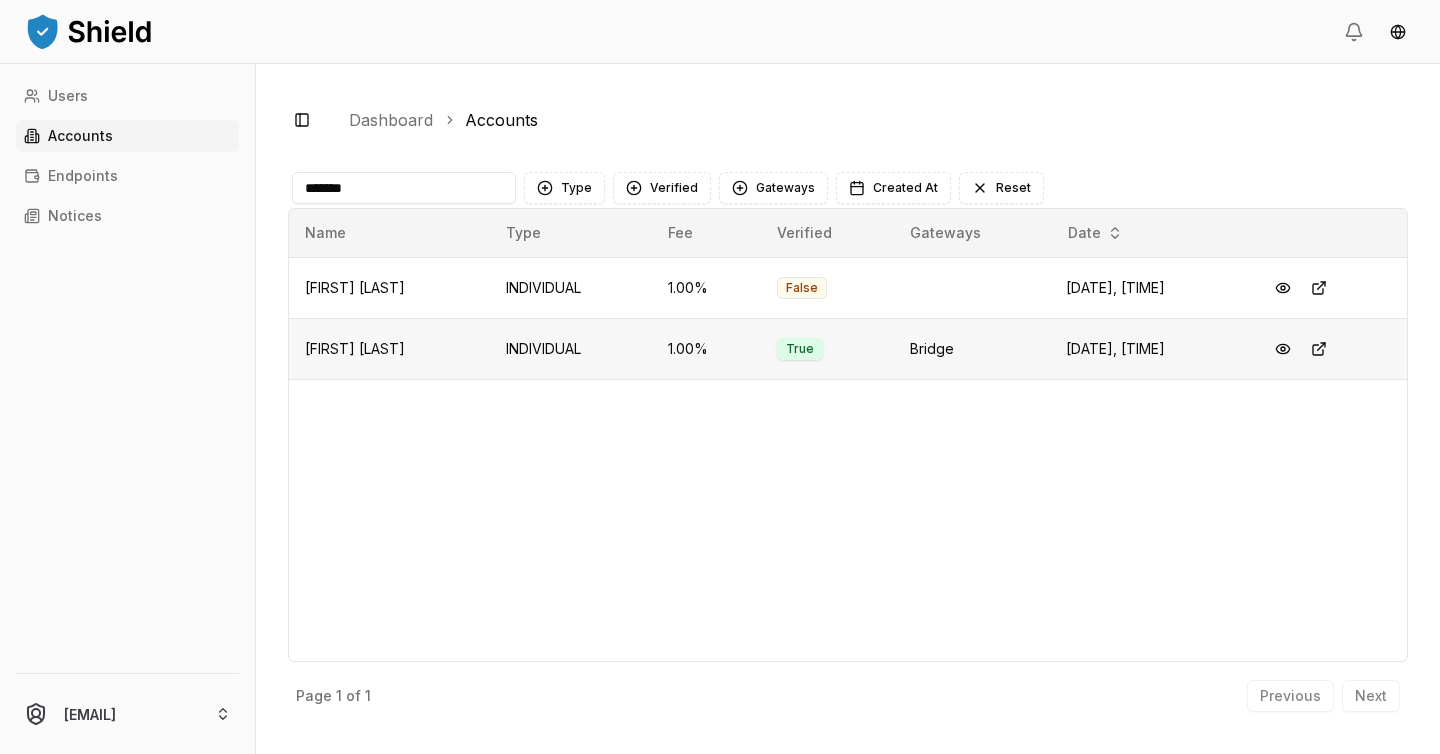 click on "INDIVIDUAL" at bounding box center [571, 348] 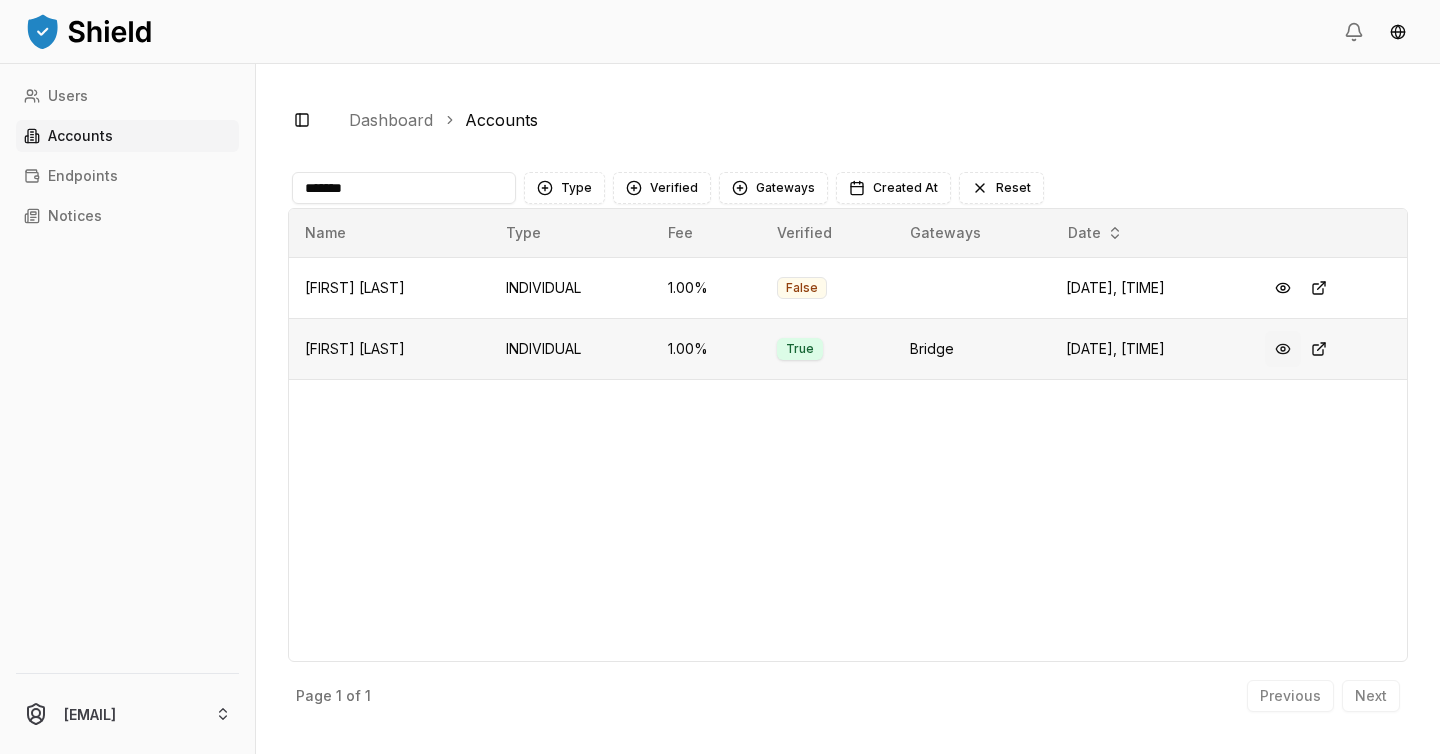 click at bounding box center [1283, 349] 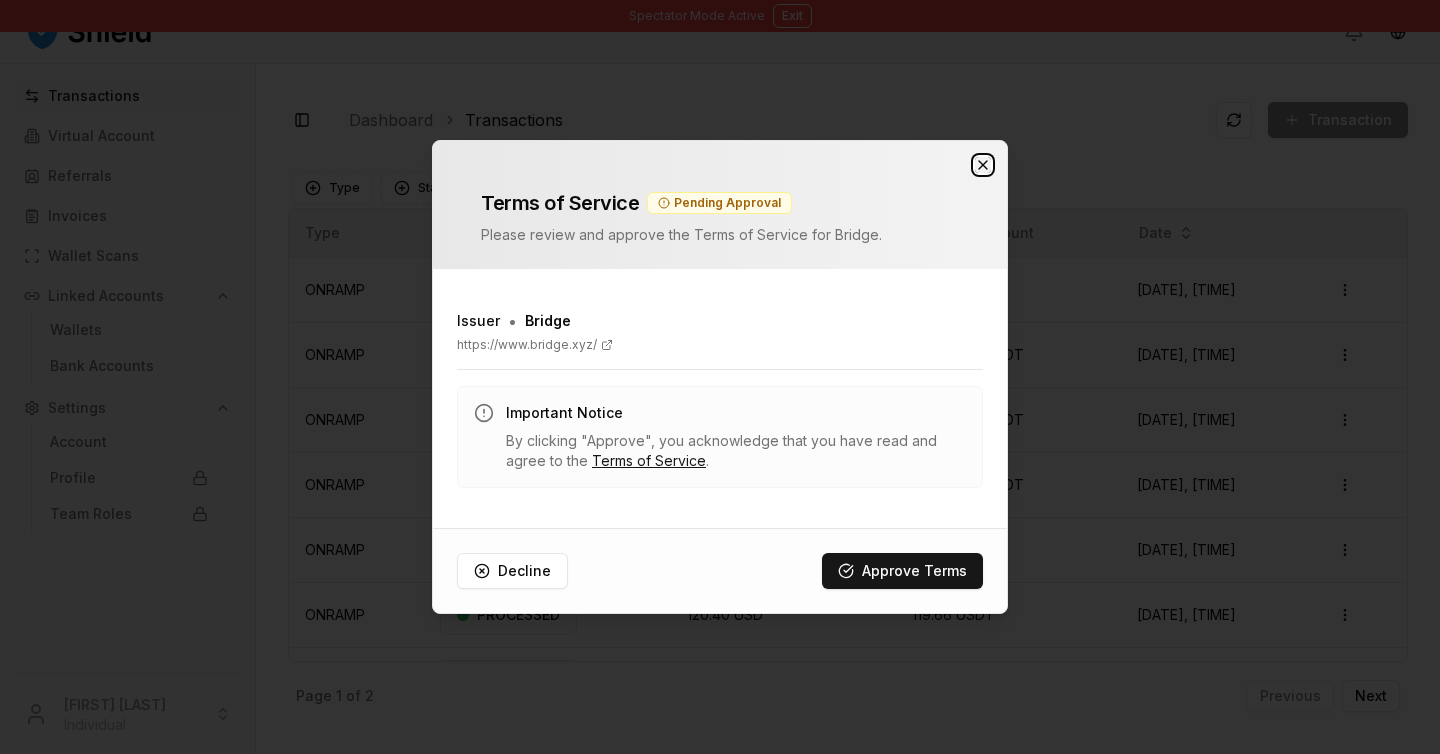 click 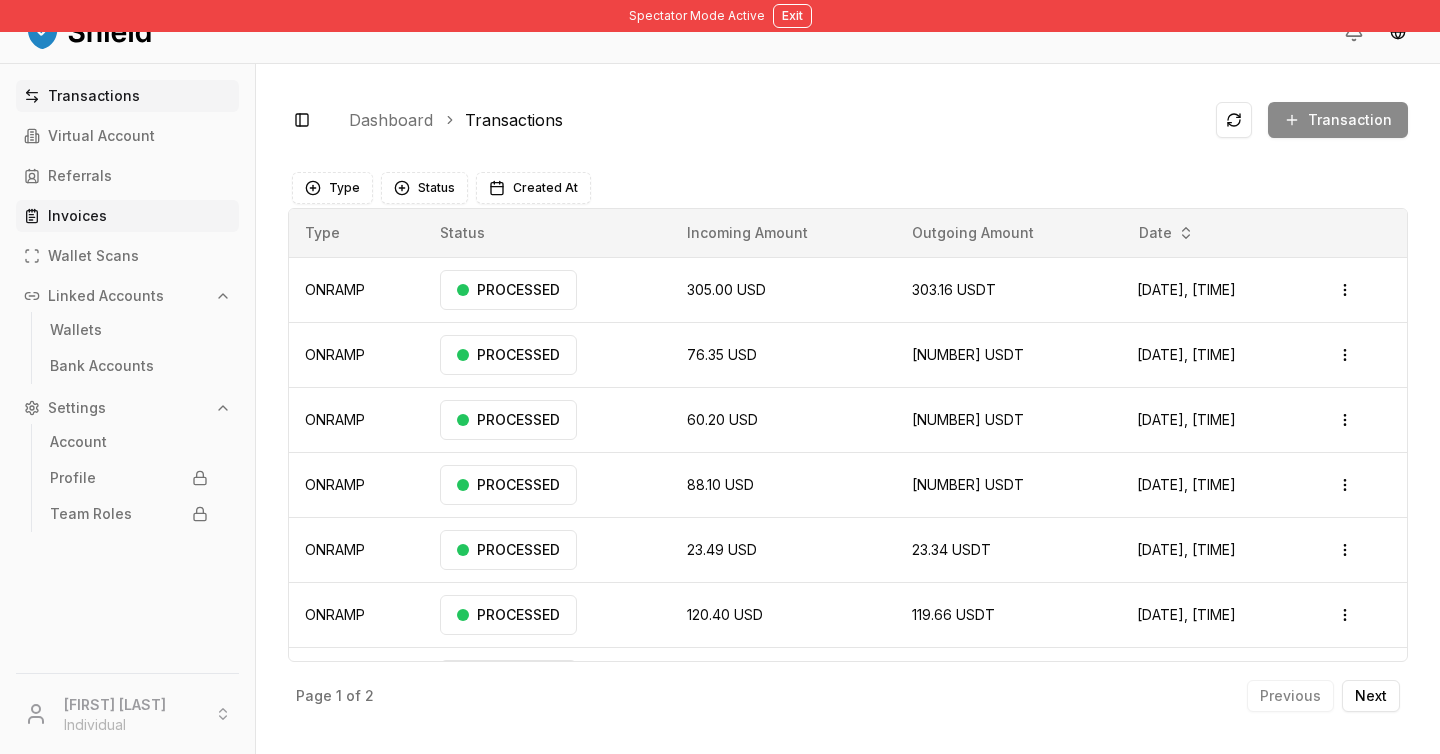click on "Invoices" at bounding box center (127, 216) 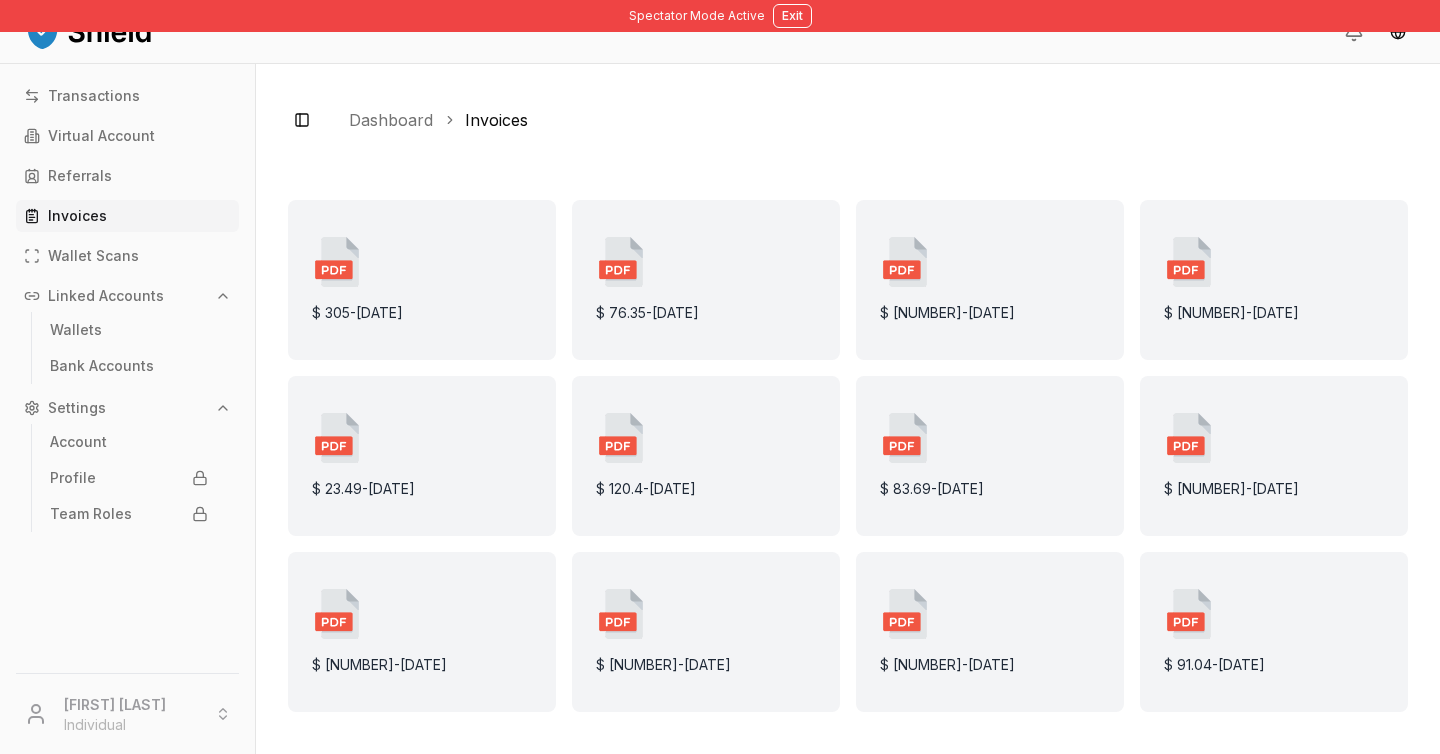 click on "$   305  -  7/16/2025" at bounding box center (422, 280) 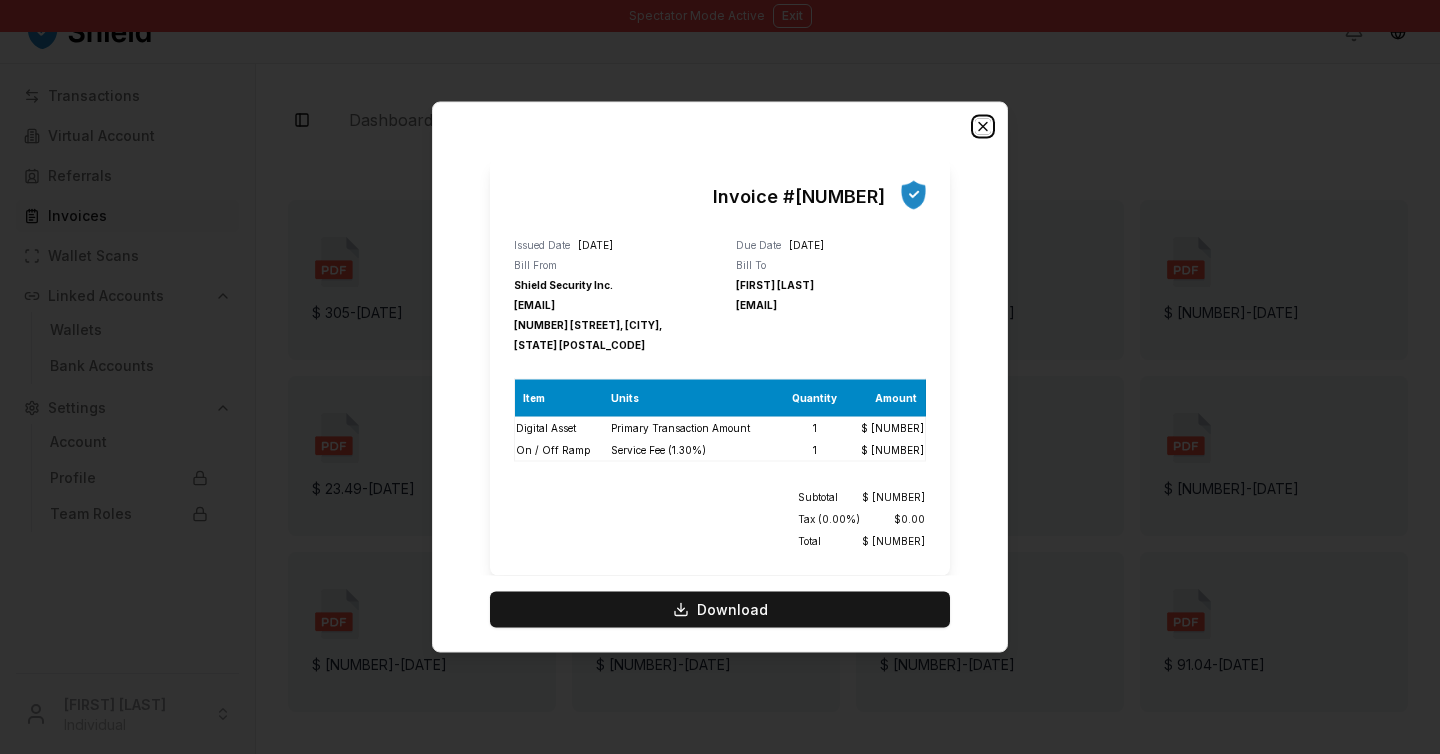 click 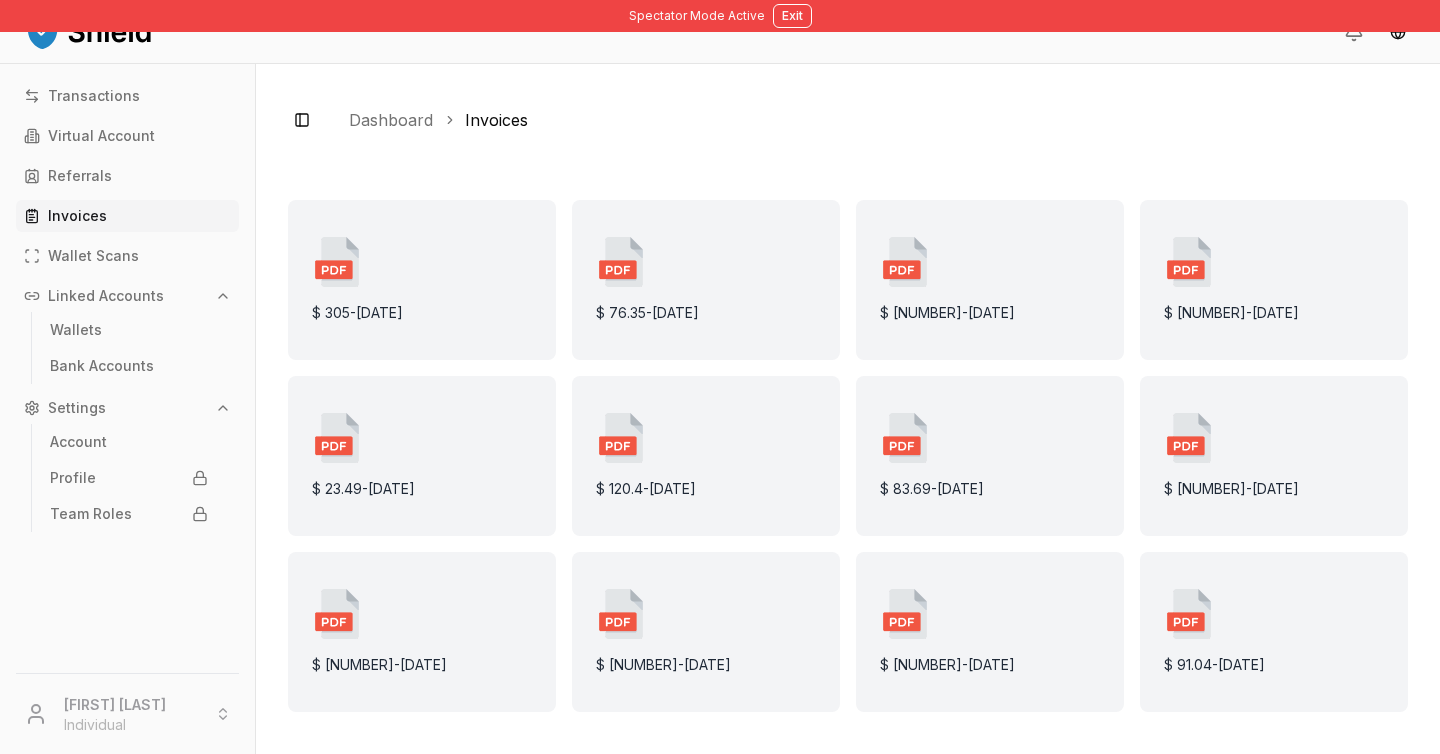 click on "$   76.35  -  7/10/2025" at bounding box center (706, 280) 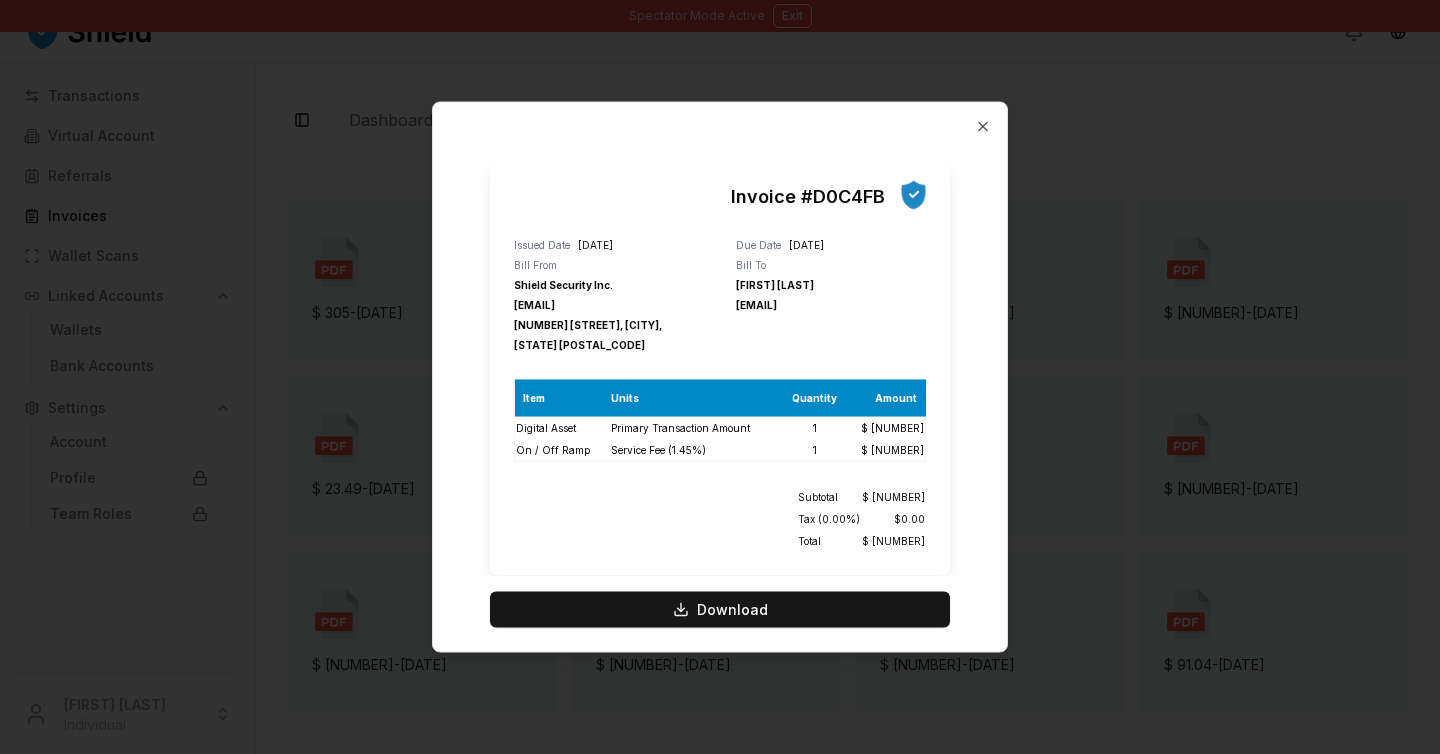 type 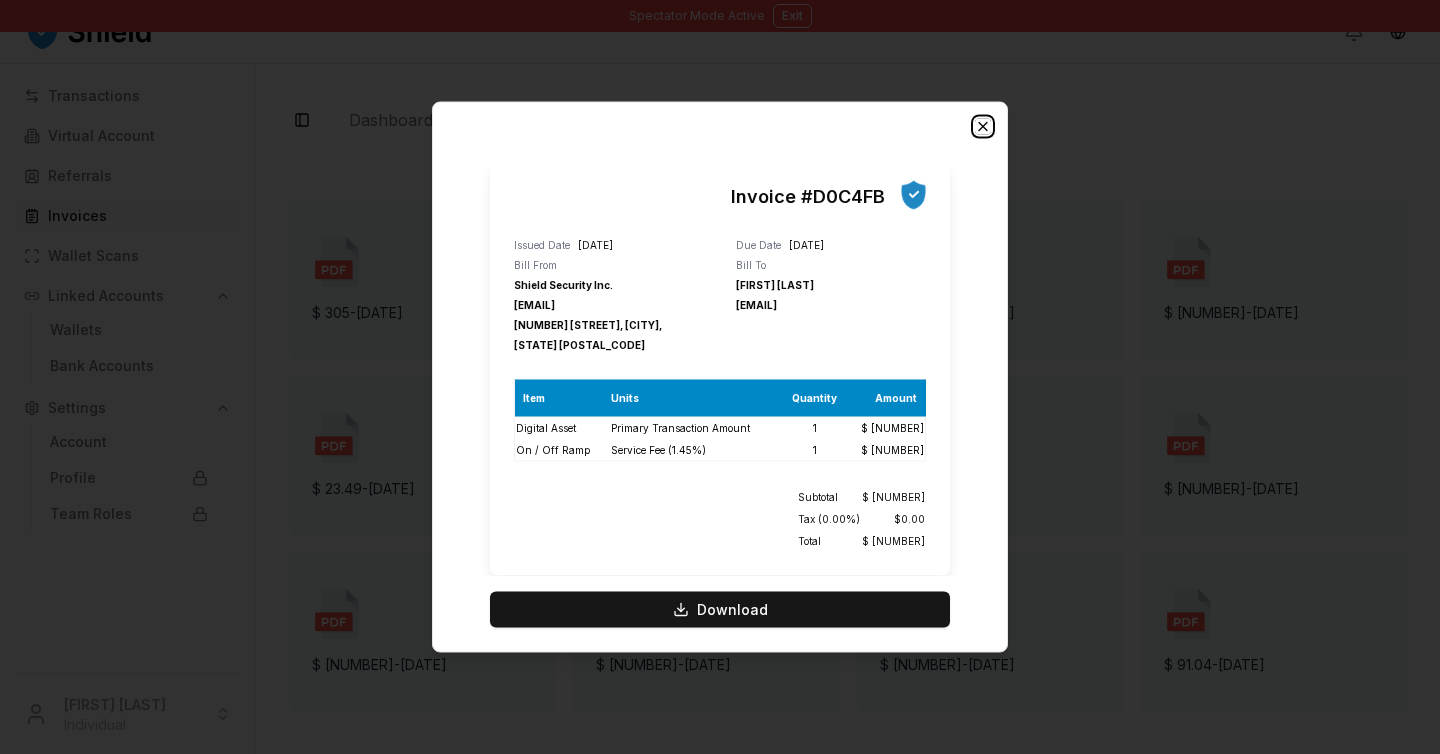 click 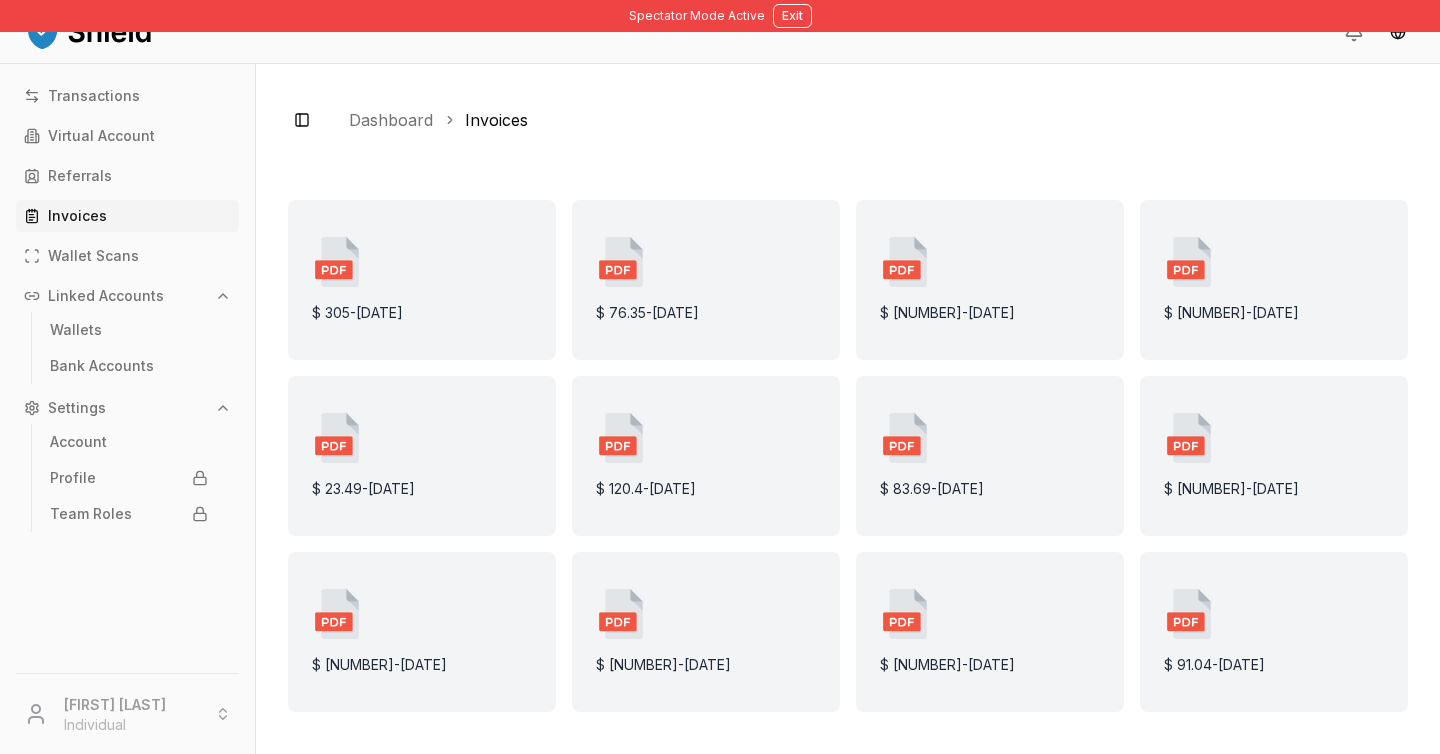 click on "$   305  -  7/16/2025" at bounding box center [357, 313] 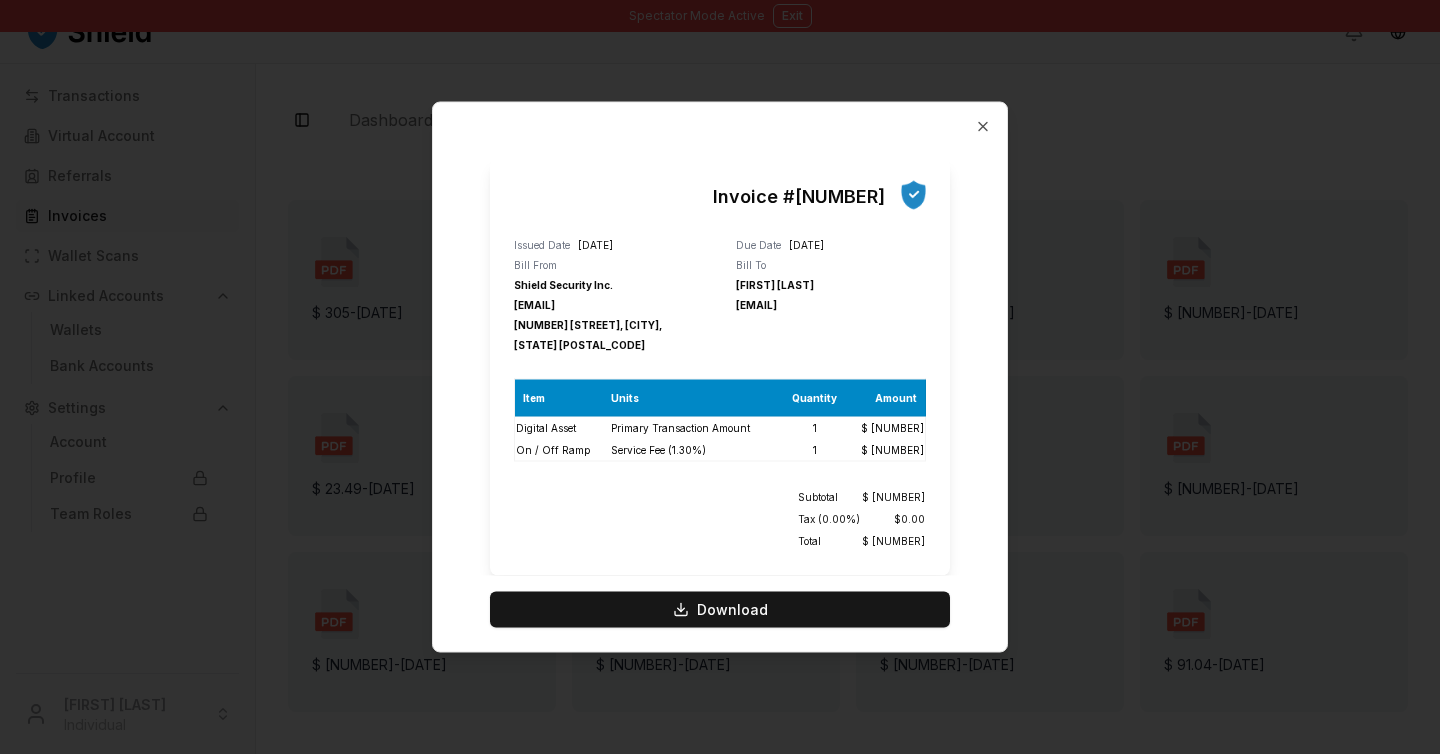 type 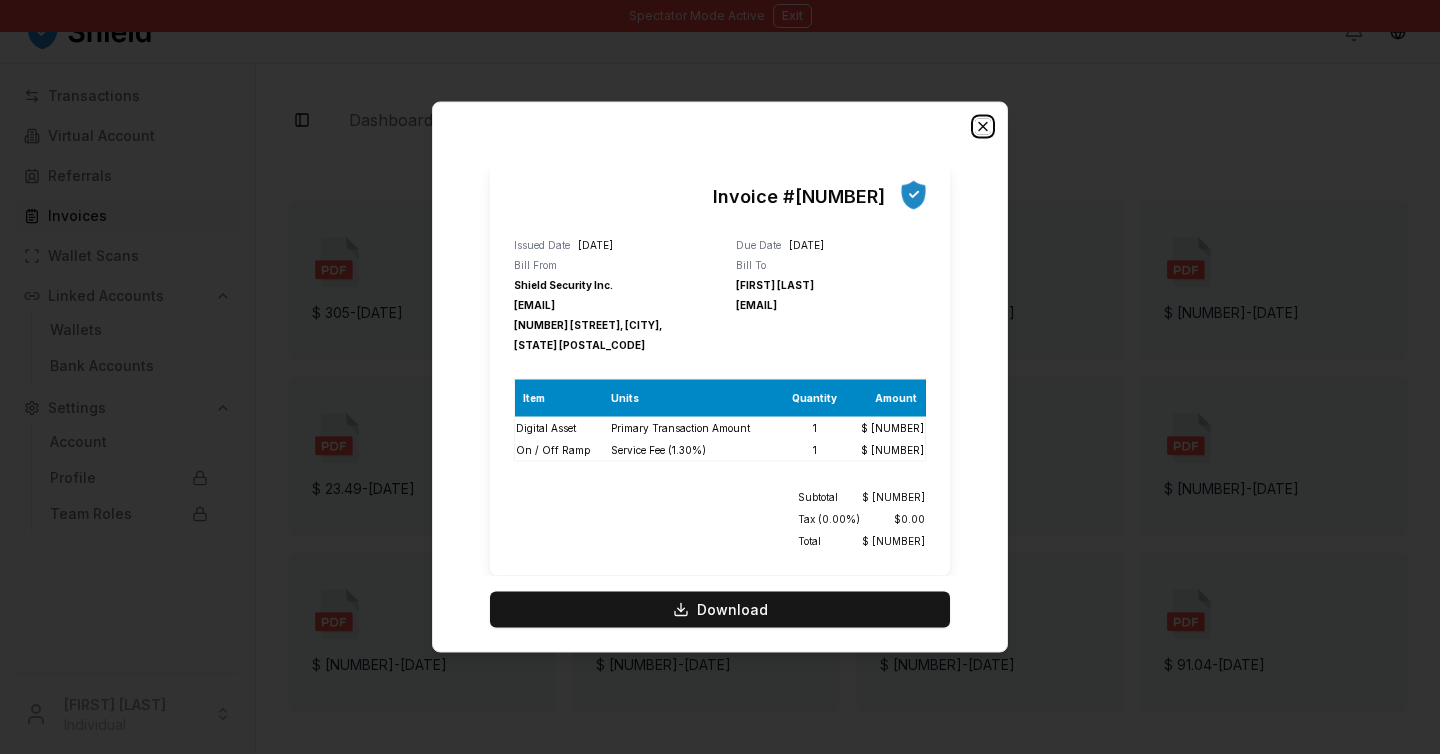 click 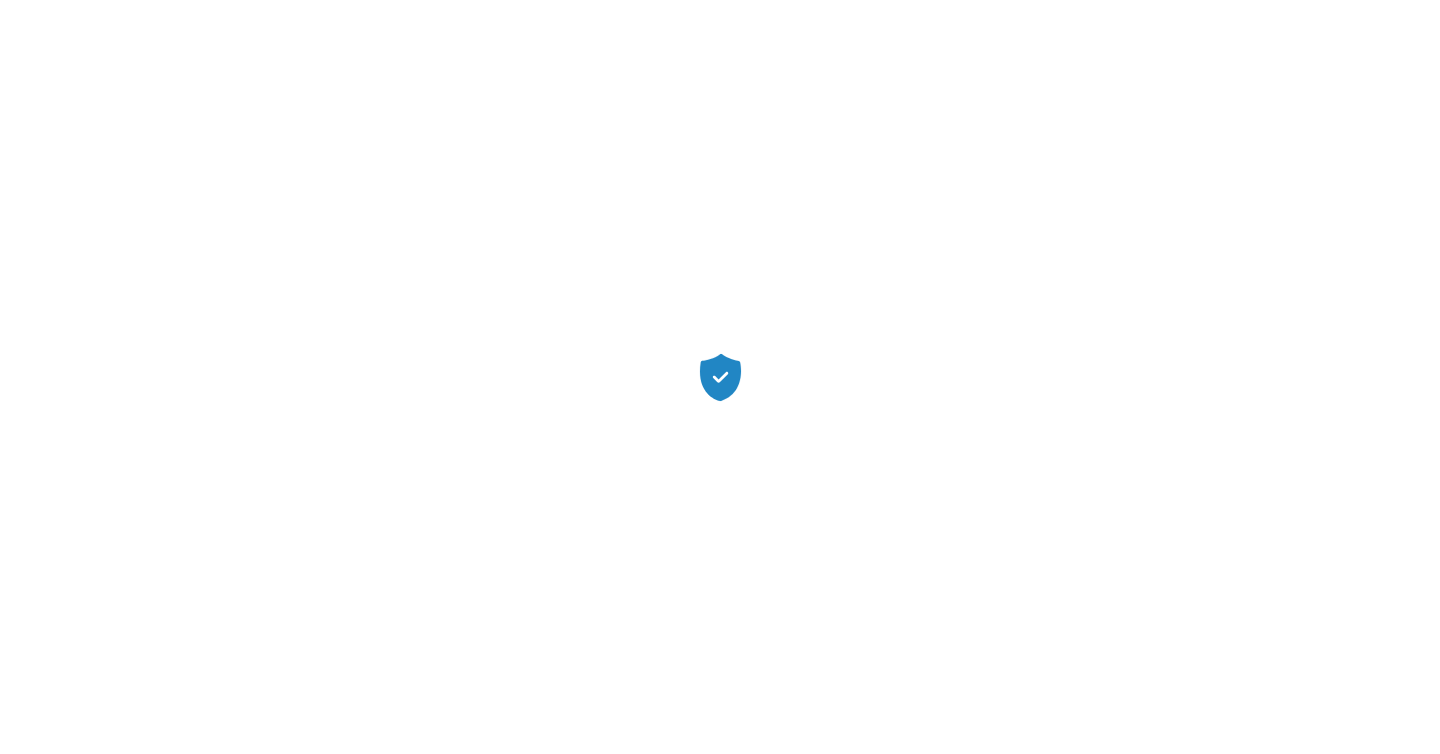 scroll, scrollTop: 0, scrollLeft: 0, axis: both 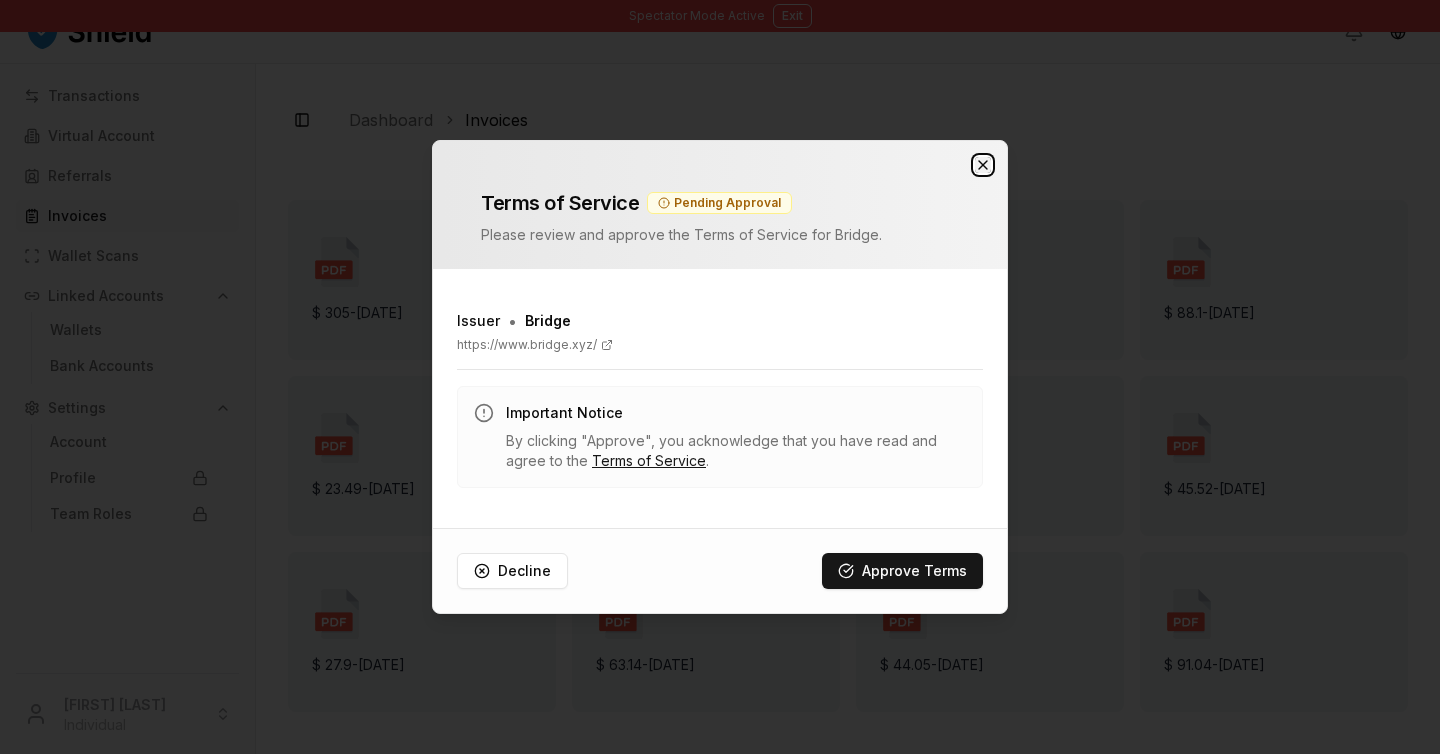 click 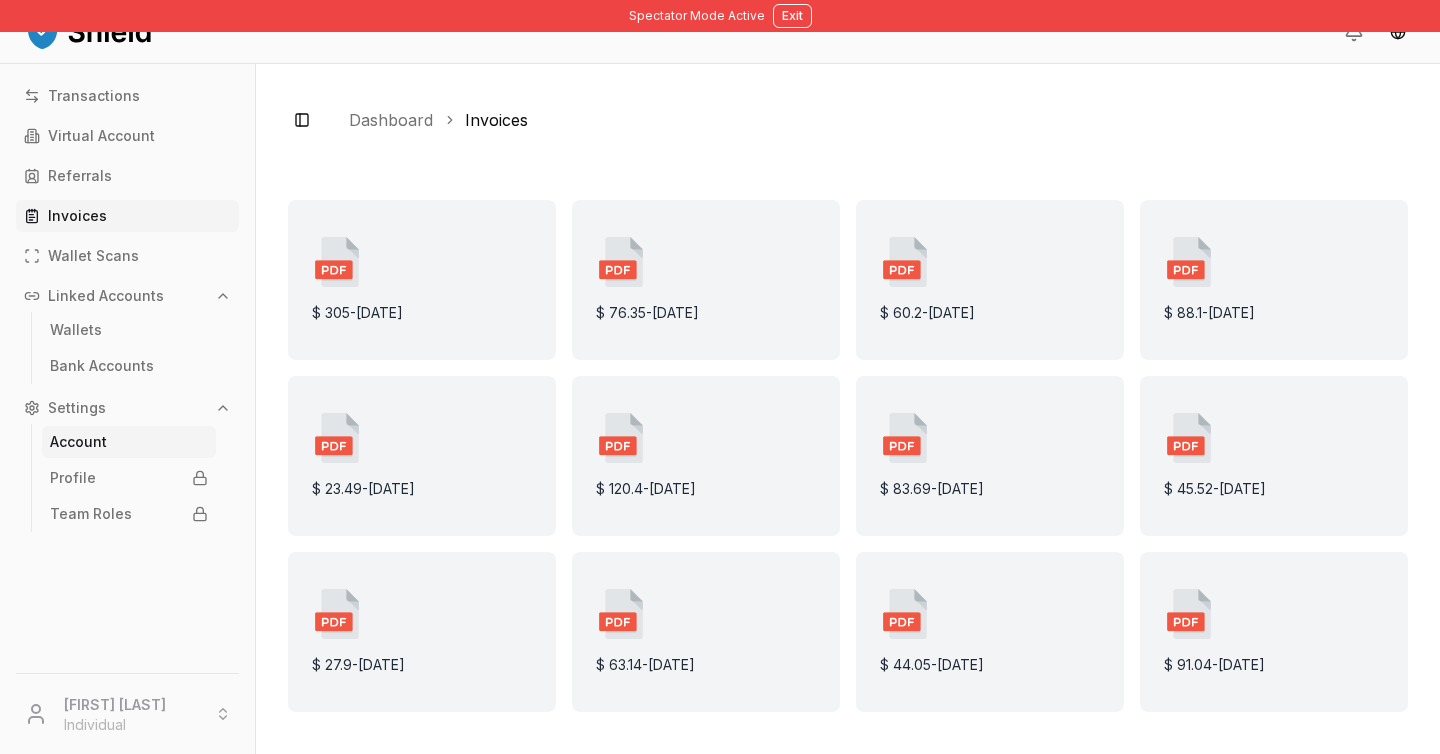 click on "Account" at bounding box center (129, 442) 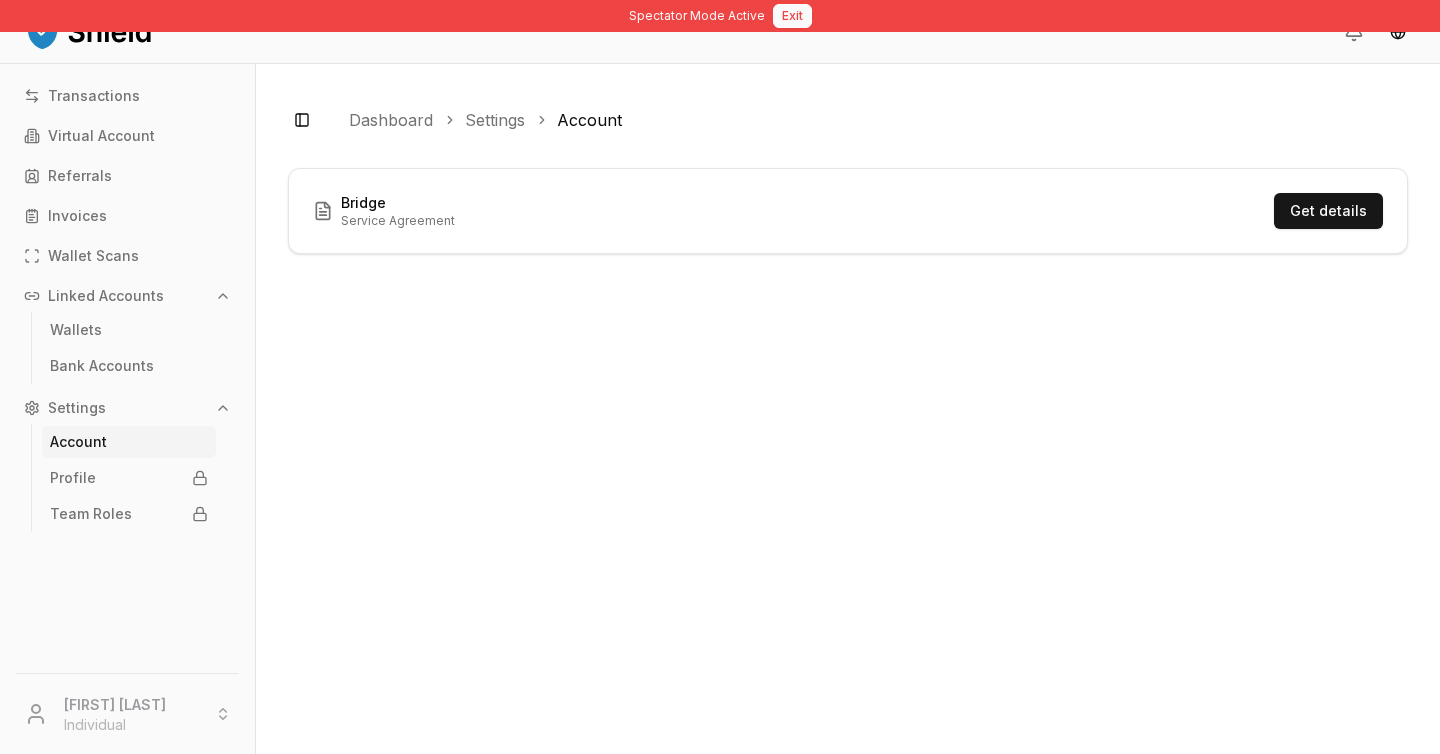 click on "Exit" at bounding box center [792, 16] 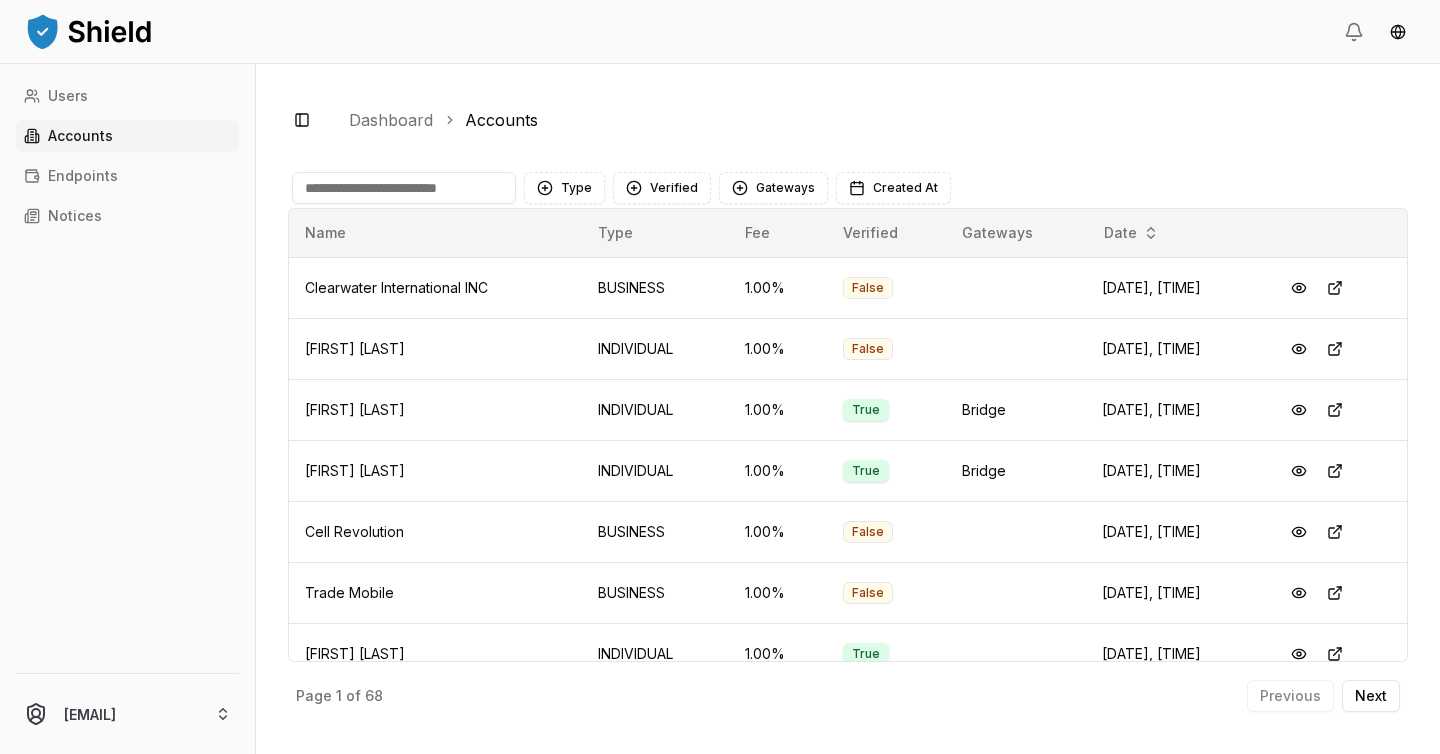 click at bounding box center (404, 188) 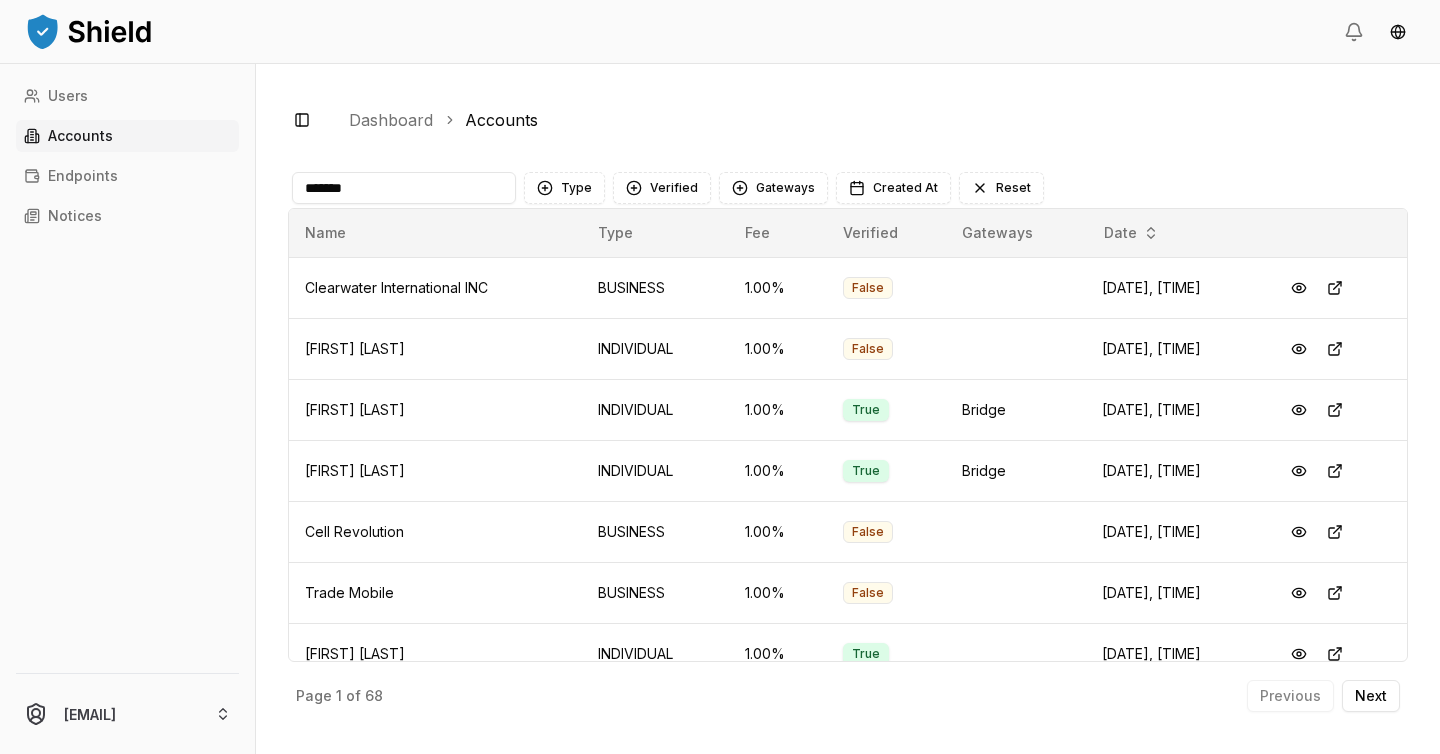 type on "*******" 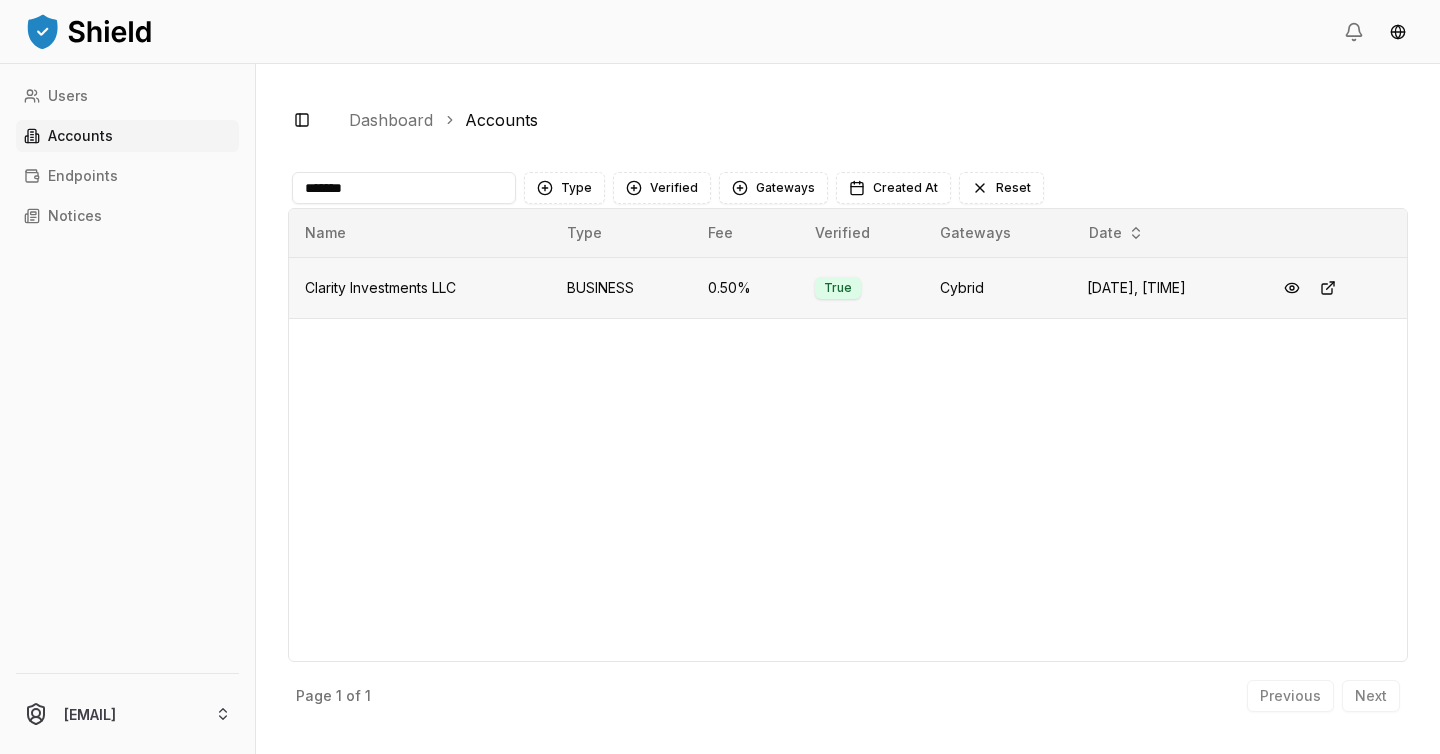 click on "Clarity Investments LLC" at bounding box center (380, 287) 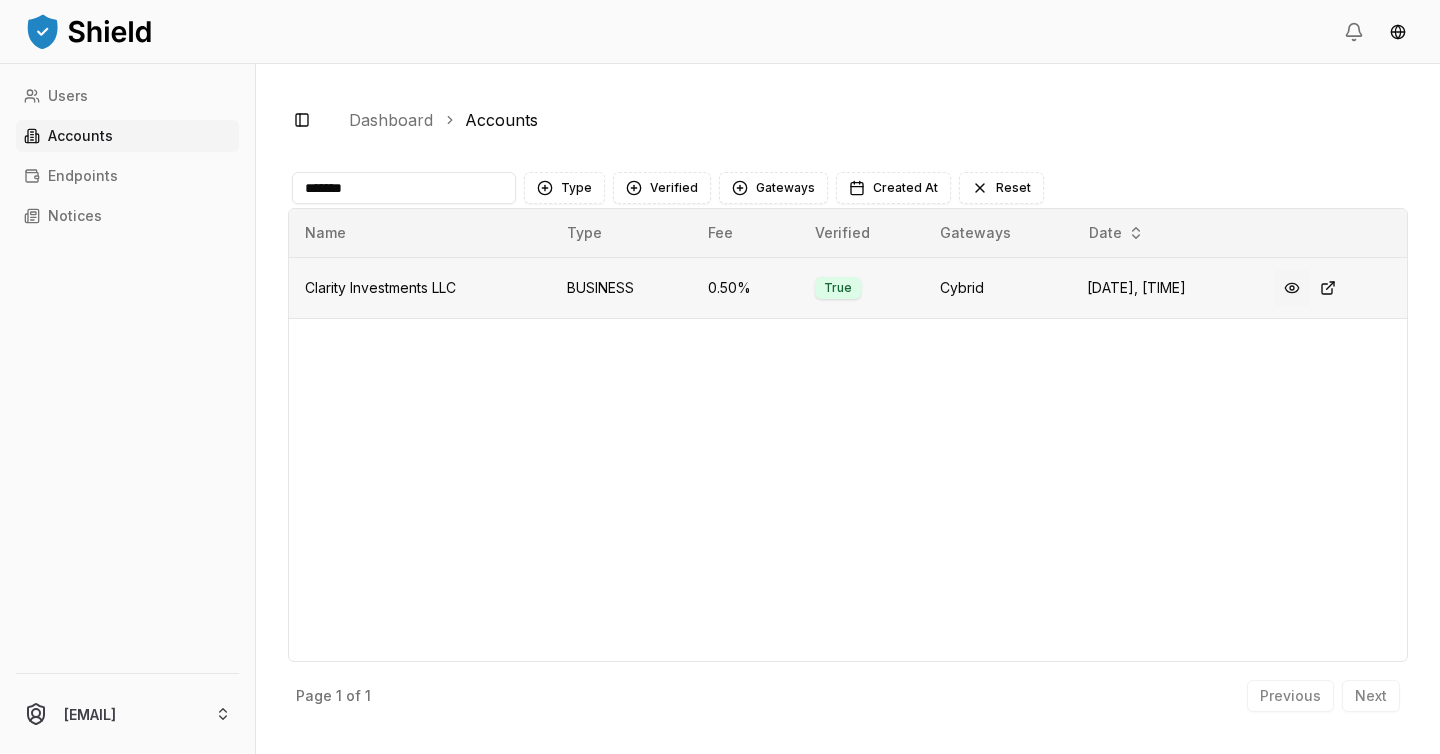 click at bounding box center [1292, 288] 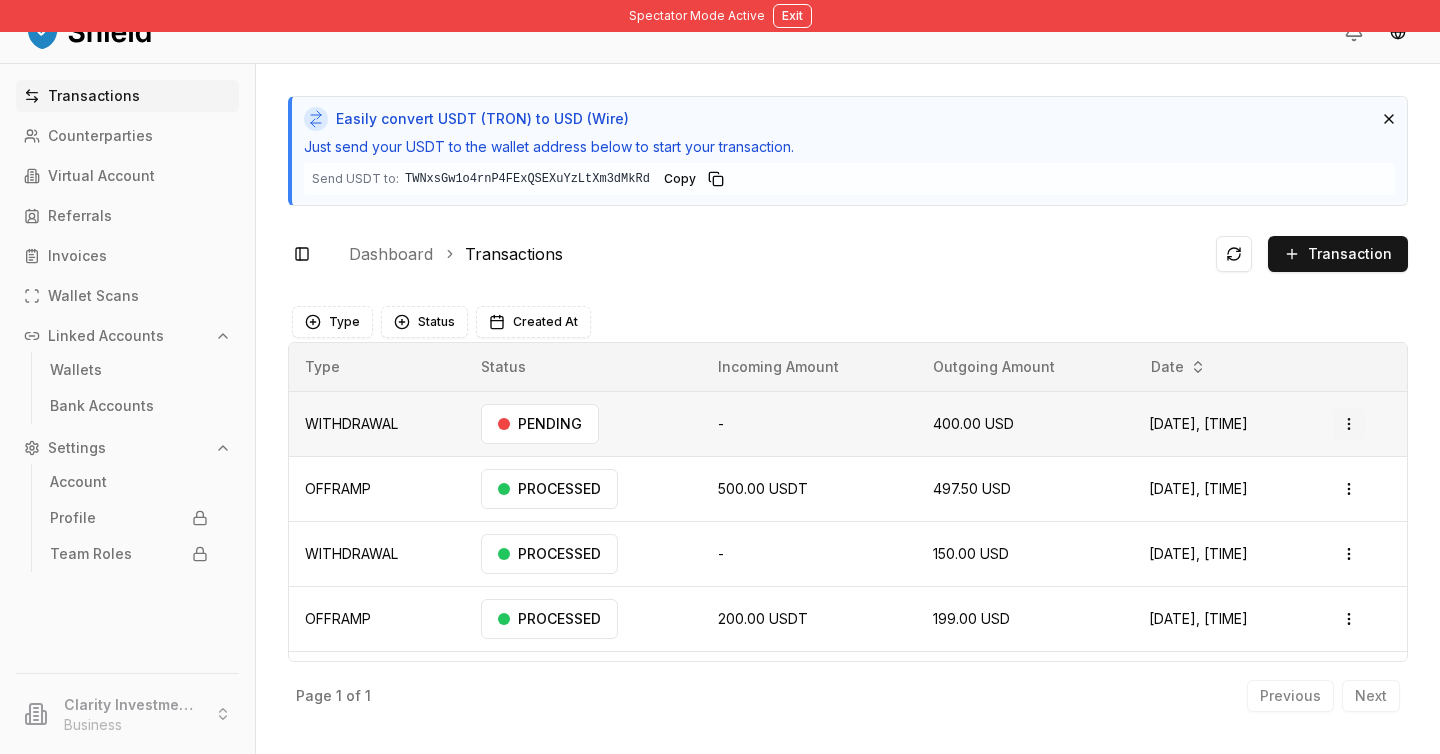 click on "Spectator Mode Active Exit Transactions Counterparties Virtual Account Referrals Invoices Wallet Scans Linked Accounts Wallets Bank Accounts Settings Account Profile Team Roles Clarity Investments LLC Business Easily convert USDT (TRON) to USD (Wire) Just send your USDT to the wallet address below to start your transaction. Send USDT to: TWNxsGw1o4rnP4FExQSEXuYzLtXm3dMkRd TWNxsGw1...3dMkRd Copy Toggle Sidebar Dashboard Transactions   Transaction WITHDRAWAL   N/A N/A   400.00 USD Jul 16, 2025, 6:23 PM PENDING Open menu OFFRAMP   500.00 USDT   497.50 USD Jul 16, 2025, 10:14 AM PROCESSED Open menu WITHDRAWAL   N/A N/A   150.00 USD Jul 10, 2025, 11:52 AM PROCESSED Open menu OFFRAMP   200.00 USDT   199.00 USD Jul 7, 2025, 4:25 PM PROCESSED Open menu Page 1 of 1 Previous Next Type Status Created At Type Status Incoming Amount Outgoing Amount Date   WITHDRAWAL   PENDING   -     400.00   USD   Jul 16, 2025, 6:23 PM   Open menu   OFFRAMP   PROCESSED   500.00   USDT   497.50   USD   Jul 16, 2025, 10:14 AM   Open menu" at bounding box center (720, 377) 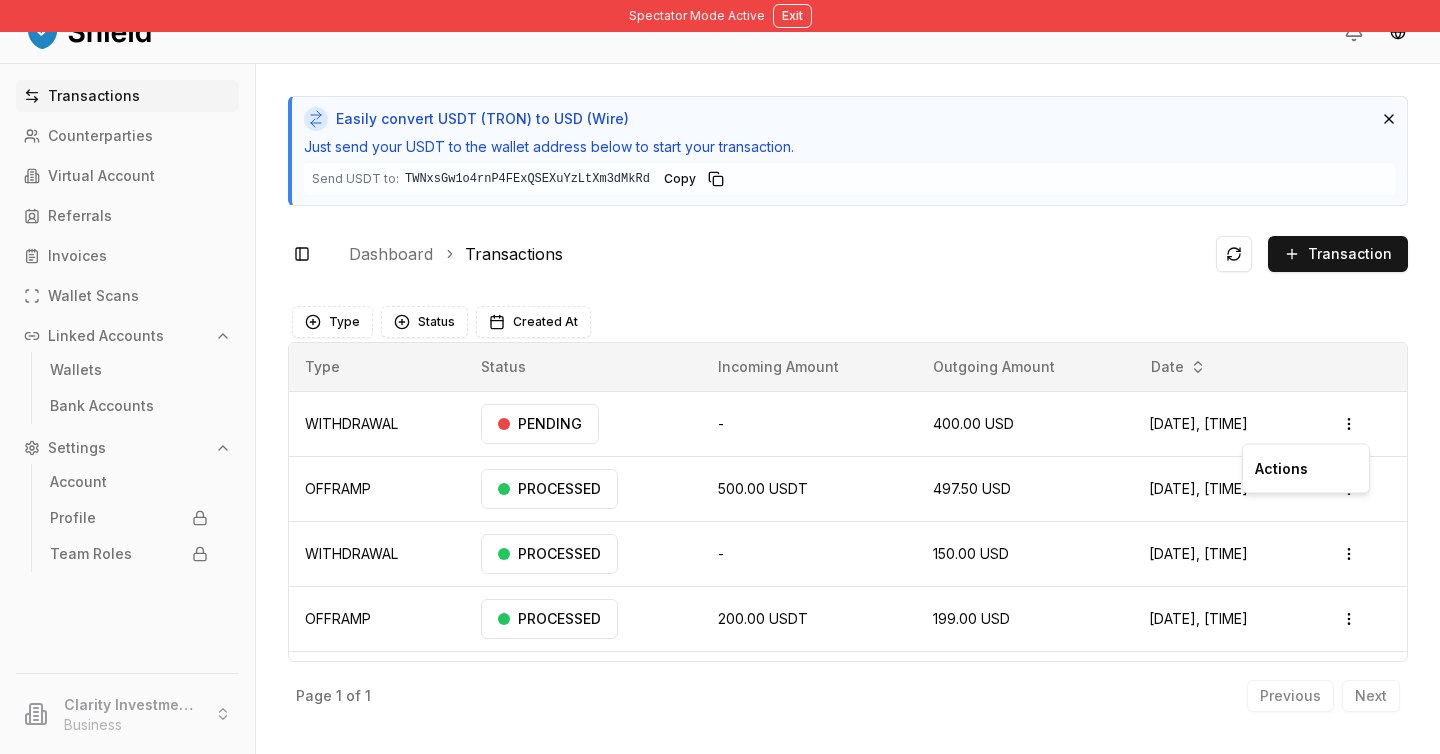 click on "Actions" at bounding box center (1306, 469) 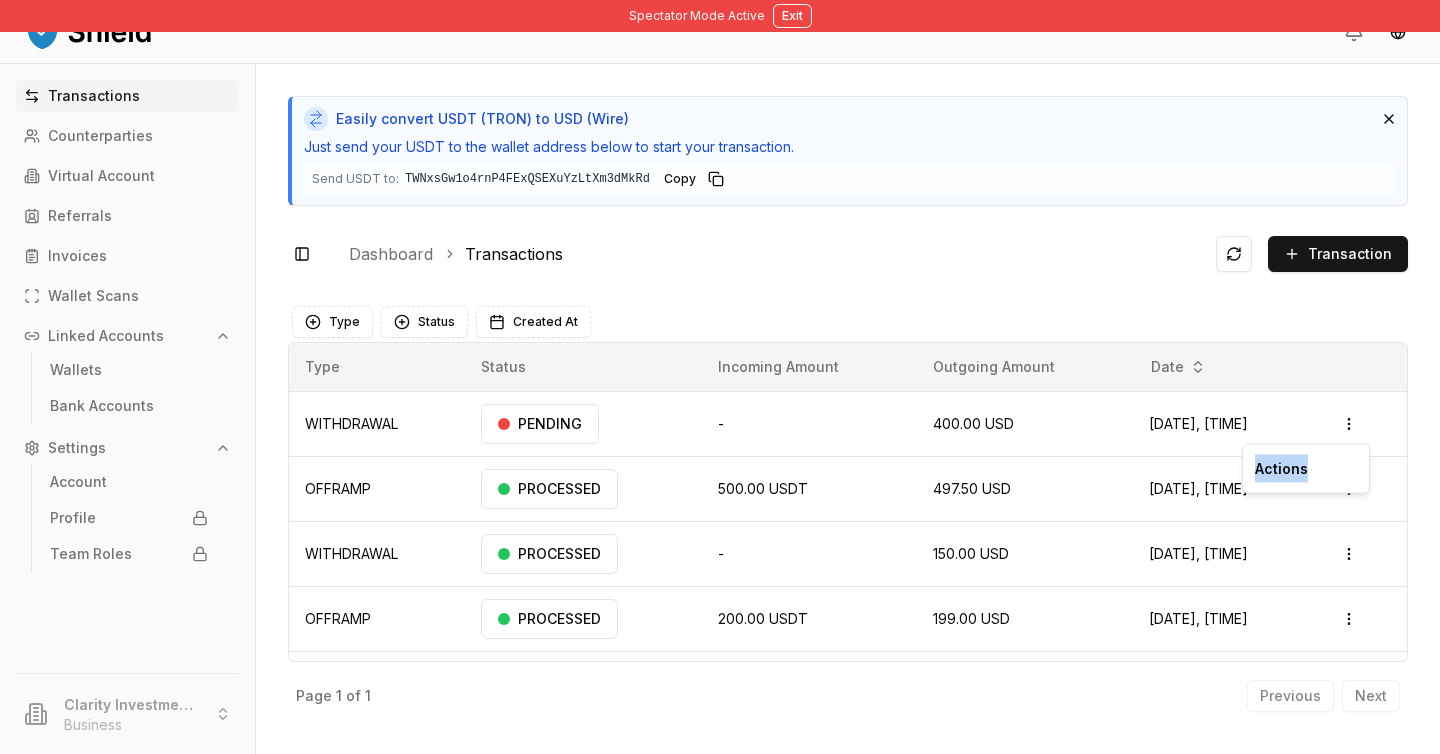 click on "Actions" at bounding box center (1306, 469) 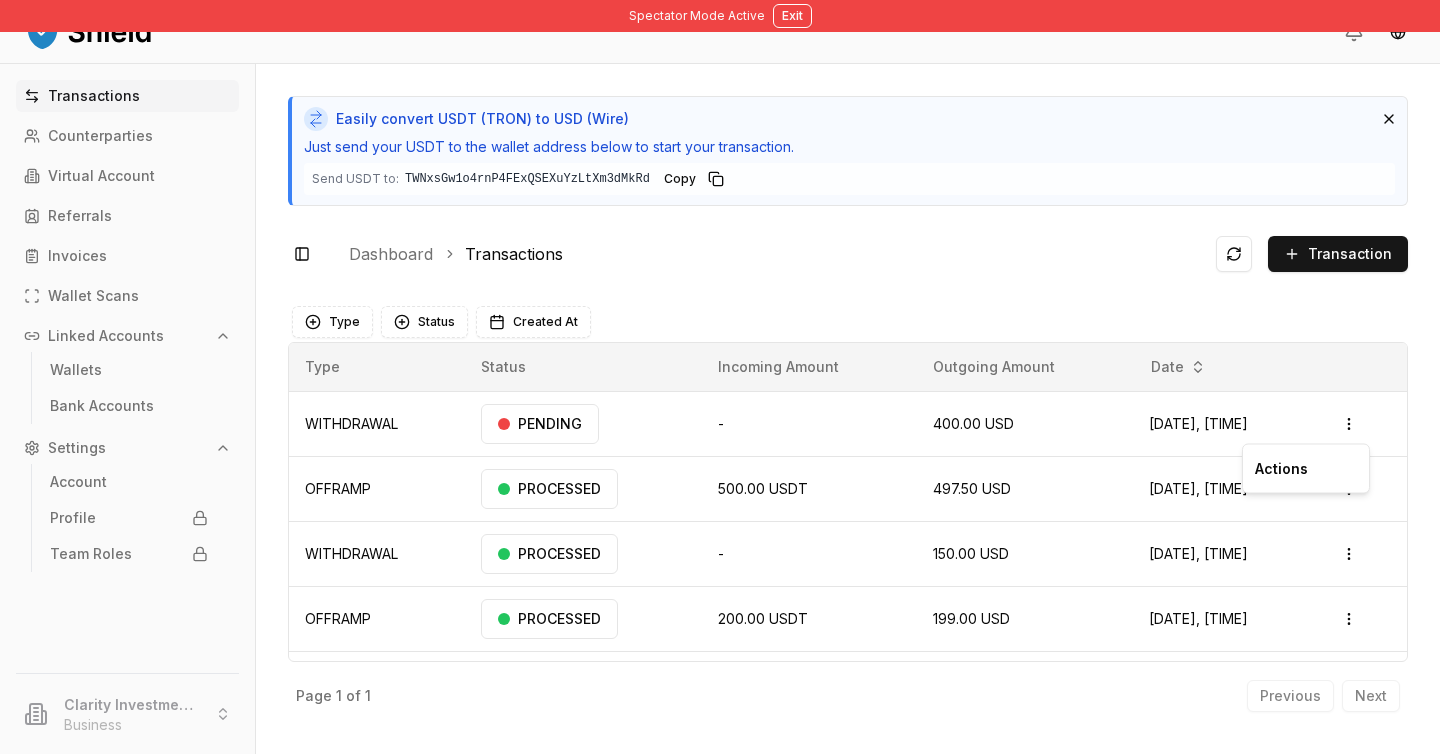 click on "Spectator Mode Active Exit Transactions Counterparties Virtual Account Referrals Invoices Wallet Scans Linked Accounts Wallets Bank Accounts Settings Account Profile Team Roles Clarity Investments LLC Business Easily convert USDT (TRON) to USD (Wire) Just send your USDT to the wallet address below to start your transaction. Send USDT to: TWNxsGw1o4rnP4FExQSEXuYzLtXm3dMkRd TWNxsGw1...3dMkRd Copy Toggle Sidebar Dashboard Transactions   Transaction WITHDRAWAL   N/A N/A   400.00 USD Jul 16, 2025, 6:23 PM PENDING Open menu OFFRAMP   500.00 USDT   497.50 USD Jul 16, 2025, 10:14 AM PROCESSED Open menu WITHDRAWAL   N/A N/A   150.00 USD Jul 10, 2025, 11:52 AM PROCESSED Open menu OFFRAMP   200.00 USDT   199.00 USD Jul 7, 2025, 4:25 PM PROCESSED Open menu Page 1 of 1 Previous Next Type Status Created At Type Status Incoming Amount Outgoing Amount Date   WITHDRAWAL   PENDING   -     400.00   USD   Jul 16, 2025, 6:23 PM   Open menu   OFFRAMP   PROCESSED   500.00   USDT   497.50   USD   Jul 16, 2025, 10:14 AM   Open menu" at bounding box center (720, 377) 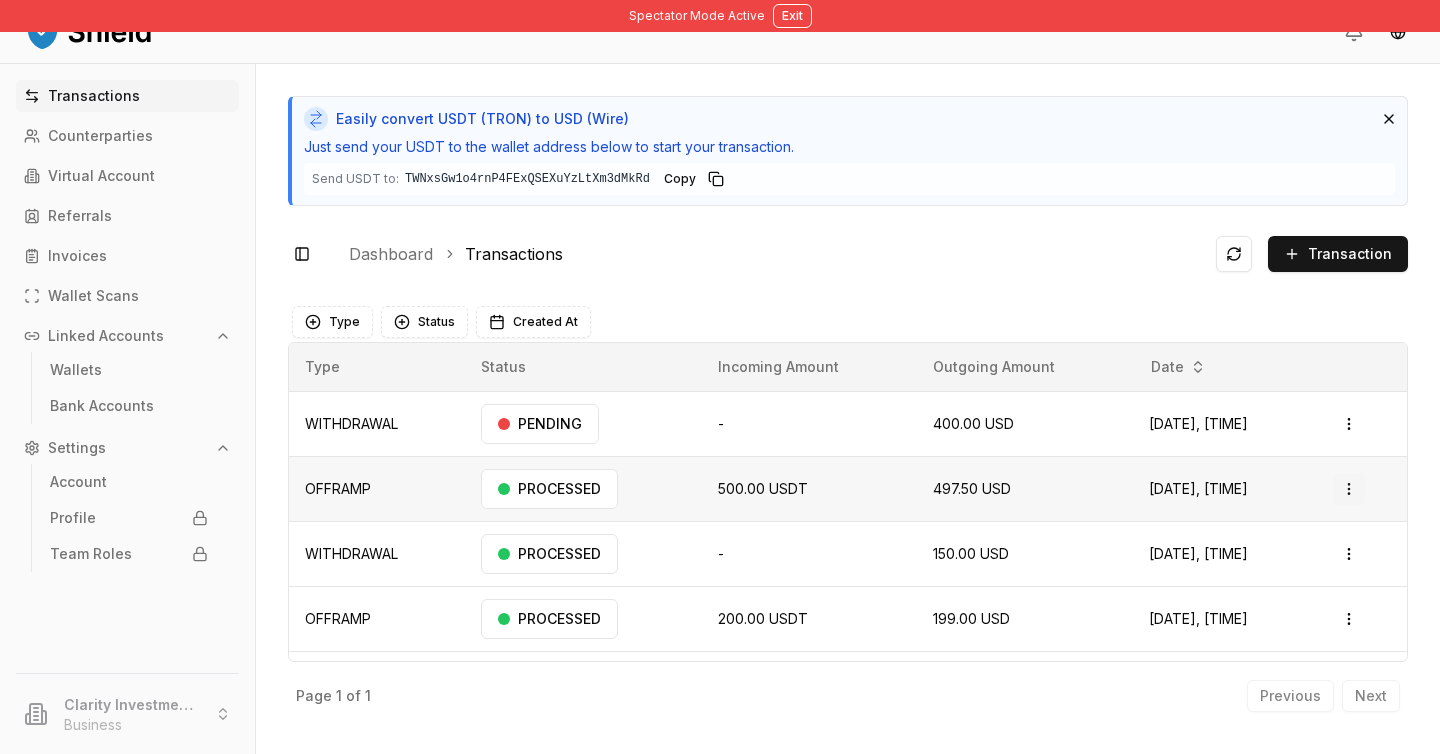 click on "Spectator Mode Active Exit Transactions Counterparties Virtual Account Referrals Invoices Wallet Scans Linked Accounts Wallets Bank Accounts Settings Account Profile Team Roles Clarity Investments LLC Business Easily convert USDT (TRON) to USD (Wire) Just send your USDT to the wallet address below to start your transaction. Send USDT to: TWNxsGw1o4rnP4FExQSEXuYzLtXm3dMkRd TWNxsGw1...3dMkRd Copy Toggle Sidebar Dashboard Transactions   Transaction WITHDRAWAL   N/A N/A   400.00 USD Jul 16, 2025, 6:23 PM PENDING Open menu OFFRAMP   500.00 USDT   497.50 USD Jul 16, 2025, 10:14 AM PROCESSED Open menu WITHDRAWAL   N/A N/A   150.00 USD Jul 10, 2025, 11:52 AM PROCESSED Open menu OFFRAMP   200.00 USDT   199.00 USD Jul 7, 2025, 4:25 PM PROCESSED Open menu Page 1 of 1 Previous Next Type Status Created At Type Status Incoming Amount Outgoing Amount Date   WITHDRAWAL   PENDING   -     400.00   USD   Jul 16, 2025, 6:23 PM   Open menu   OFFRAMP   PROCESSED   500.00   USDT   497.50   USD   Jul 16, 2025, 10:14 AM   Open menu" at bounding box center (720, 377) 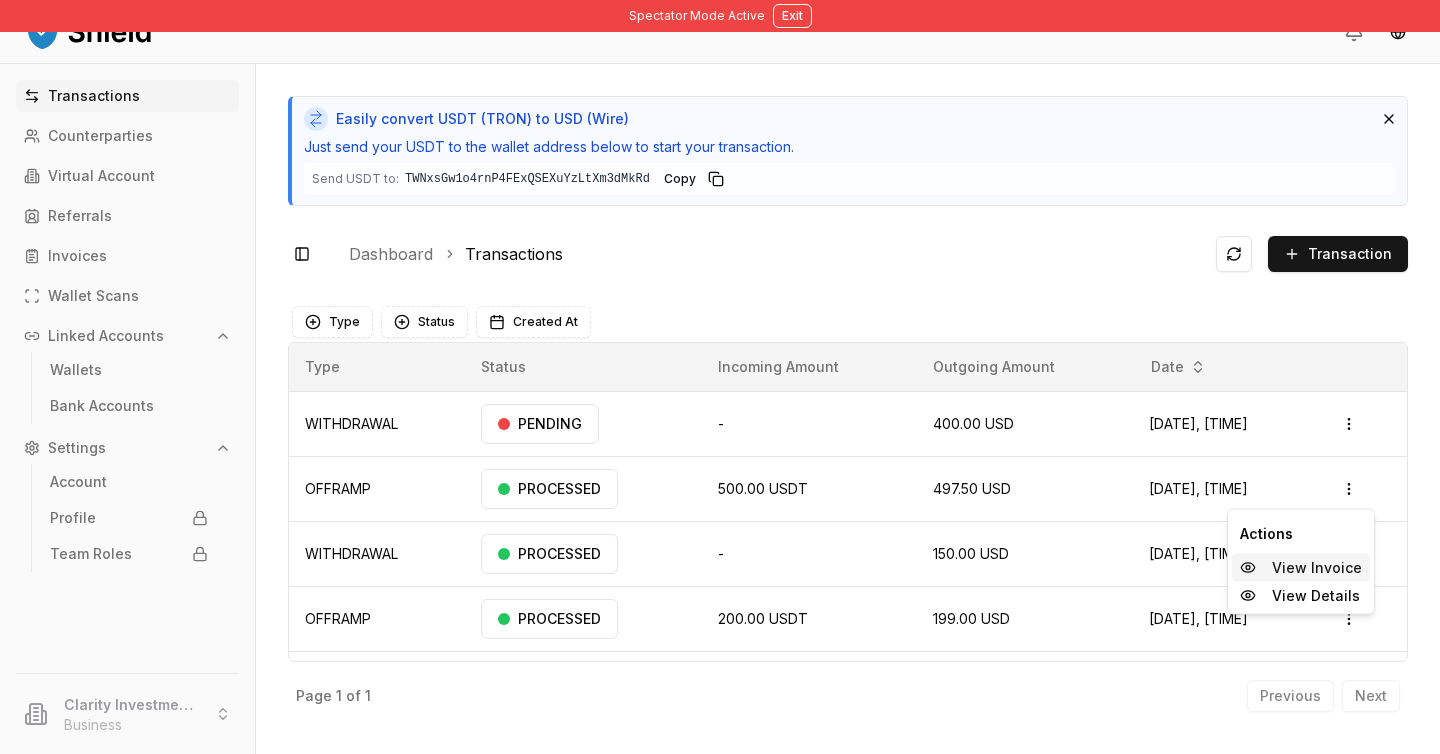 click on "View Invoice" at bounding box center [1317, 568] 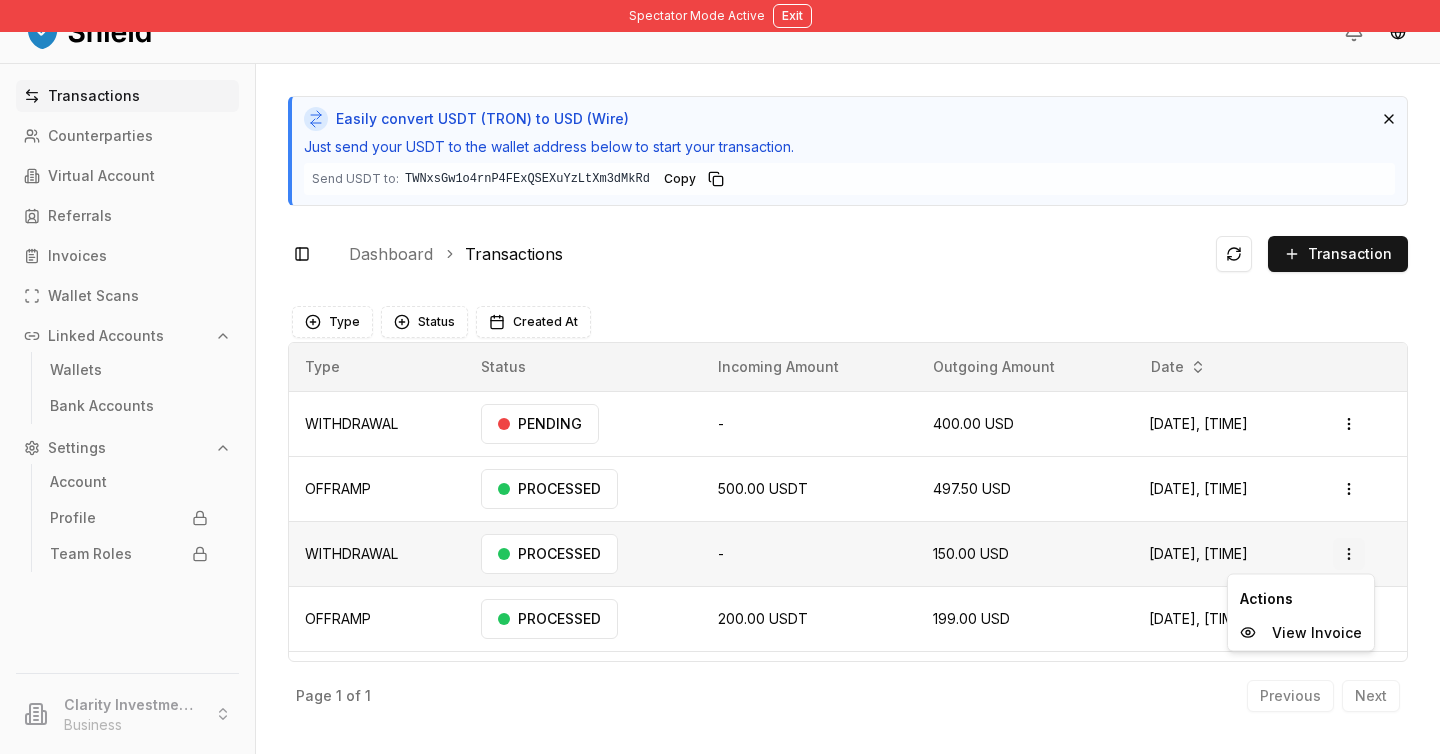 click on "Spectator Mode Active Exit Transactions Counterparties Virtual Account Referrals Invoices Wallet Scans Linked Accounts Wallets Bank Accounts Settings Account Profile Team Roles Clarity Investments LLC Business Easily convert USDT (TRON) to USD (Wire) Just send your USDT to the wallet address below to start your transaction. Send USDT to: TWNxsGw1o4rnP4FExQSEXuYzLtXm3dMkRd TWNxsGw1...3dMkRd Copy Toggle Sidebar Dashboard Transactions   Transaction WITHDRAWAL   N/A N/A   400.00 USD Jul 16, 2025, 6:23 PM PENDING Open menu OFFRAMP   500.00 USDT   497.50 USD Jul 16, 2025, 10:14 AM PROCESSED Open menu WITHDRAWAL   N/A N/A   150.00 USD Jul 10, 2025, 11:52 AM PROCESSED Open menu OFFRAMP   200.00 USDT   199.00 USD Jul 7, 2025, 4:25 PM PROCESSED Open menu Page 1 of 1 Previous Next Type Status Created At Type Status Incoming Amount Outgoing Amount Date   WITHDRAWAL   PENDING   -     400.00   USD   Jul 16, 2025, 6:23 PM   Open menu   OFFRAMP   PROCESSED   500.00   USDT   497.50   USD   Jul 16, 2025, 10:14 AM   Open menu" at bounding box center (720, 377) 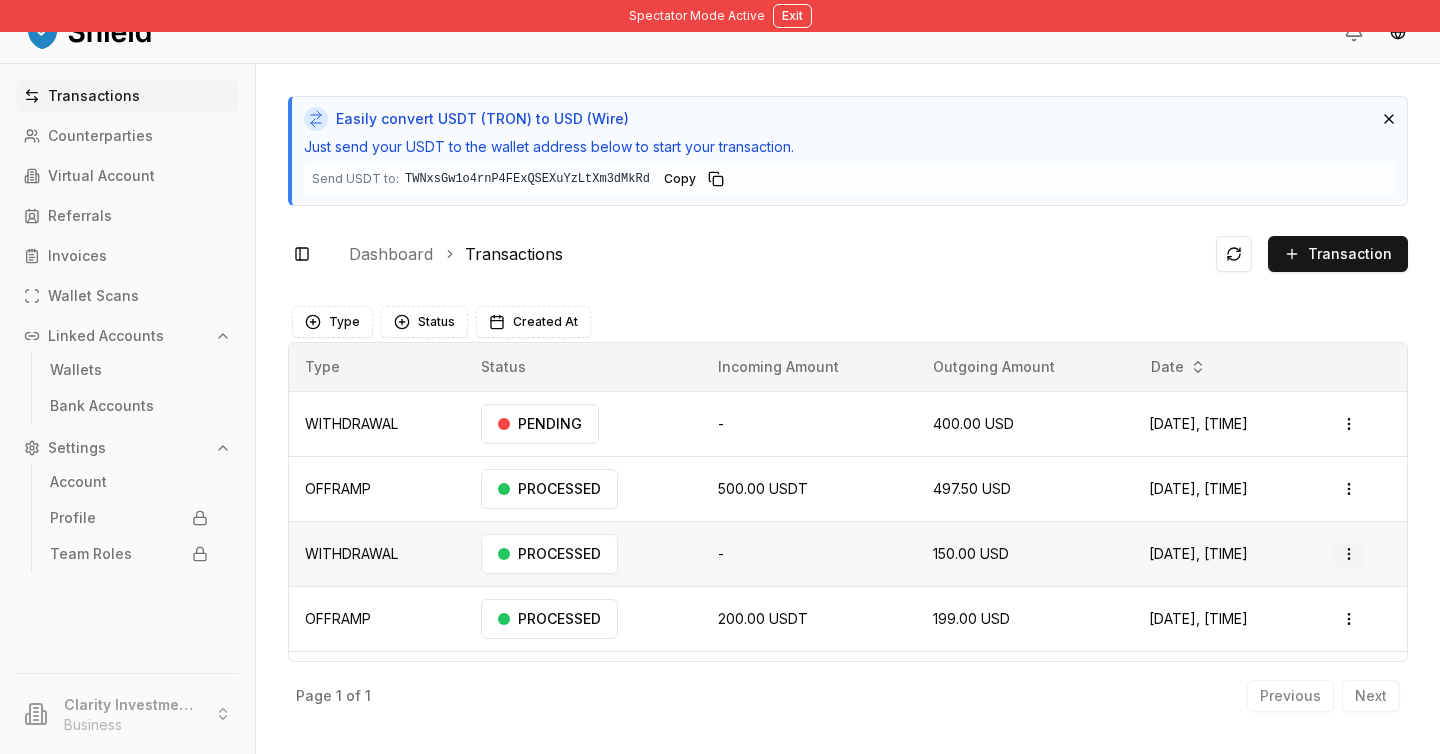 click on "Spectator Mode Active Exit Transactions Counterparties Virtual Account Referrals Invoices Wallet Scans Linked Accounts Wallets Bank Accounts Settings Account Profile Team Roles Clarity Investments LLC Business Easily convert USDT (TRON) to USD (Wire) Just send your USDT to the wallet address below to start your transaction. Send USDT to: TWNxsGw1o4rnP4FExQSEXuYzLtXm3dMkRd TWNxsGw1...3dMkRd Copy Toggle Sidebar Dashboard Transactions   Transaction WITHDRAWAL   N/A N/A   400.00 USD Jul 16, 2025, 6:23 PM PENDING Open menu OFFRAMP   500.00 USDT   497.50 USD Jul 16, 2025, 10:14 AM PROCESSED Open menu WITHDRAWAL   N/A N/A   150.00 USD Jul 10, 2025, 11:52 AM PROCESSED Open menu OFFRAMP   200.00 USDT   199.00 USD Jul 7, 2025, 4:25 PM PROCESSED Open menu Page 1 of 1 Previous Next Type Status Created At Type Status Incoming Amount Outgoing Amount Date   WITHDRAWAL   PENDING   -     400.00   USD   Jul 16, 2025, 6:23 PM   Open menu   OFFRAMP   PROCESSED   500.00   USDT   497.50   USD   Jul 16, 2025, 10:14 AM   Open menu" at bounding box center (720, 377) 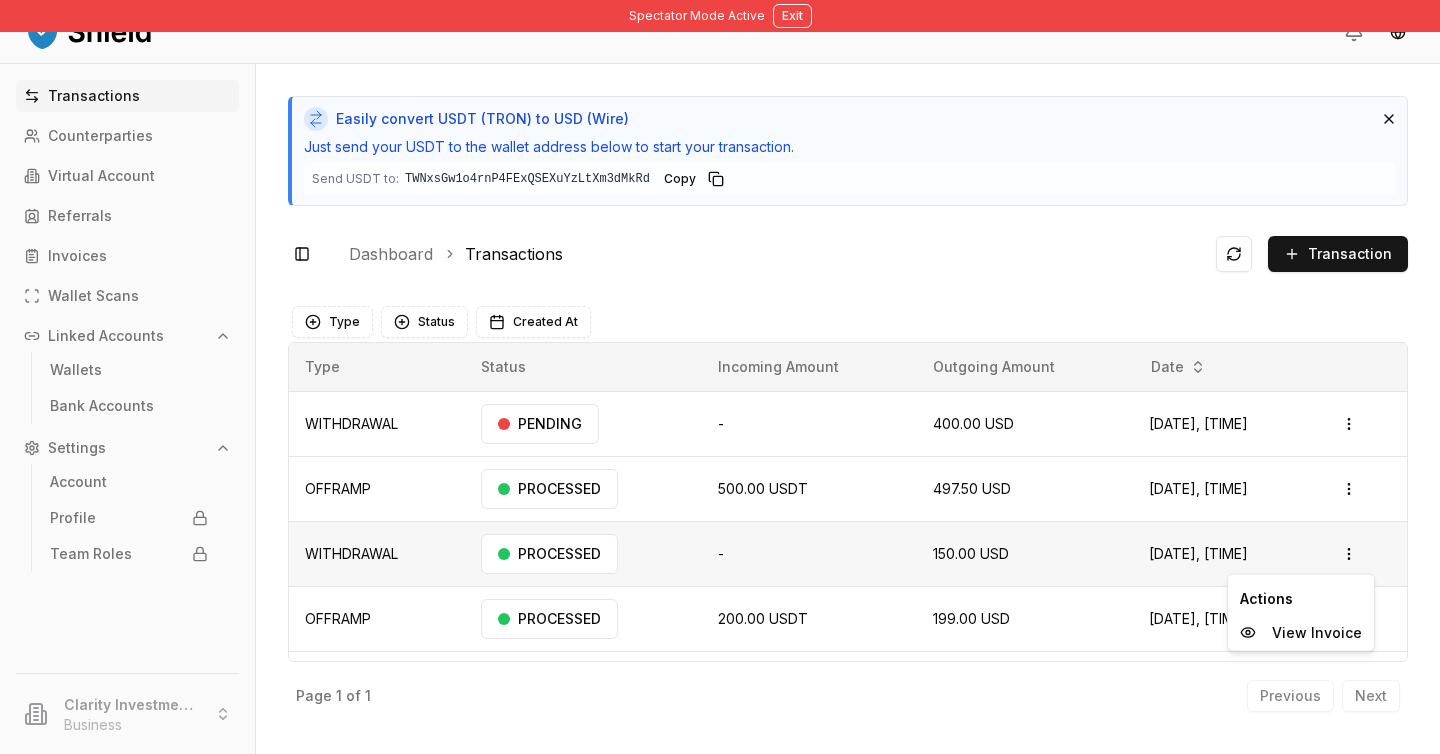 click on "Spectator Mode Active Exit Transactions Counterparties Virtual Account Referrals Invoices Wallet Scans Linked Accounts Wallets Bank Accounts Settings Account Profile Team Roles Clarity Investments LLC Business Easily convert USDT (TRON) to USD (Wire) Just send your USDT to the wallet address below to start your transaction. Send USDT to: TWNxsGw1o4rnP4FExQSEXuYzLtXm3dMkRd TWNxsGw1...3dMkRd Copy Toggle Sidebar Dashboard Transactions   Transaction WITHDRAWAL   N/A N/A   400.00 USD Jul 16, 2025, 6:23 PM PENDING Open menu OFFRAMP   500.00 USDT   497.50 USD Jul 16, 2025, 10:14 AM PROCESSED Open menu WITHDRAWAL   N/A N/A   150.00 USD Jul 10, 2025, 11:52 AM PROCESSED Open menu OFFRAMP   200.00 USDT   199.00 USD Jul 7, 2025, 4:25 PM PROCESSED Open menu Page 1 of 1 Previous Next Type Status Created At Type Status Incoming Amount Outgoing Amount Date   WITHDRAWAL   PENDING   -     400.00   USD   Jul 16, 2025, 6:23 PM   Open menu   OFFRAMP   PROCESSED   500.00   USDT   497.50   USD   Jul 16, 2025, 10:14 AM   Open menu" at bounding box center [720, 377] 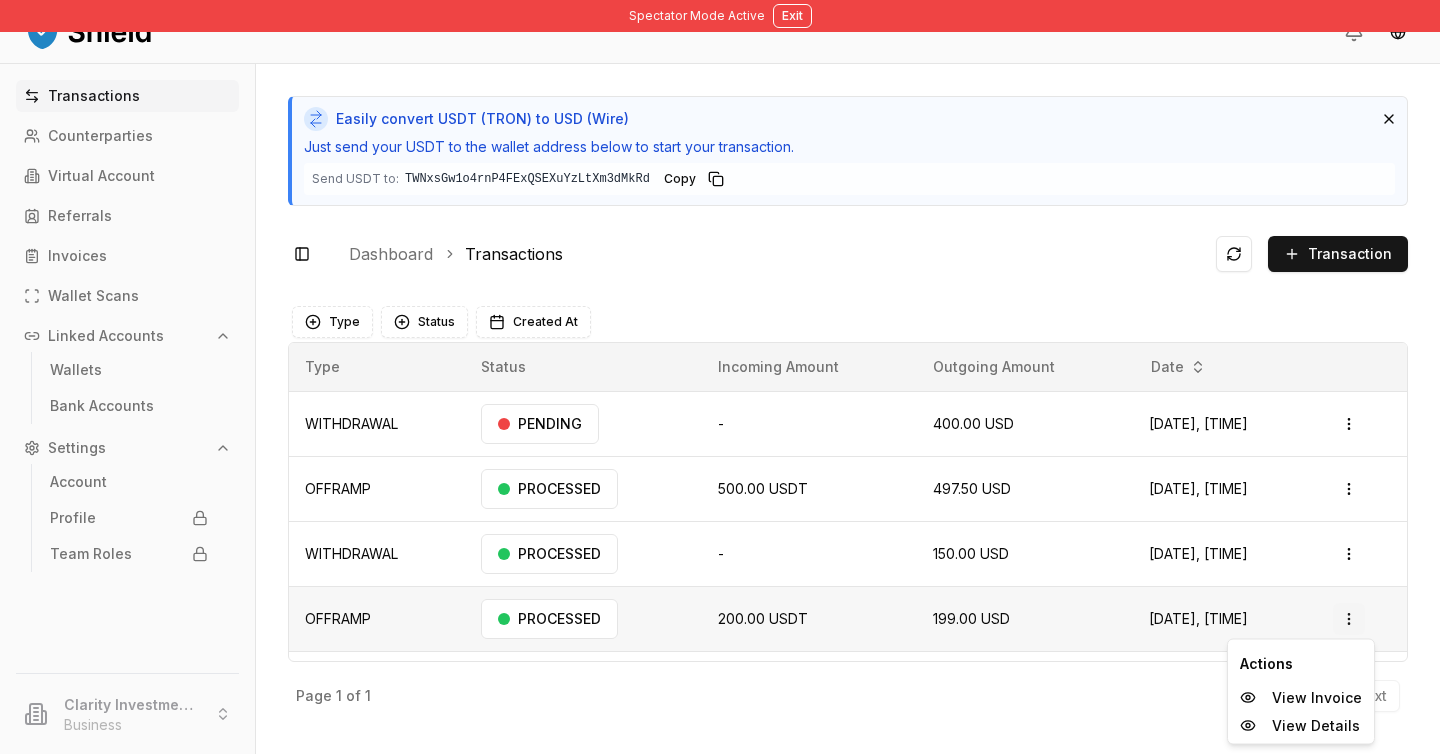 click on "Spectator Mode Active Exit Transactions Counterparties Virtual Account Referrals Invoices Wallet Scans Linked Accounts Wallets Bank Accounts Settings Account Profile Team Roles Clarity Investments LLC Business Easily convert USDT (TRON) to USD (Wire) Just send your USDT to the wallet address below to start your transaction. Send USDT to: TWNxsGw1o4rnP4FExQSEXuYzLtXm3dMkRd TWNxsGw1...3dMkRd Copy Toggle Sidebar Dashboard Transactions   Transaction WITHDRAWAL   N/A N/A   400.00 USD Jul 16, 2025, 6:23 PM PENDING Open menu OFFRAMP   500.00 USDT   497.50 USD Jul 16, 2025, 10:14 AM PROCESSED Open menu WITHDRAWAL   N/A N/A   150.00 USD Jul 10, 2025, 11:52 AM PROCESSED Open menu OFFRAMP   200.00 USDT   199.00 USD Jul 7, 2025, 4:25 PM PROCESSED Open menu Page 1 of 1 Previous Next Type Status Created At Type Status Incoming Amount Outgoing Amount Date   WITHDRAWAL   PENDING   -     400.00   USD   Jul 16, 2025, 6:23 PM   Open menu   OFFRAMP   PROCESSED   500.00   USDT   497.50   USD   Jul 16, 2025, 10:14 AM   Open menu" at bounding box center (720, 377) 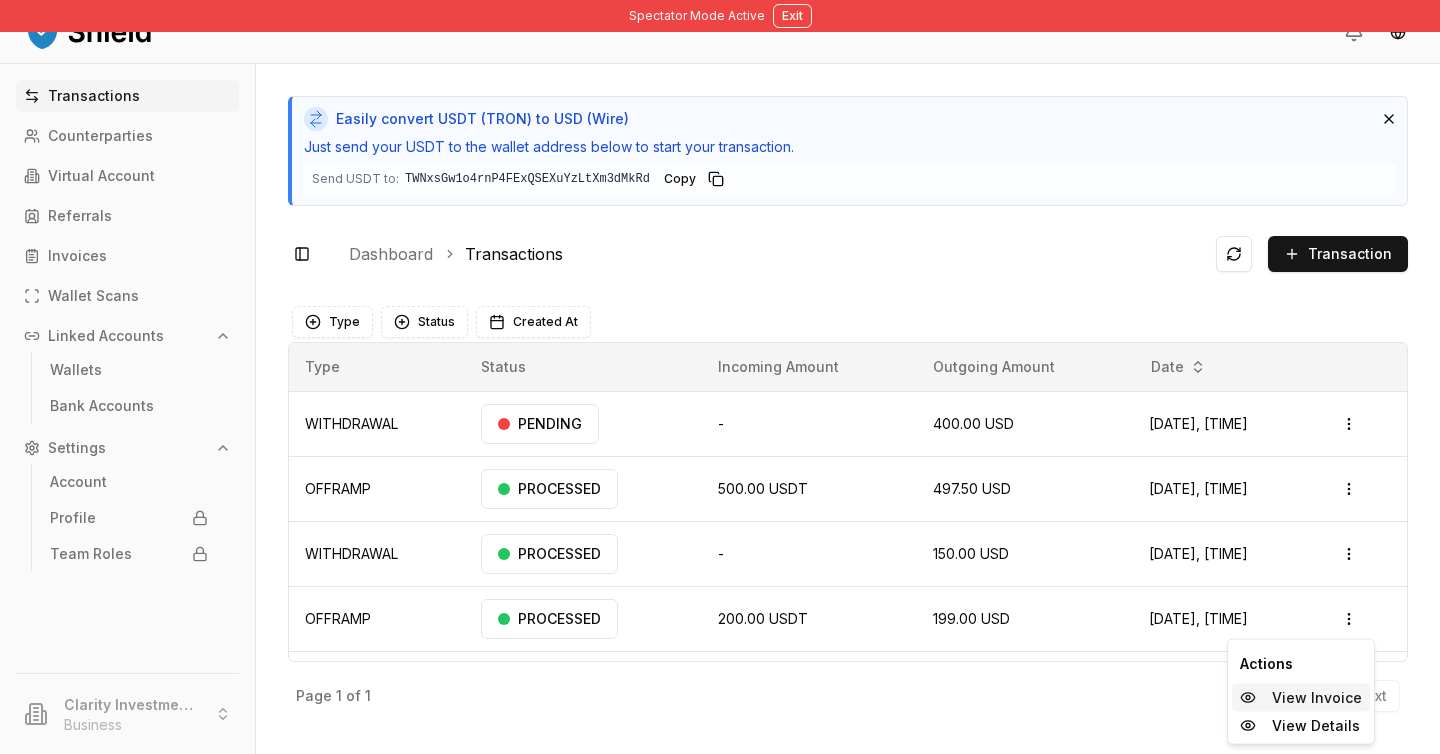 click on "View Invoice" at bounding box center [1317, 698] 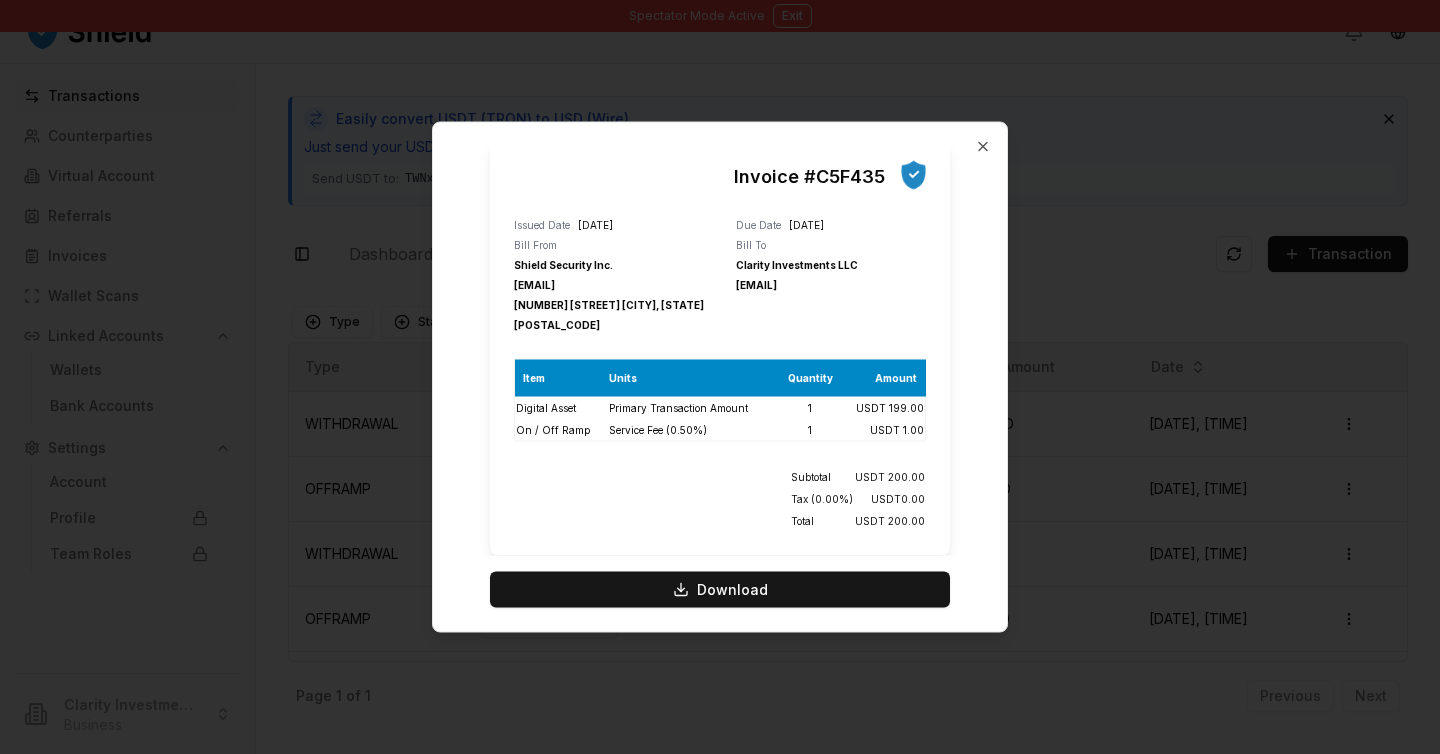 type 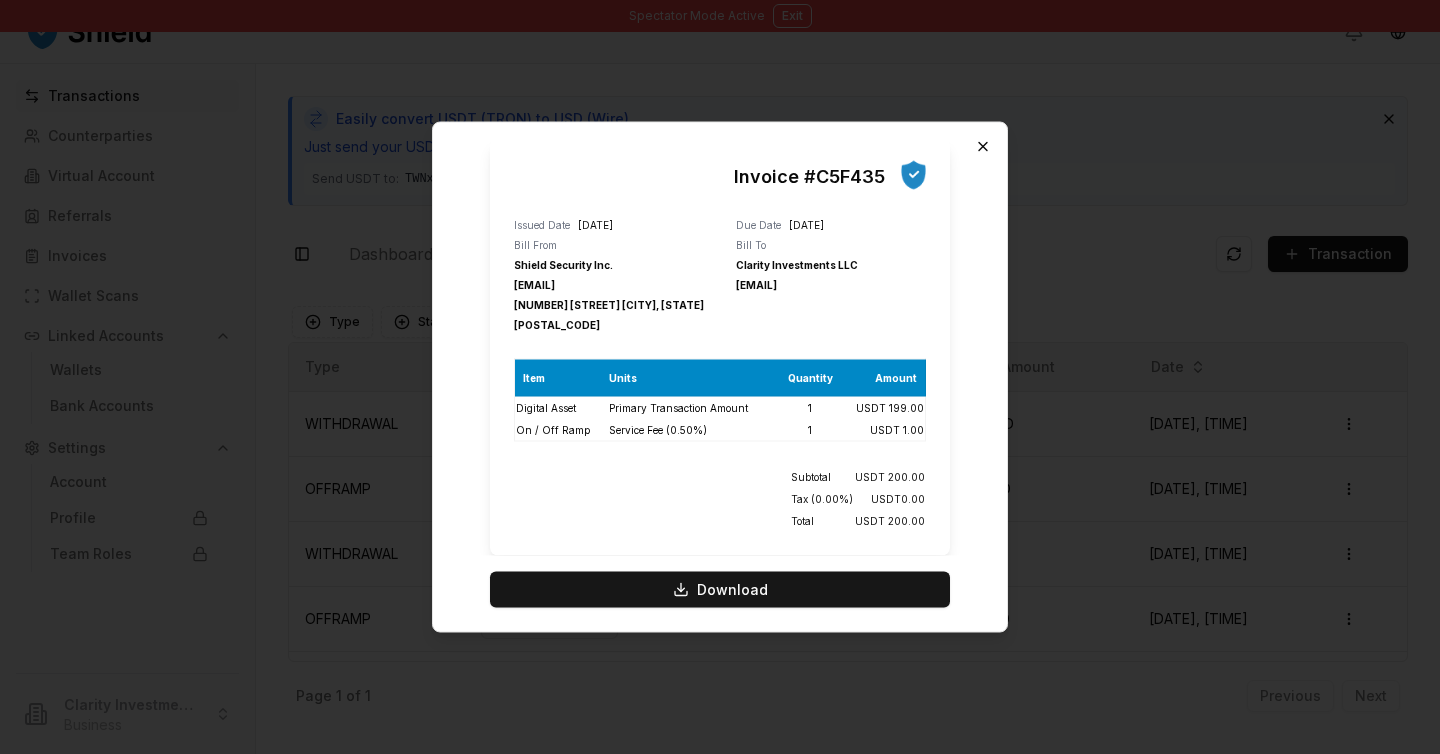 click 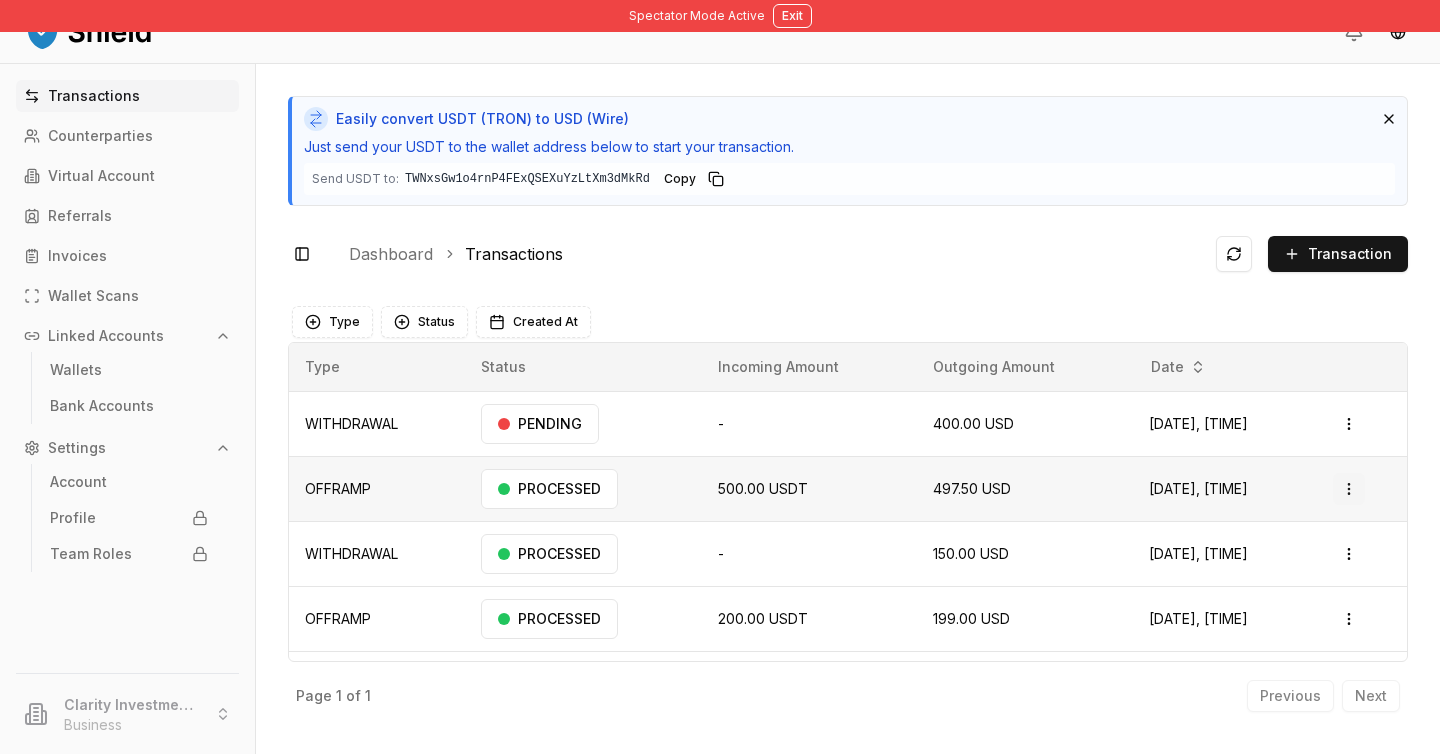 click on "Spectator Mode Active Exit Transactions Counterparties Virtual Account Referrals Invoices Wallet Scans Linked Accounts Wallets Bank Accounts Settings Account Profile Team Roles Clarity Investments LLC Business Easily convert USDT (TRON) to USD (Wire) Just send your USDT to the wallet address below to start your transaction. Send USDT to: TWNxsGw1o4rnP4FExQSEXuYzLtXm3dMkRd TWNxsGw1...3dMkRd Copy Toggle Sidebar Dashboard Transactions   Transaction WITHDRAWAL   N/A N/A   400.00 USD Jul 16, 2025, 6:23 PM PENDING Open menu OFFRAMP   500.00 USDT   497.50 USD Jul 16, 2025, 10:14 AM PROCESSED Open menu WITHDRAWAL   N/A N/A   150.00 USD Jul 10, 2025, 11:52 AM PROCESSED Open menu OFFRAMP   200.00 USDT   199.00 USD Jul 7, 2025, 4:25 PM PROCESSED Open menu Page 1 of 1 Previous Next Type Status Created At Type Status Incoming Amount Outgoing Amount Date   WITHDRAWAL   PENDING   -     400.00   USD   Jul 16, 2025, 6:23 PM   Open menu   OFFRAMP   PROCESSED   500.00   USDT   497.50   USD   Jul 16, 2025, 10:14 AM   Open menu" at bounding box center (720, 377) 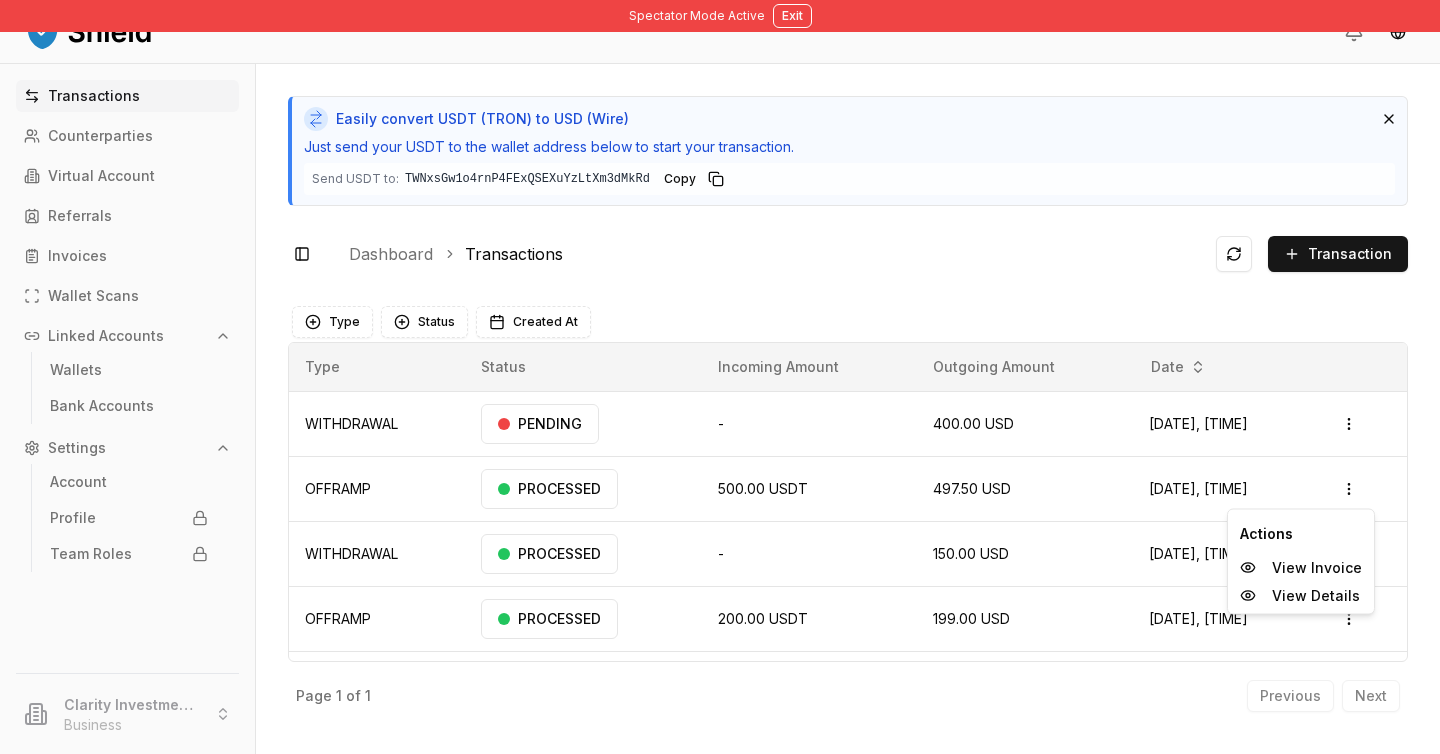 click on "Spectator Mode Active Exit Transactions Counterparties Virtual Account Referrals Invoices Wallet Scans Linked Accounts Wallets Bank Accounts Settings Account Profile Team Roles Clarity Investments LLC Business Easily convert USDT (TRON) to USD (Wire) Just send your USDT to the wallet address below to start your transaction. Send USDT to: TWNxsGw1o4rnP4FExQSEXuYzLtXm3dMkRd TWNxsGw1...3dMkRd Copy Toggle Sidebar Dashboard Transactions   Transaction WITHDRAWAL   N/A N/A   400.00 USD Jul 16, 2025, 6:23 PM PENDING Open menu OFFRAMP   500.00 USDT   497.50 USD Jul 16, 2025, 10:14 AM PROCESSED Open menu WITHDRAWAL   N/A N/A   150.00 USD Jul 10, 2025, 11:52 AM PROCESSED Open menu OFFRAMP   200.00 USDT   199.00 USD Jul 7, 2025, 4:25 PM PROCESSED Open menu Page 1 of 1 Previous Next Type Status Created At Type Status Incoming Amount Outgoing Amount Date   WITHDRAWAL   PENDING   -     400.00   USD   Jul 16, 2025, 6:23 PM   Open menu   OFFRAMP   PROCESSED   500.00   USDT   497.50   USD   Jul 16, 2025, 10:14 AM   Open menu" at bounding box center [720, 377] 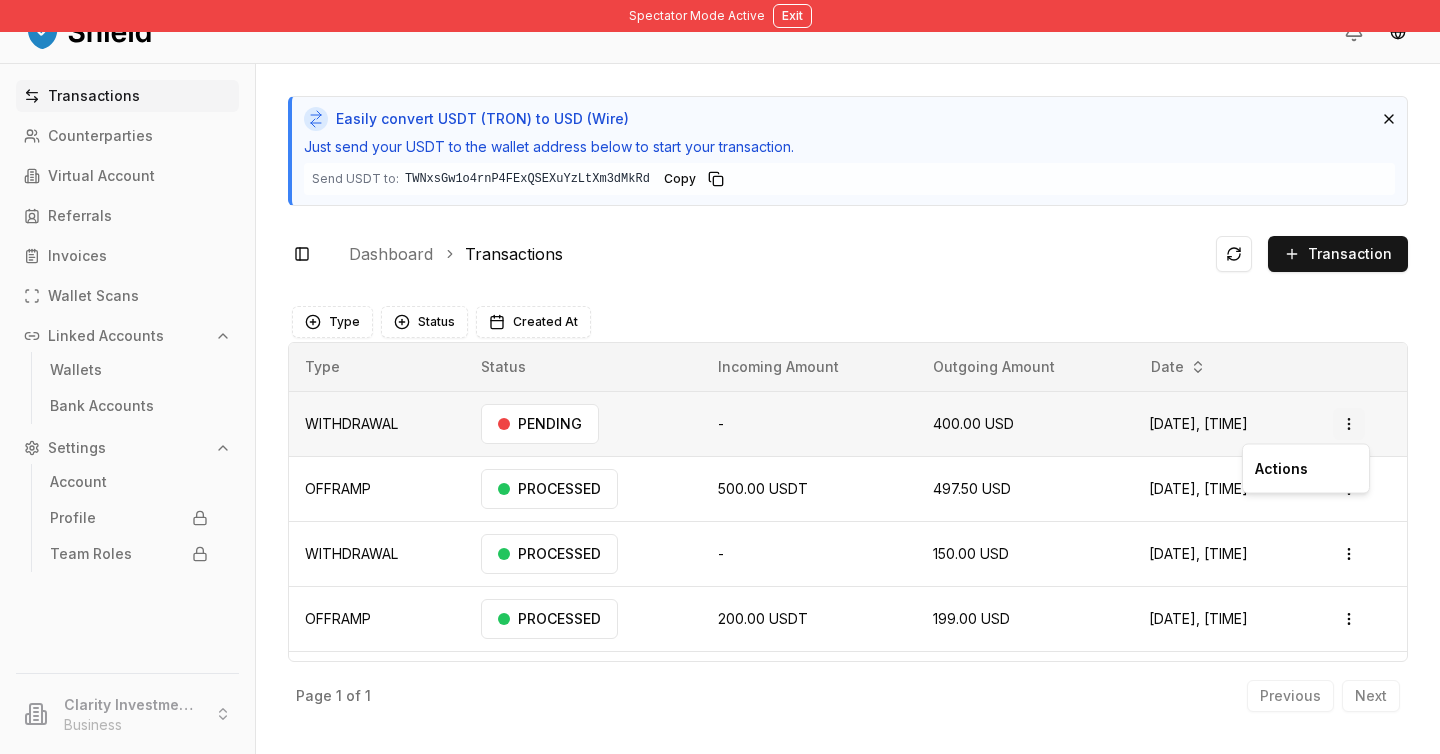click on "Spectator Mode Active Exit Transactions Counterparties Virtual Account Referrals Invoices Wallet Scans Linked Accounts Wallets Bank Accounts Settings Account Profile Team Roles Clarity Investments LLC Business Easily convert USDT (TRON) to USD (Wire) Just send your USDT to the wallet address below to start your transaction. Send USDT to: TWNxsGw1o4rnP4FExQSEXuYzLtXm3dMkRd TWNxsGw1...3dMkRd Copy Toggle Sidebar Dashboard Transactions   Transaction WITHDRAWAL   N/A N/A   400.00 USD Jul 16, 2025, 6:23 PM PENDING Open menu OFFRAMP   500.00 USDT   497.50 USD Jul 16, 2025, 10:14 AM PROCESSED Open menu WITHDRAWAL   N/A N/A   150.00 USD Jul 10, 2025, 11:52 AM PROCESSED Open menu OFFRAMP   200.00 USDT   199.00 USD Jul 7, 2025, 4:25 PM PROCESSED Open menu Page 1 of 1 Previous Next Type Status Created At Type Status Incoming Amount Outgoing Amount Date   WITHDRAWAL   PENDING   -     400.00   USD   Jul 16, 2025, 6:23 PM   Open menu   OFFRAMP   PROCESSED   500.00   USDT   497.50   USD   Jul 16, 2025, 10:14 AM   Open menu" at bounding box center [720, 377] 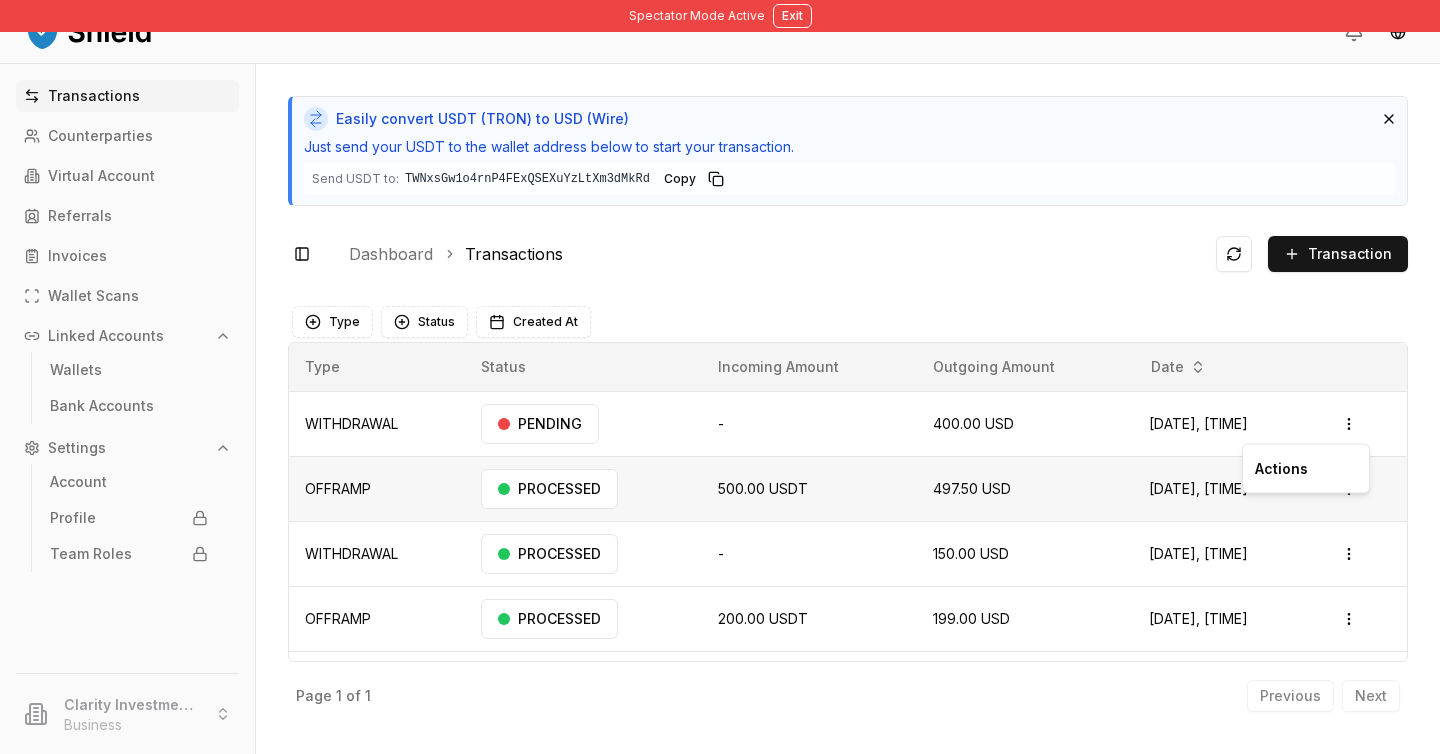click on "Spectator Mode Active Exit Transactions Counterparties Virtual Account Referrals Invoices Wallet Scans Linked Accounts Wallets Bank Accounts Settings Account Profile Team Roles Clarity Investments LLC Business Easily convert USDT (TRON) to USD (Wire) Just send your USDT to the wallet address below to start your transaction. Send USDT to: TWNxsGw1o4rnP4FExQSEXuYzLtXm3dMkRd TWNxsGw1...3dMkRd Copy Toggle Sidebar Dashboard Transactions   Transaction WITHDRAWAL   N/A N/A   400.00 USD Jul 16, 2025, 6:23 PM PENDING Open menu OFFRAMP   500.00 USDT   497.50 USD Jul 16, 2025, 10:14 AM PROCESSED Open menu WITHDRAWAL   N/A N/A   150.00 USD Jul 10, 2025, 11:52 AM PROCESSED Open menu OFFRAMP   200.00 USDT   199.00 USD Jul 7, 2025, 4:25 PM PROCESSED Open menu Page 1 of 1 Previous Next Type Status Created At Type Status Incoming Amount Outgoing Amount Date   WITHDRAWAL   PENDING   -     400.00   USD   Jul 16, 2025, 6:23 PM   Open menu   OFFRAMP   PROCESSED   500.00   USDT   497.50   USD   Jul 16, 2025, 10:14 AM   Open menu" at bounding box center [720, 377] 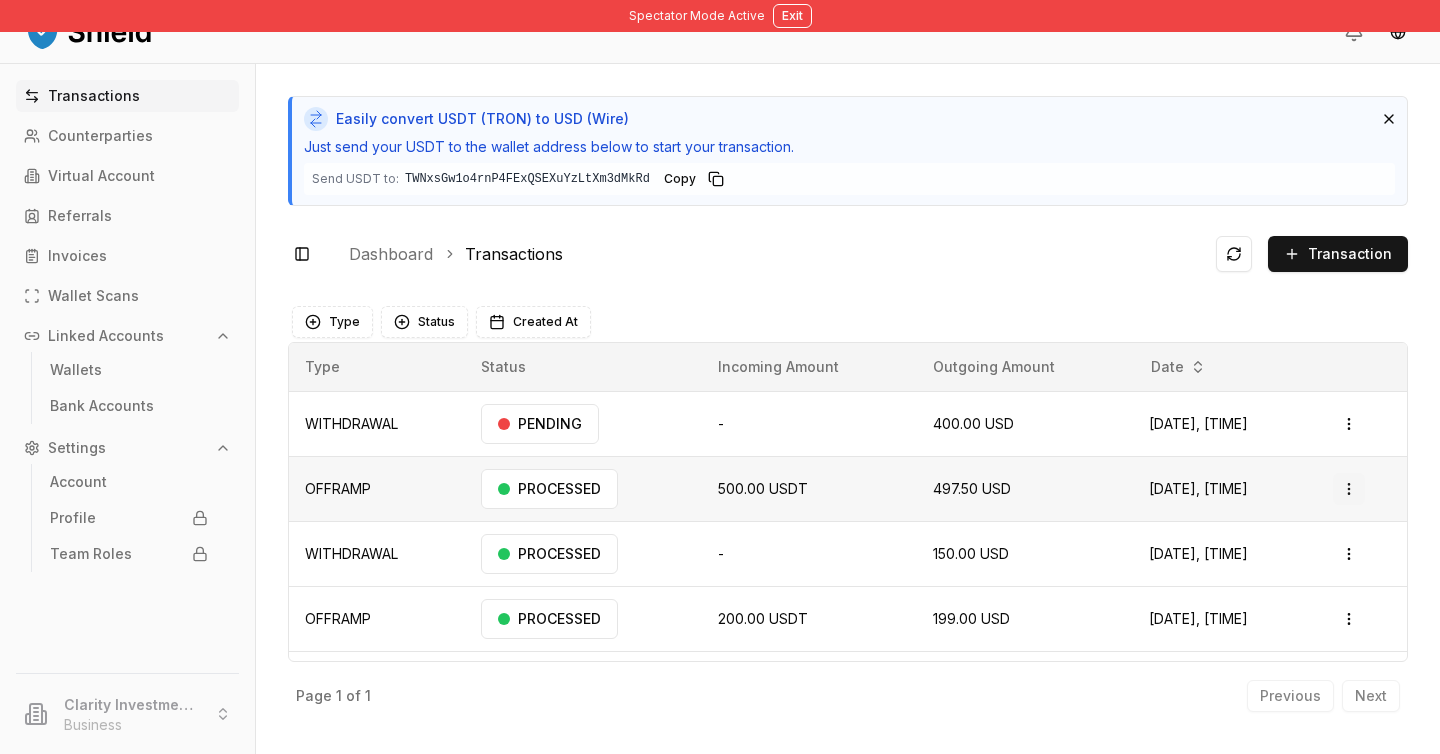 click on "Spectator Mode Active Exit Transactions Counterparties Virtual Account Referrals Invoices Wallet Scans Linked Accounts Wallets Bank Accounts Settings Account Profile Team Roles Clarity Investments LLC Business Easily convert USDT (TRON) to USD (Wire) Just send your USDT to the wallet address below to start your transaction. Send USDT to: TWNxsGw1o4rnP4FExQSEXuYzLtXm3dMkRd TWNxsGw1...3dMkRd Copy Toggle Sidebar Dashboard Transactions   Transaction WITHDRAWAL   N/A N/A   400.00 USD Jul 16, 2025, 6:23 PM PENDING Open menu OFFRAMP   500.00 USDT   497.50 USD Jul 16, 2025, 10:14 AM PROCESSED Open menu WITHDRAWAL   N/A N/A   150.00 USD Jul 10, 2025, 11:52 AM PROCESSED Open menu OFFRAMP   200.00 USDT   199.00 USD Jul 7, 2025, 4:25 PM PROCESSED Open menu Page 1 of 1 Previous Next Type Status Created At Type Status Incoming Amount Outgoing Amount Date   WITHDRAWAL   PENDING   -     400.00   USD   Jul 16, 2025, 6:23 PM   Open menu   OFFRAMP   PROCESSED   500.00   USDT   497.50   USD   Jul 16, 2025, 10:14 AM   Open menu" at bounding box center [720, 377] 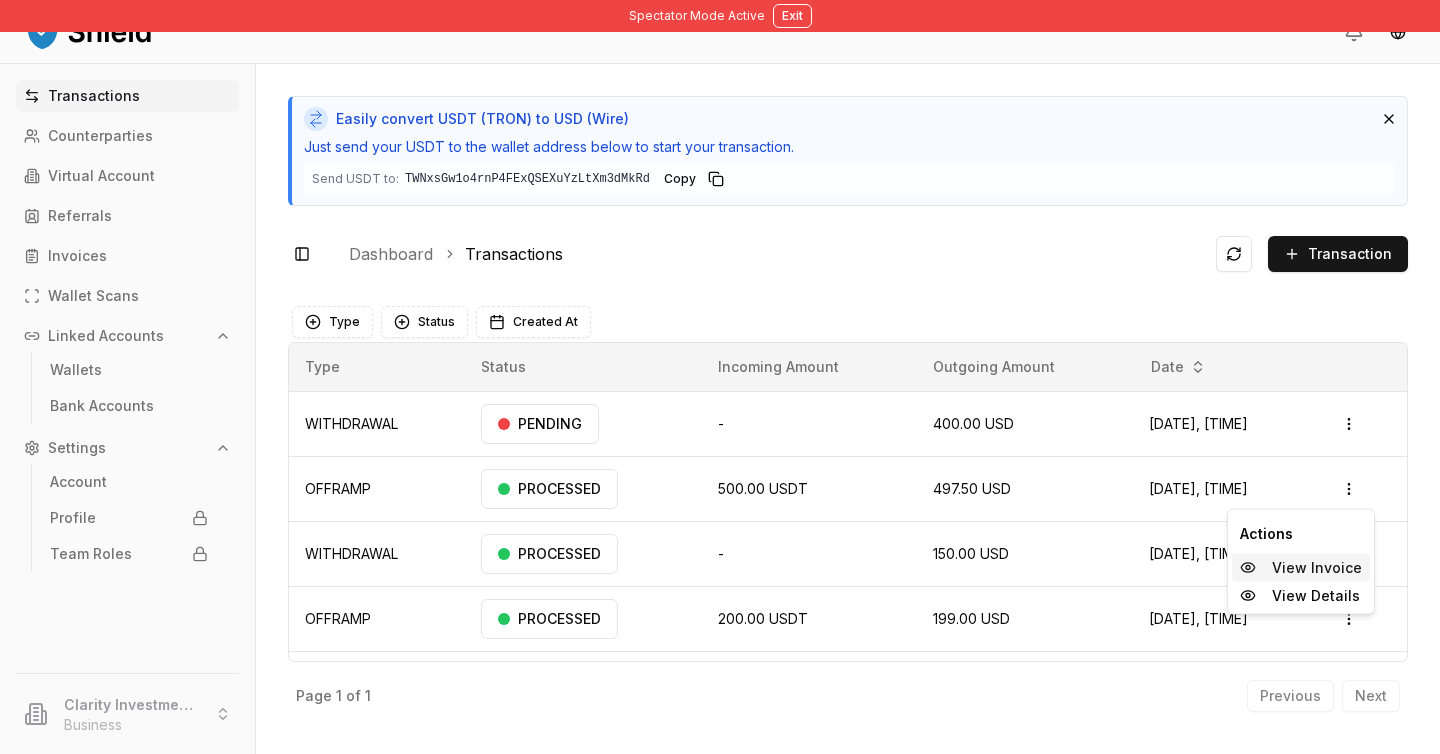 click on "View Invoice" at bounding box center [1317, 568] 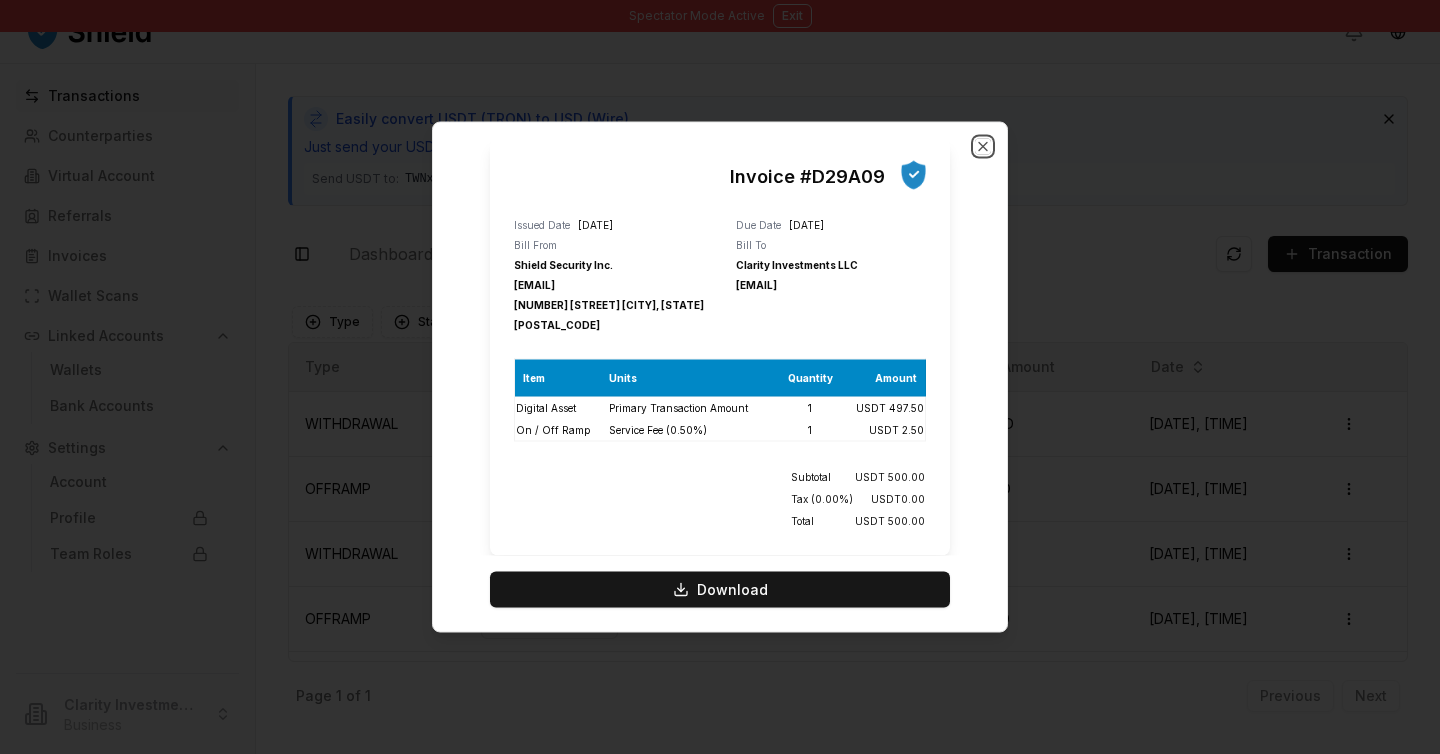 type 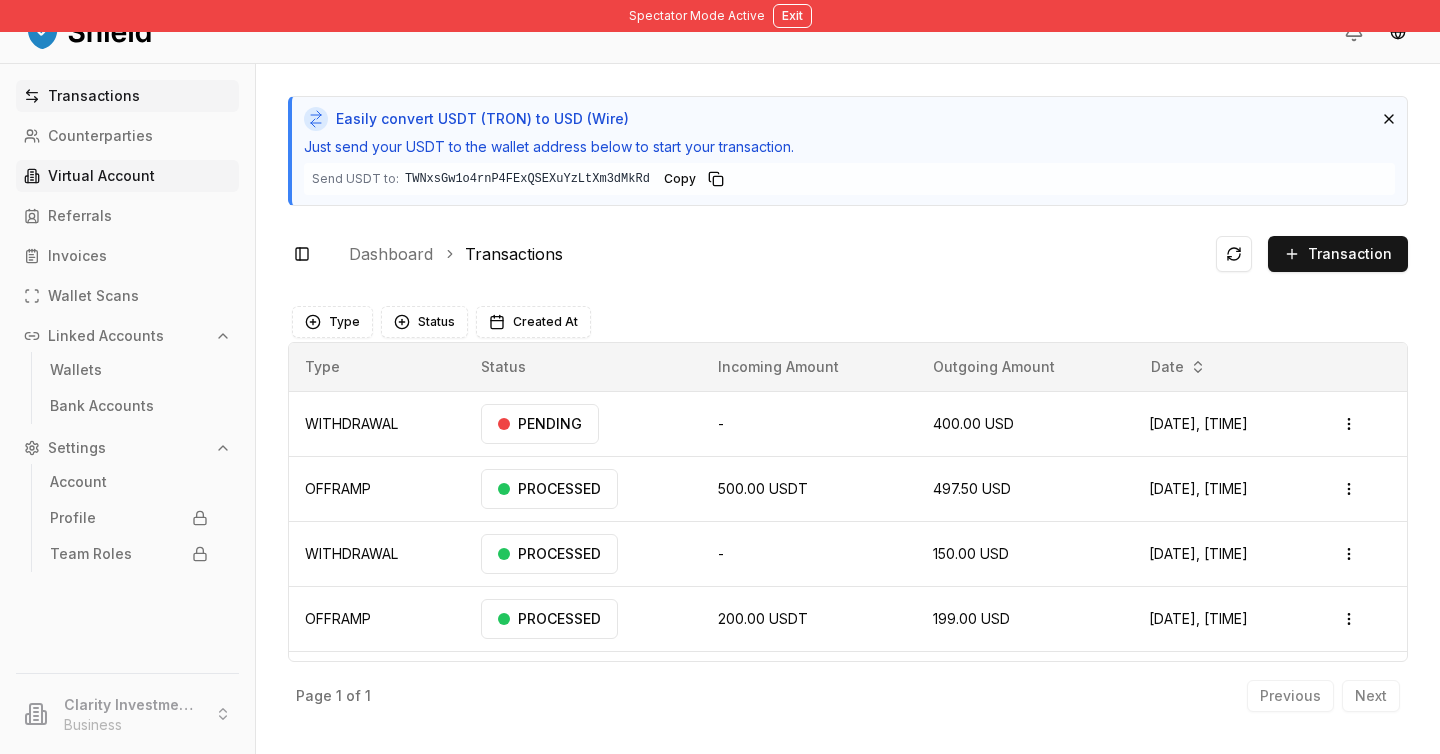 click on "Virtual Account" at bounding box center [101, 176] 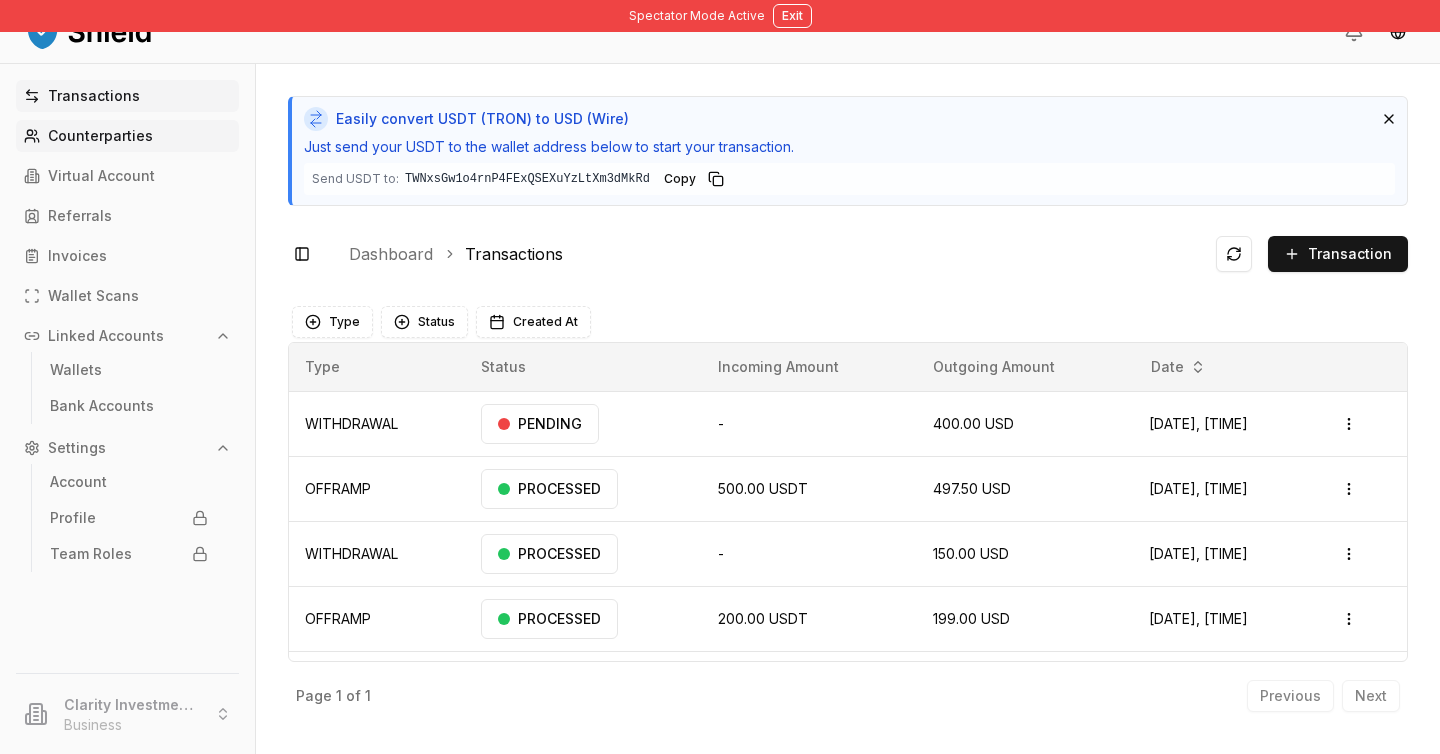 click on "Counterparties" at bounding box center [100, 136] 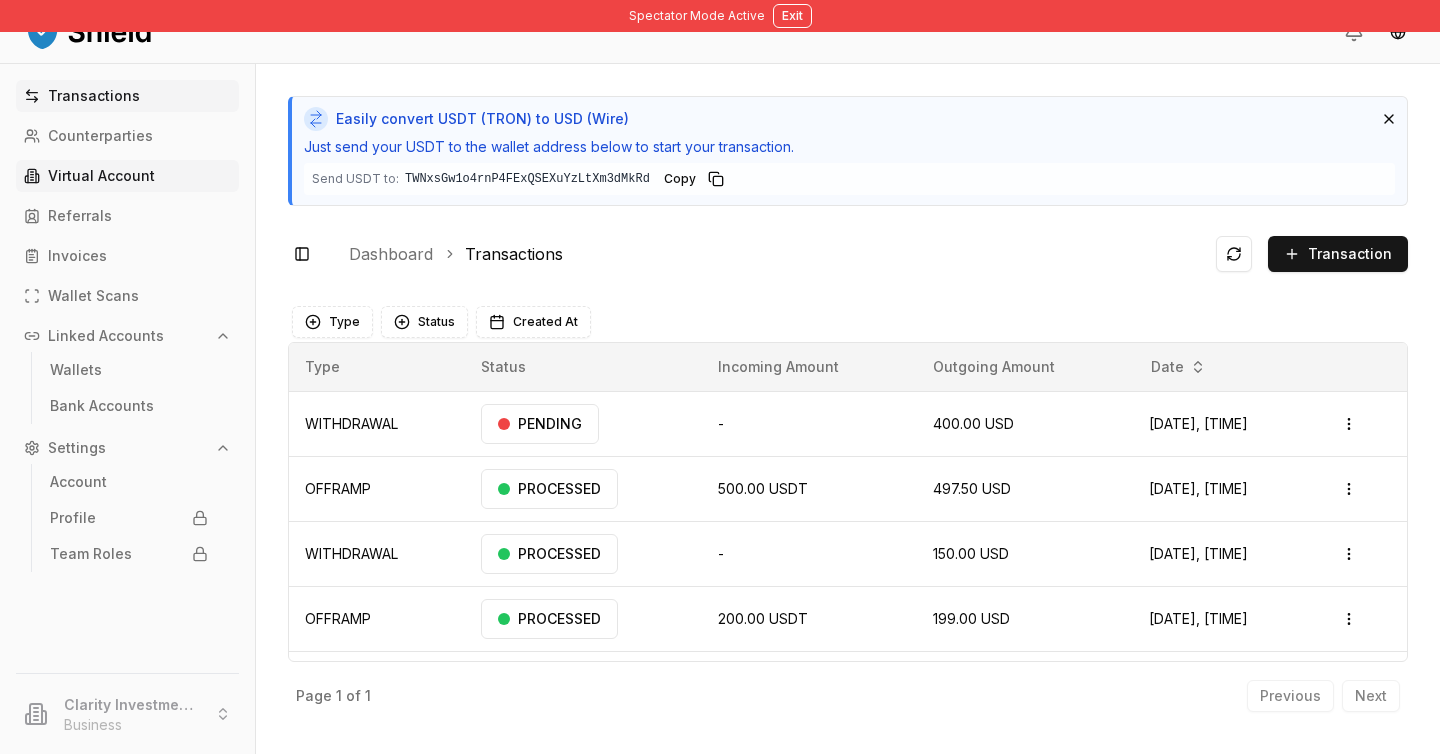 click on "Virtual Account" at bounding box center [101, 176] 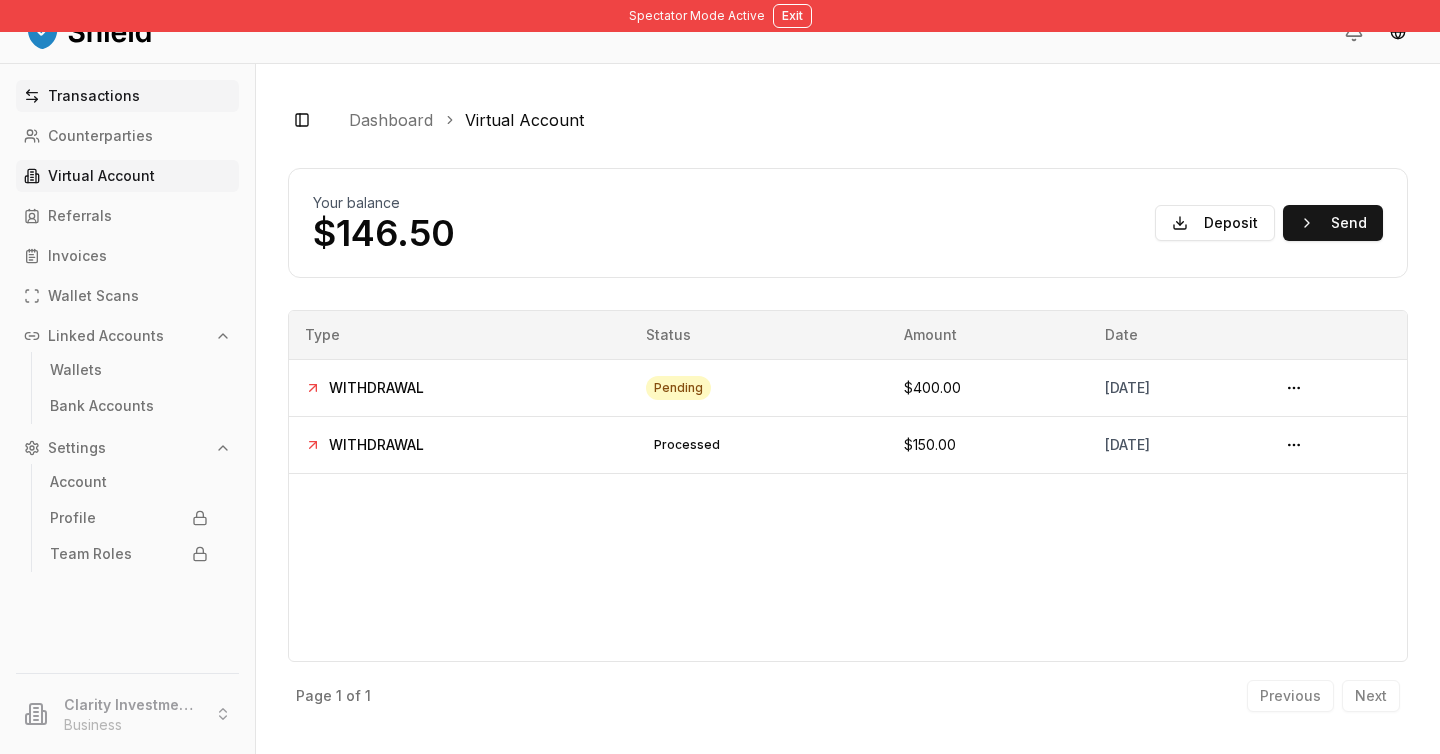 click on "Transactions" at bounding box center (127, 96) 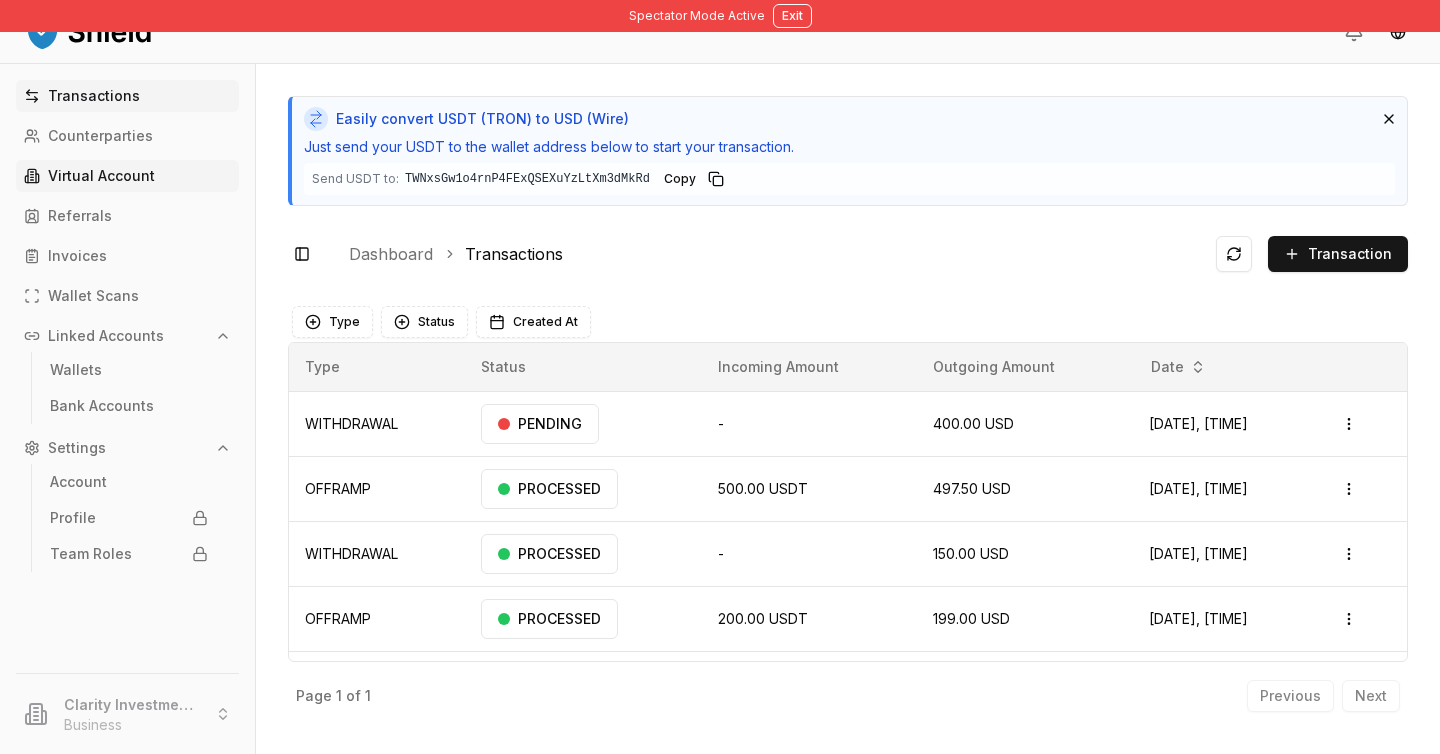 click on "Virtual Account" at bounding box center (101, 176) 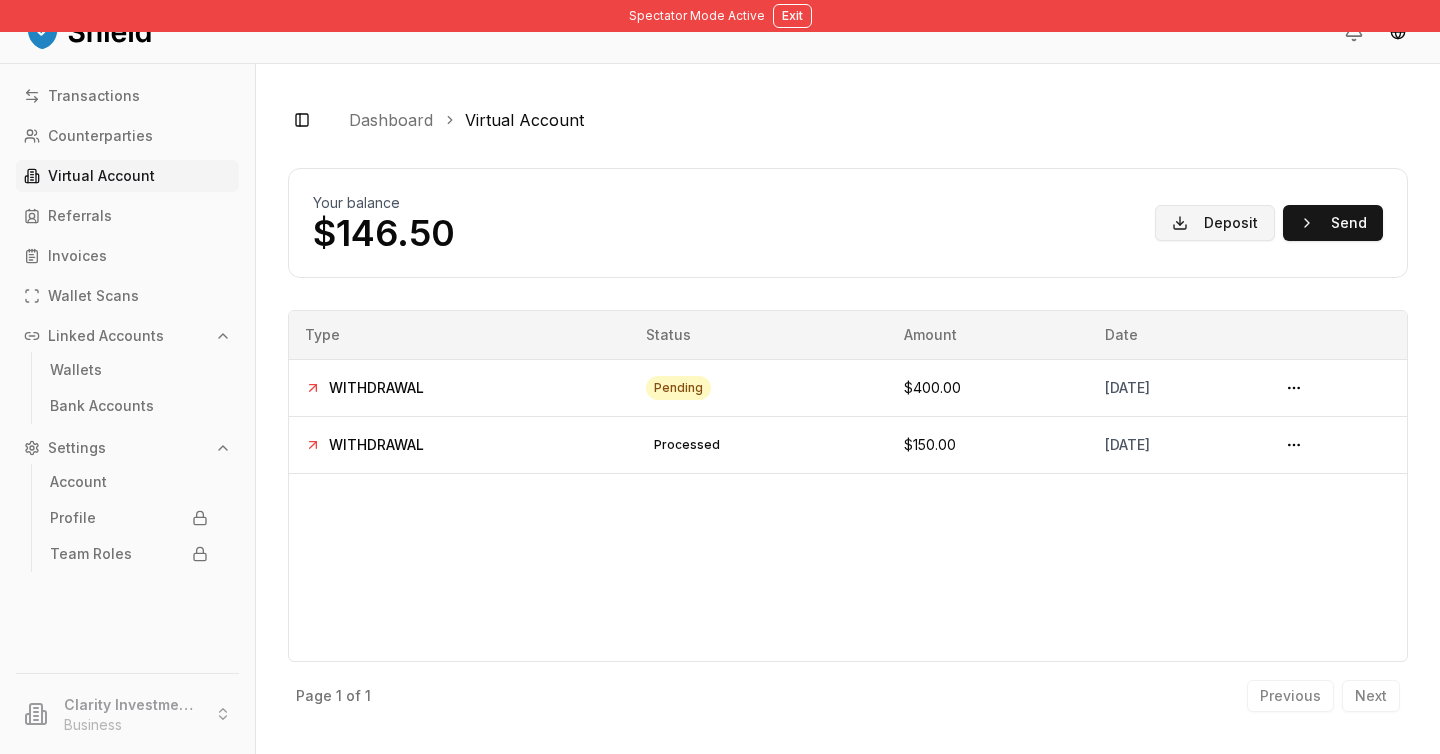 click on "Deposit" at bounding box center [1215, 223] 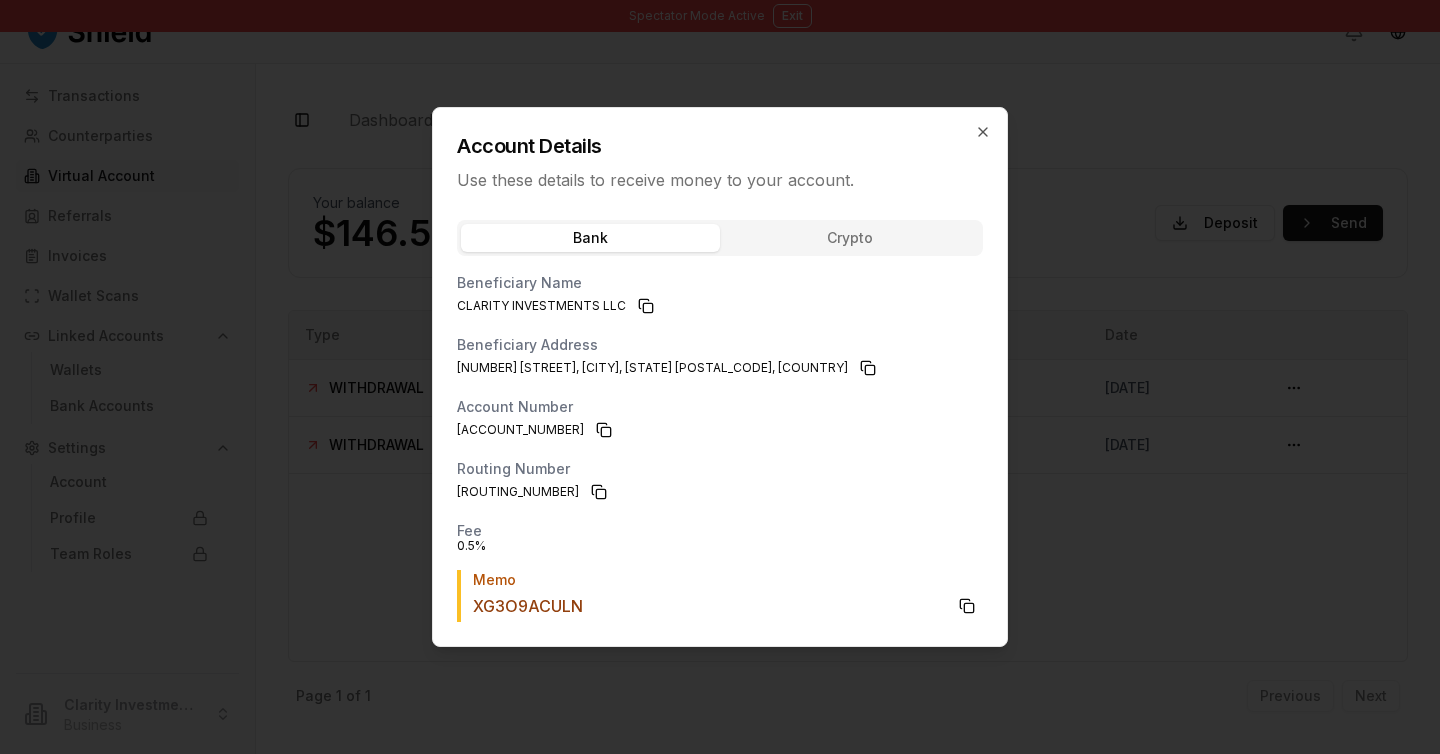 click on "Account Details Use these details to receive money to your account." at bounding box center (720, 150) 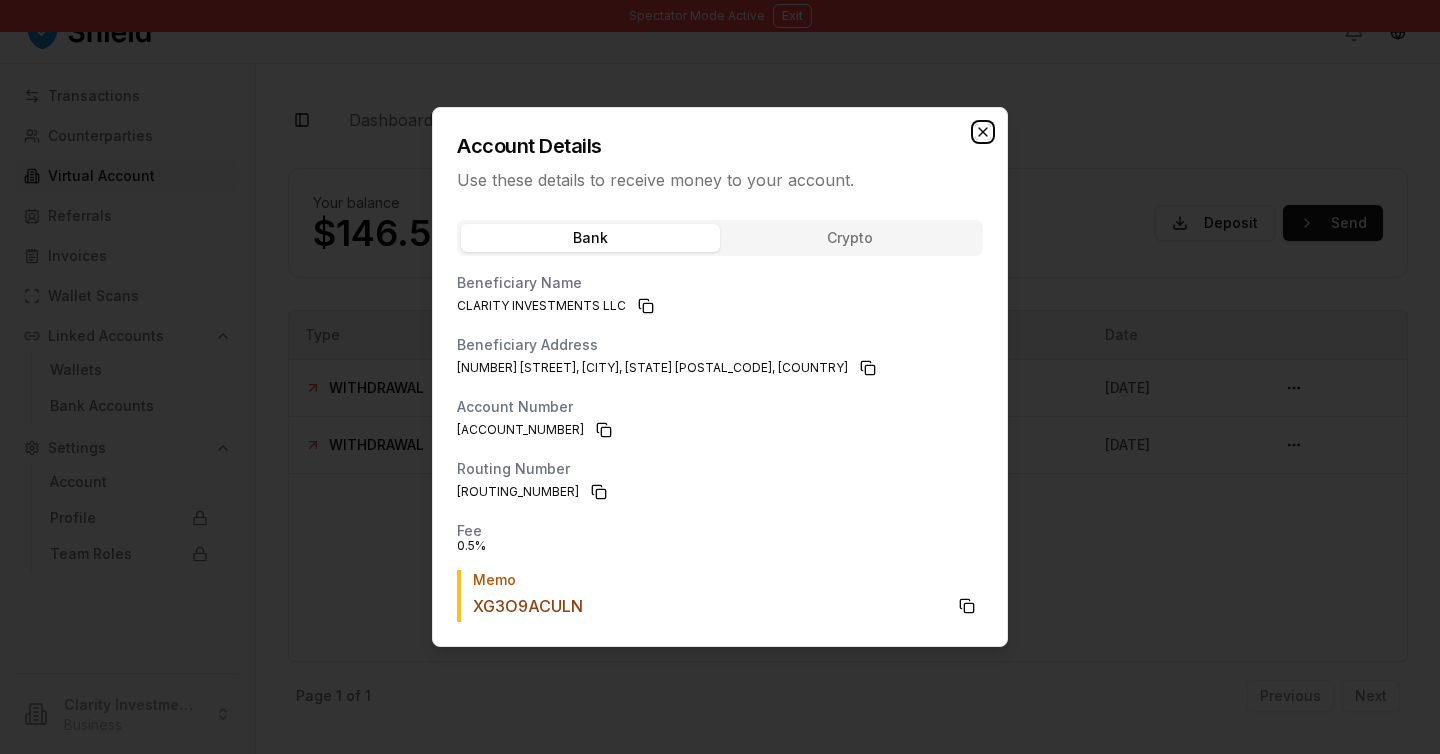 click 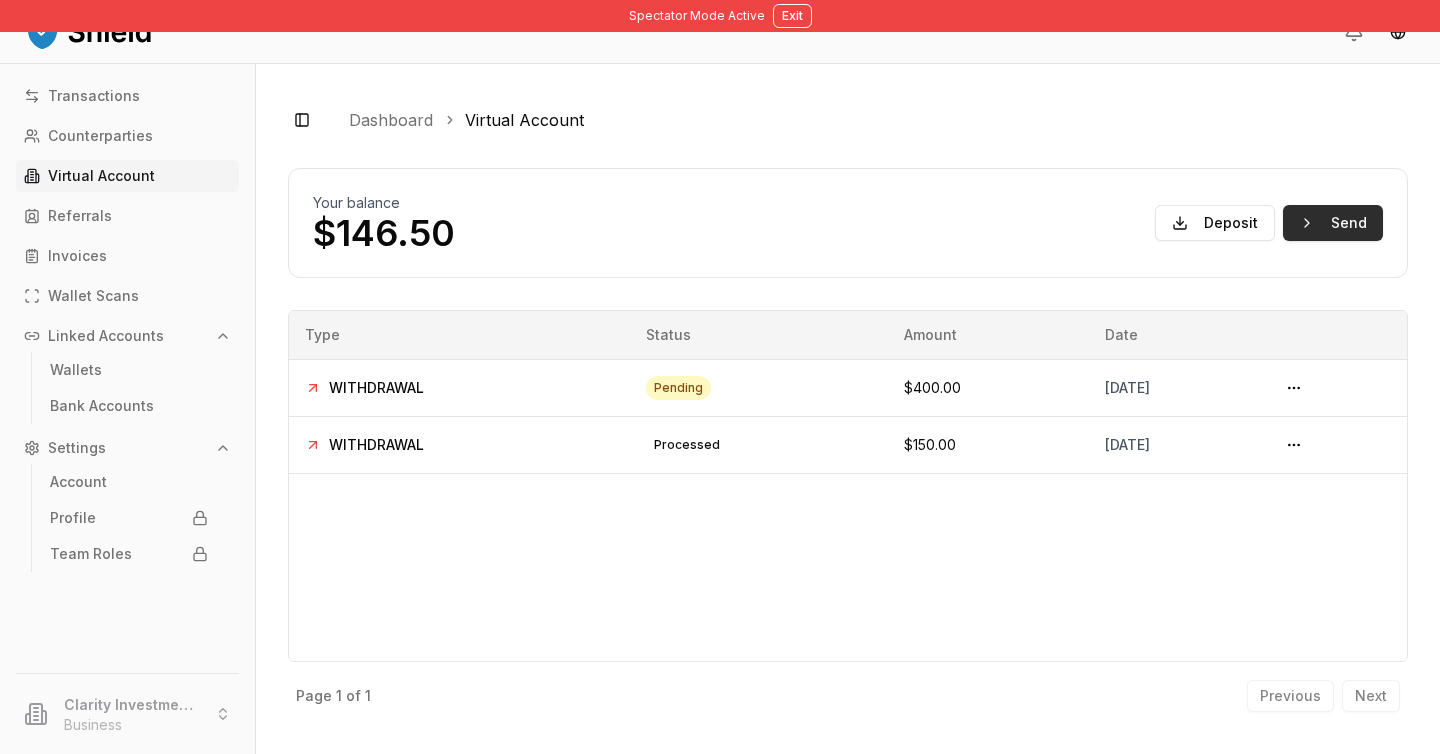click on "Send" at bounding box center (1333, 223) 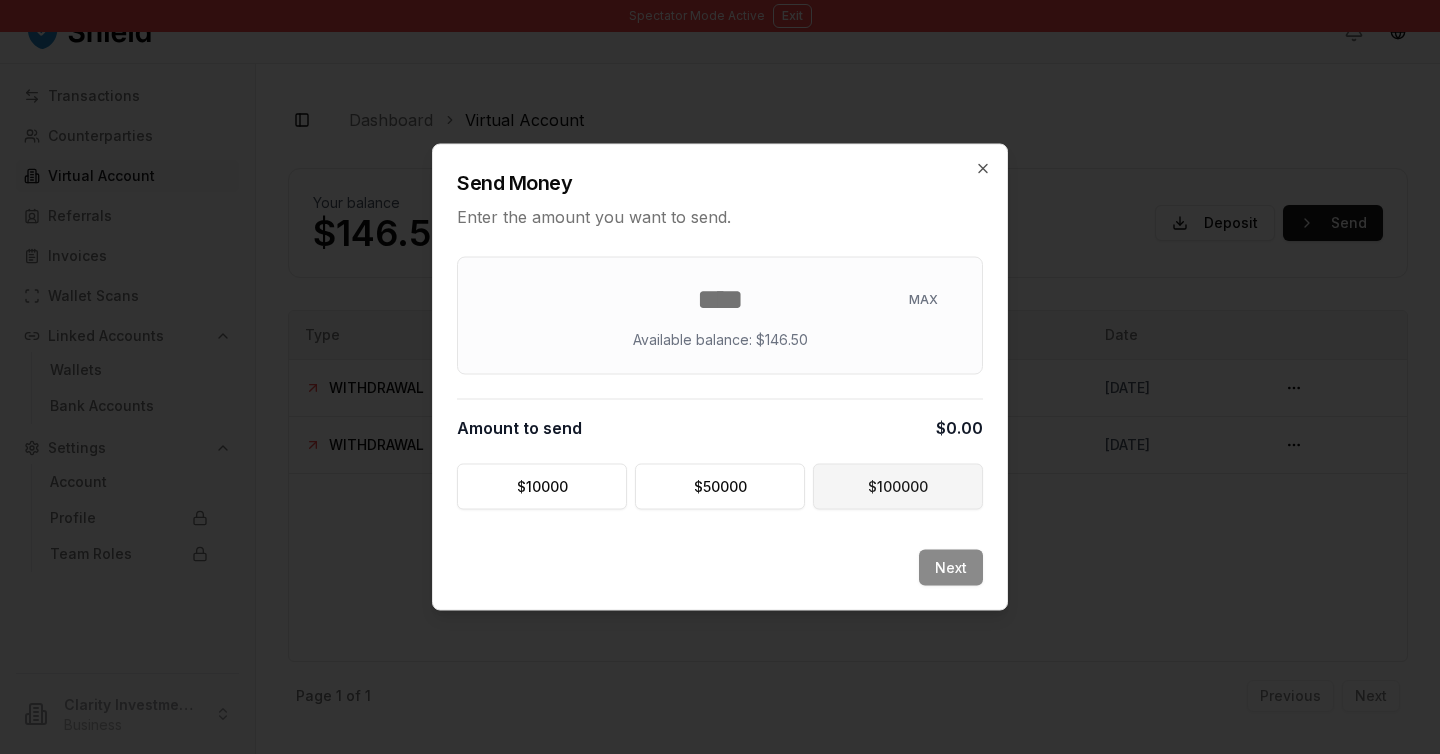 click on "$ 100000" at bounding box center (898, 487) 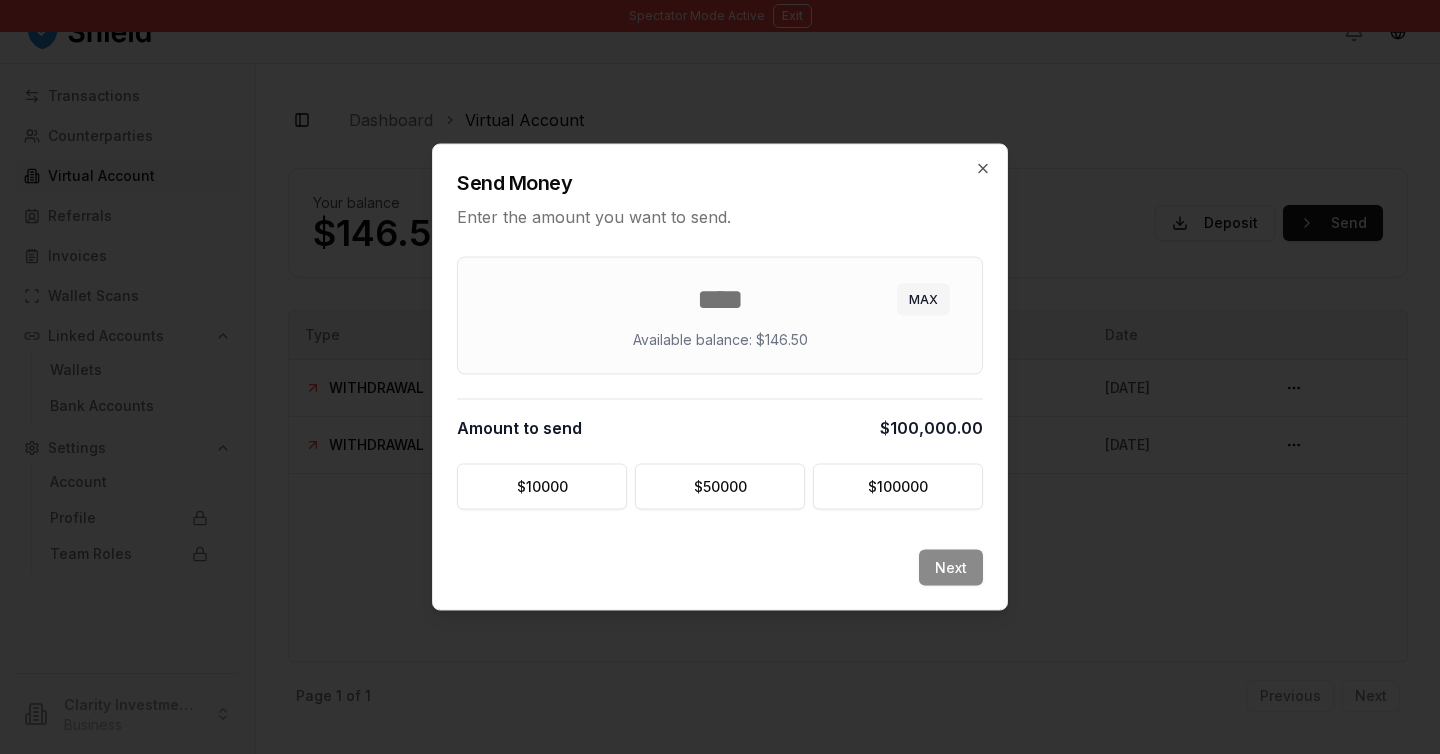click on "MAX" at bounding box center (923, 300) 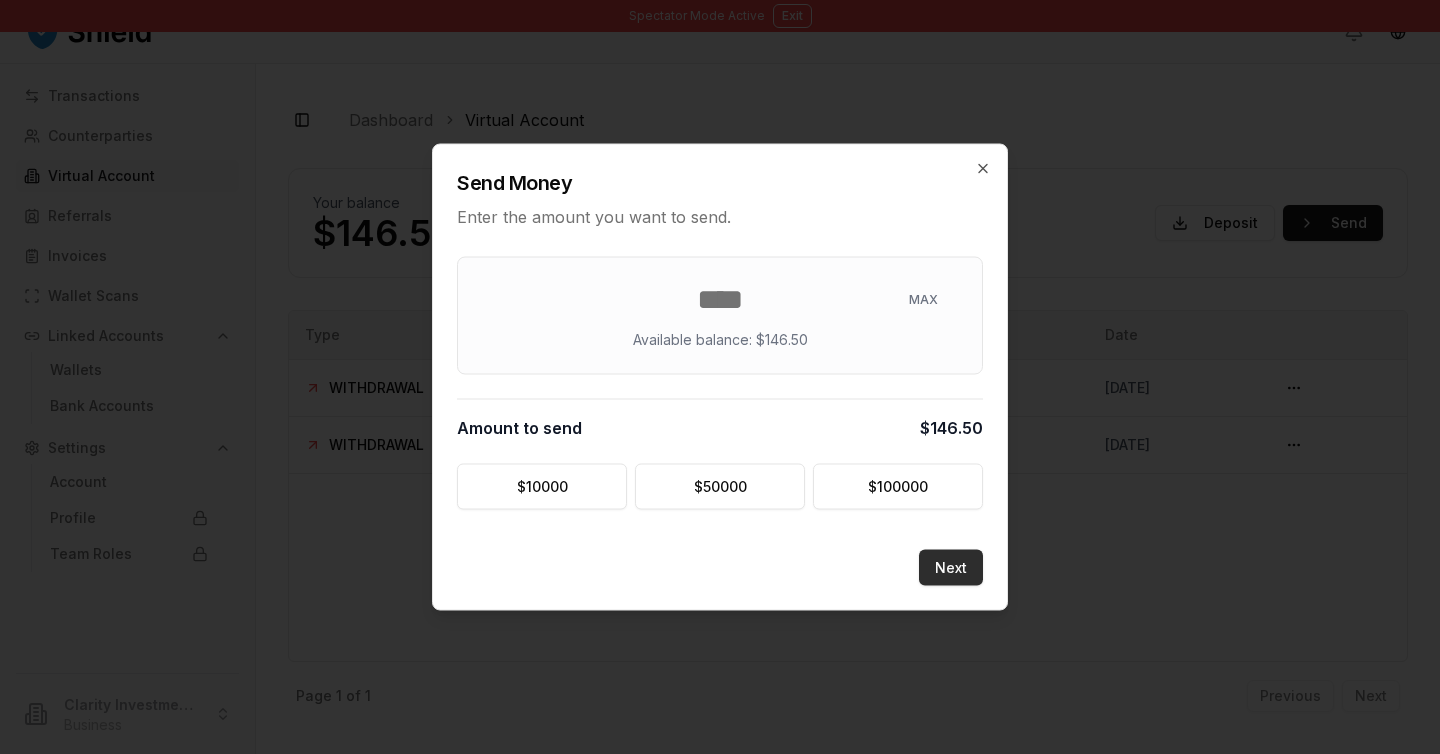 click on "Next" at bounding box center [951, 568] 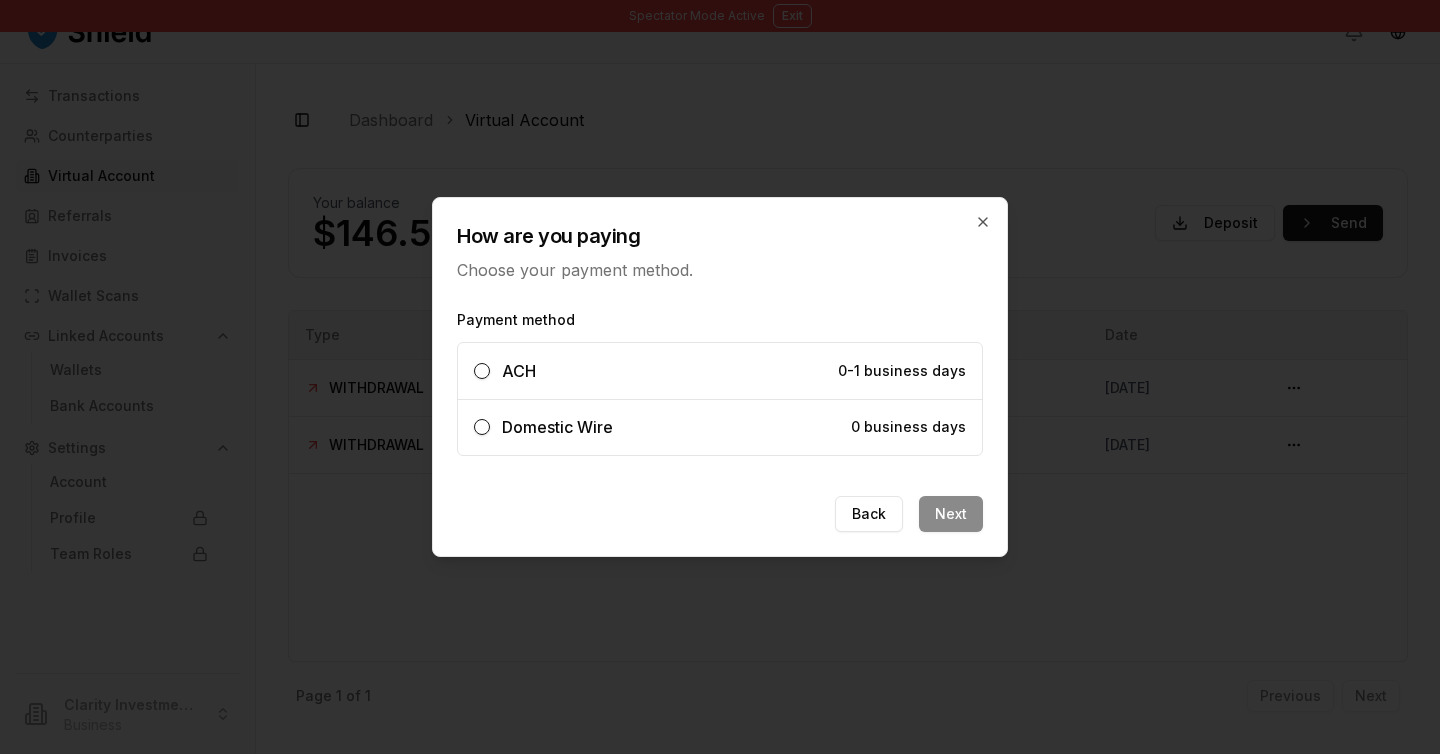 click on "Domestic Wire 0 business days" at bounding box center (720, 427) 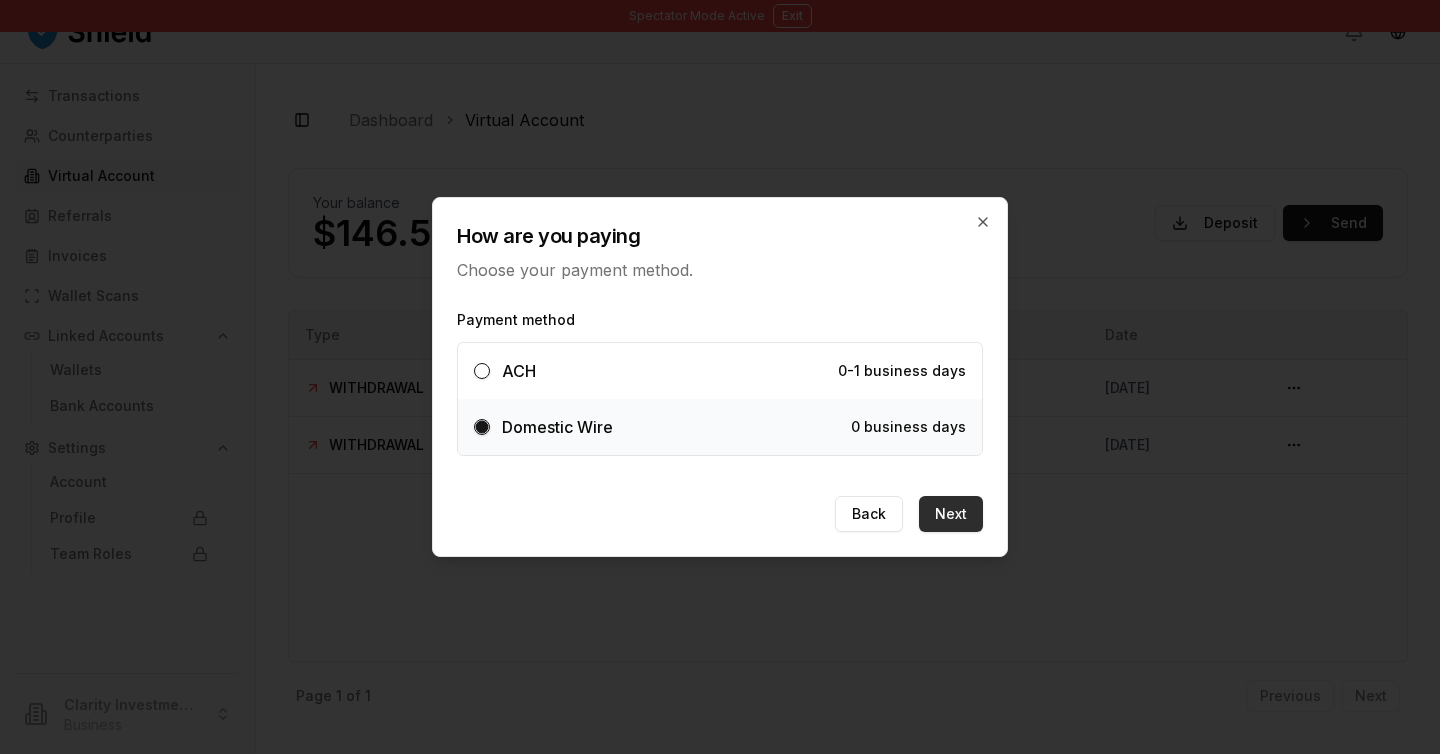 click on "Next" at bounding box center (951, 514) 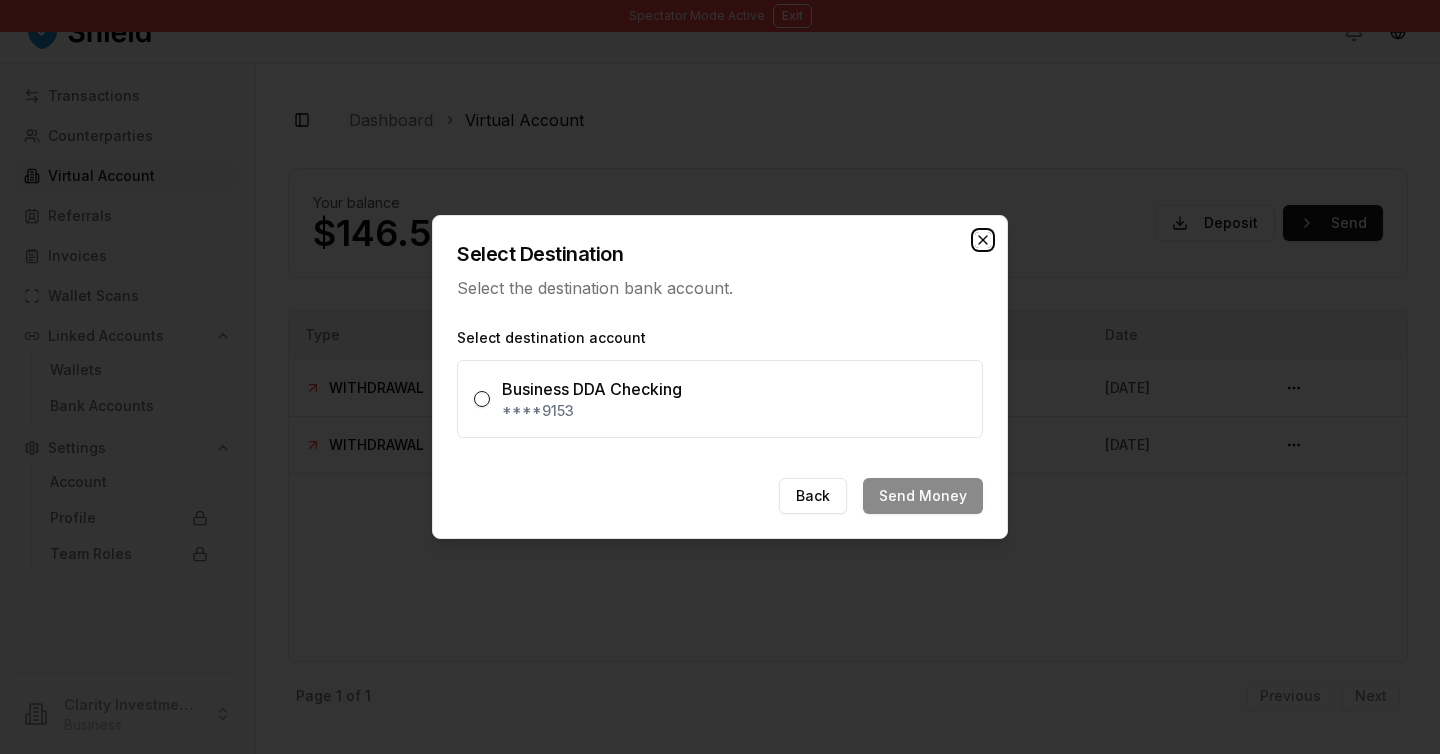 click 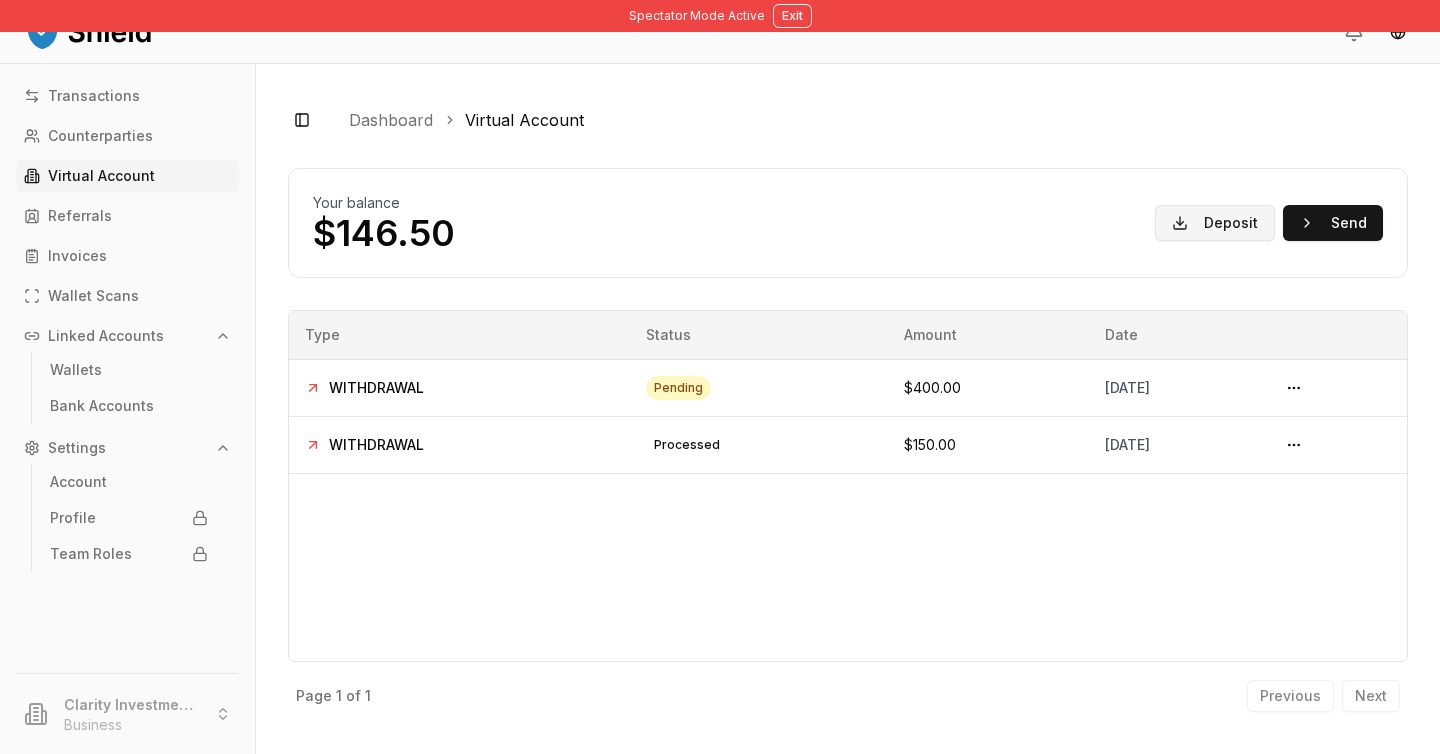 click on "Deposit" at bounding box center [1215, 223] 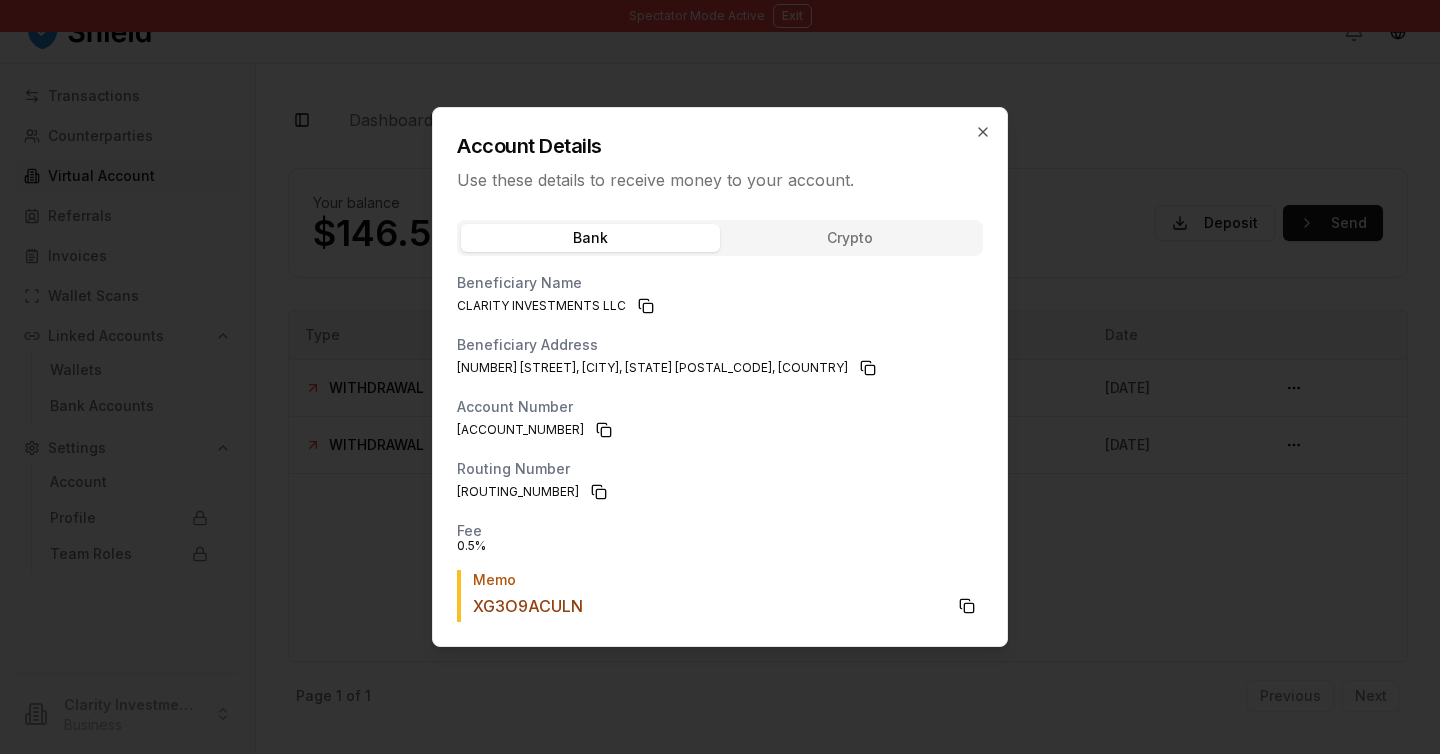 click on "Bank Crypto" at bounding box center [720, 238] 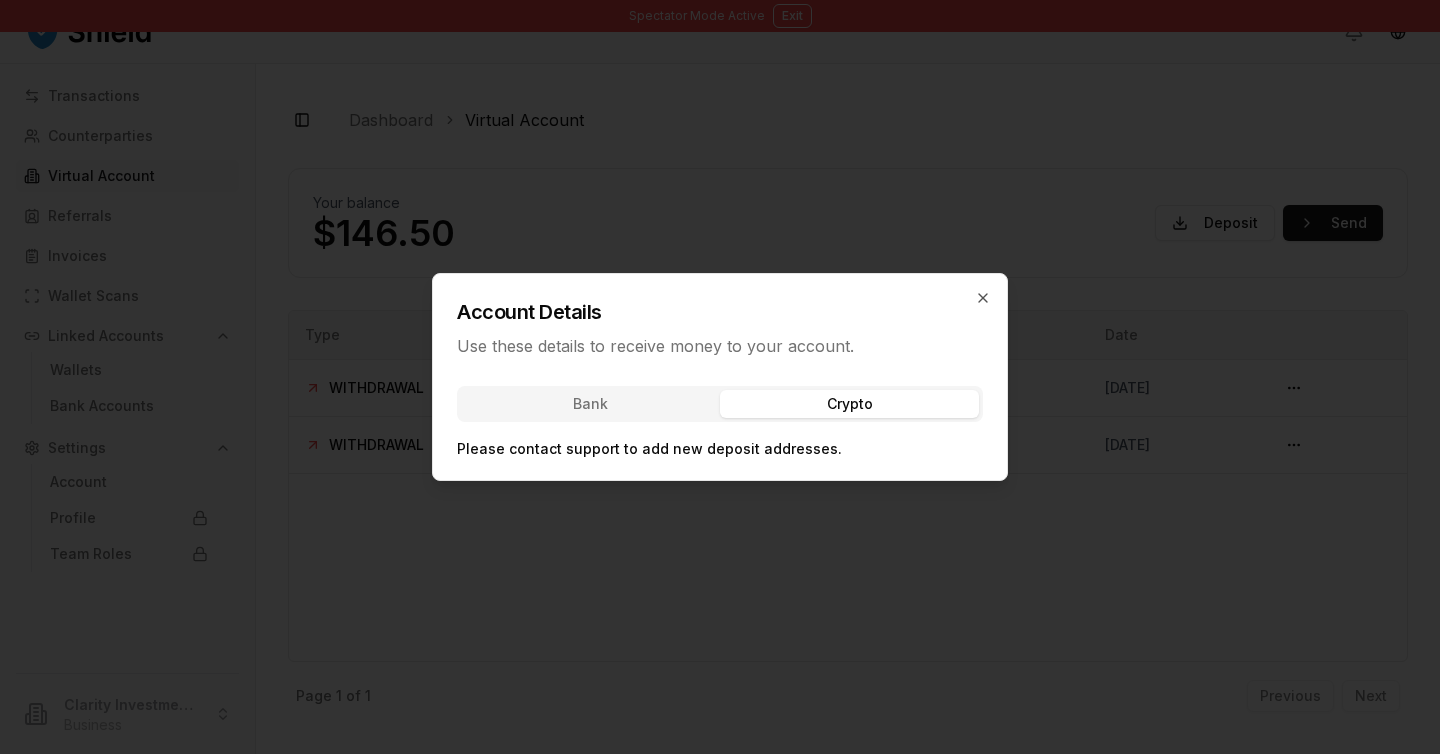 click on "Spectator Mode Active Exit Transactions Counterparties Virtual Account Referrals Invoices Wallet Scans Linked Accounts Wallets Bank Accounts Settings Account Profile Team Roles Clarity Investments LLC Business Toggle Sidebar Dashboard Virtual Account Your balance $146.50 Deposit Send Type Status Amount Date   WITHDRAWAL   pending   $400.00   July 16, 2025     WITHDRAWAL   processed   $150.00   July 10, 2025   Page 1 of 1 Previous Next Account Details Use these details to receive money to your account. Bank Crypto Please contact support to add new deposit addresses. Close" at bounding box center (720, 377) 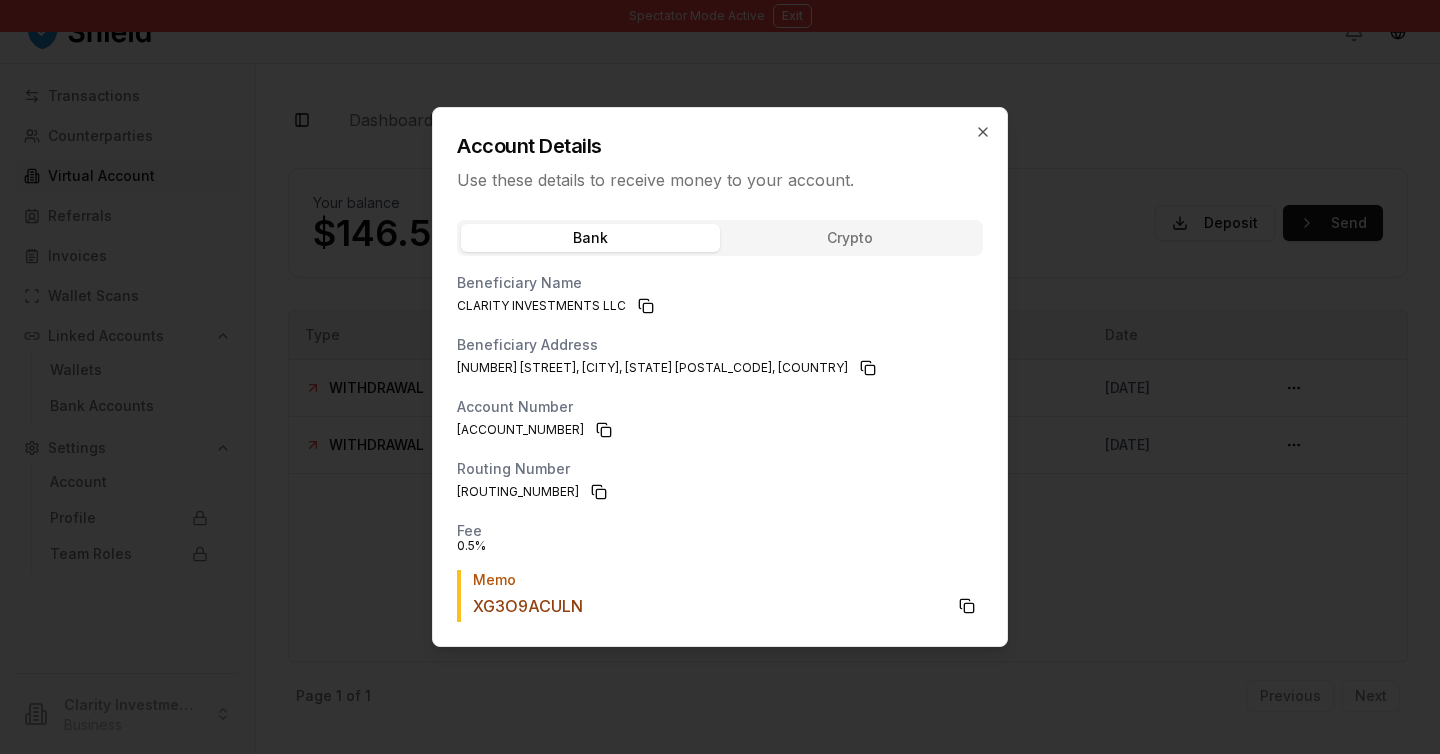 click on "Bank Crypto Beneficiary Name CLARITY INVESTMENTS LLC Beneficiary Address 4698 Northwest 74th Avenue, Miami, Florida 33166, US Account Number 341472239563 Routing Number 021214891 Fee 0.5 % Memo XG3O9ACULN" at bounding box center [720, 427] 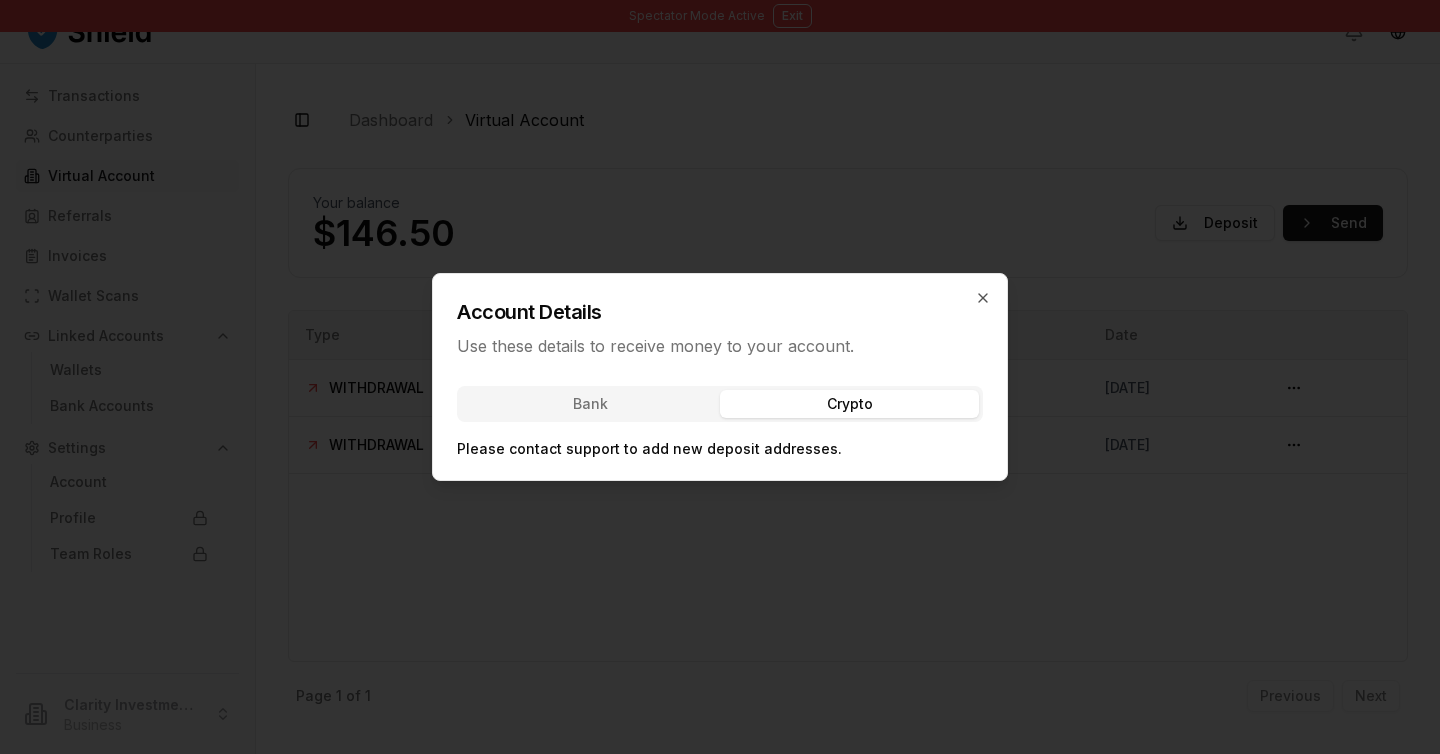 click on "Spectator Mode Active Exit Transactions Counterparties Virtual Account Referrals Invoices Wallet Scans Linked Accounts Wallets Bank Accounts Settings Account Profile Team Roles Clarity Investments LLC Business Toggle Sidebar Dashboard Virtual Account Your balance $146.50 Deposit Send Type Status Amount Date   WITHDRAWAL   pending   $400.00   July 16, 2025     WITHDRAWAL   processed   $150.00   July 10, 2025   Page 1 of 1 Previous Next Account Details Use these details to receive money to your account. Bank Crypto Please contact support to add new deposit addresses. Close" at bounding box center [720, 377] 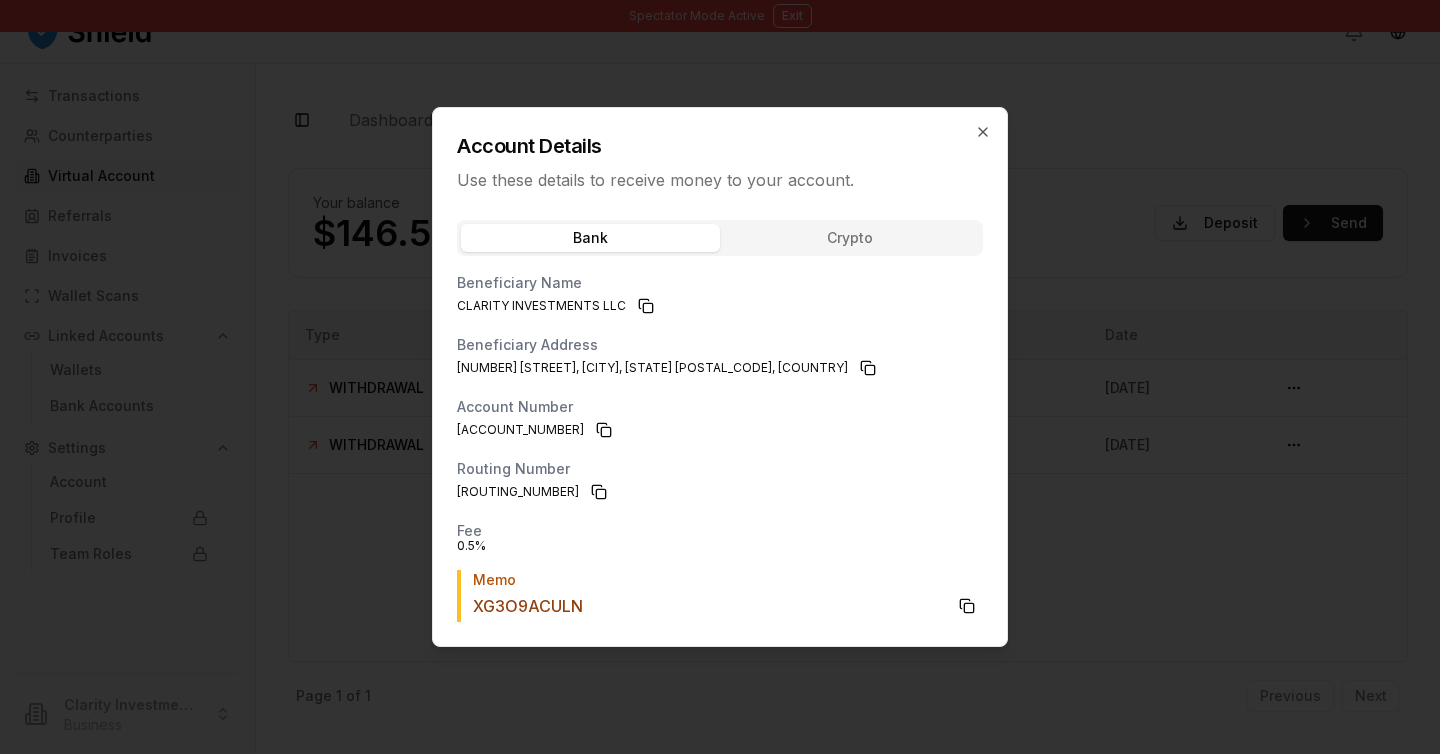 click on "Spectator Mode Active Exit Transactions Counterparties Virtual Account Referrals Invoices Wallet Scans Linked Accounts Wallets Bank Accounts Settings Account Profile Team Roles Clarity Investments LLC Business Toggle Sidebar Dashboard Virtual Account Your balance $146.50 Deposit Send Type Status Amount Date   WITHDRAWAL   pending   $400.00   July 16, 2025     WITHDRAWAL   processed   $150.00   July 10, 2025   Page 1 of 1 Previous Next Account Details Use these details to receive money to your account. Bank Crypto Beneficiary Name CLARITY INVESTMENTS LLC Beneficiary Address 4698 Northwest 74th Avenue, Miami, Florida 33166, US Account Number 341472239563 Routing Number 021214891 Fee 0.5 % Memo XG3O9ACULN Close" at bounding box center (720, 377) 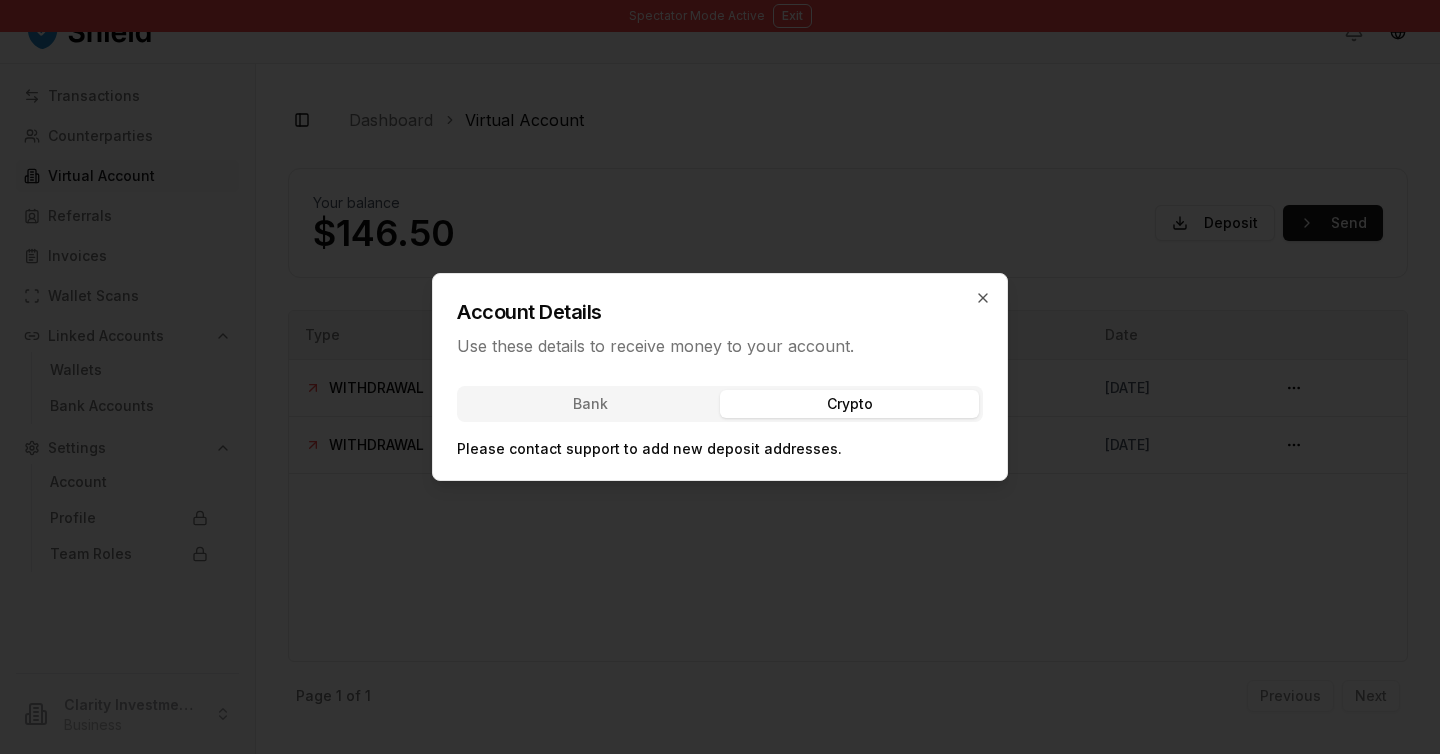 type 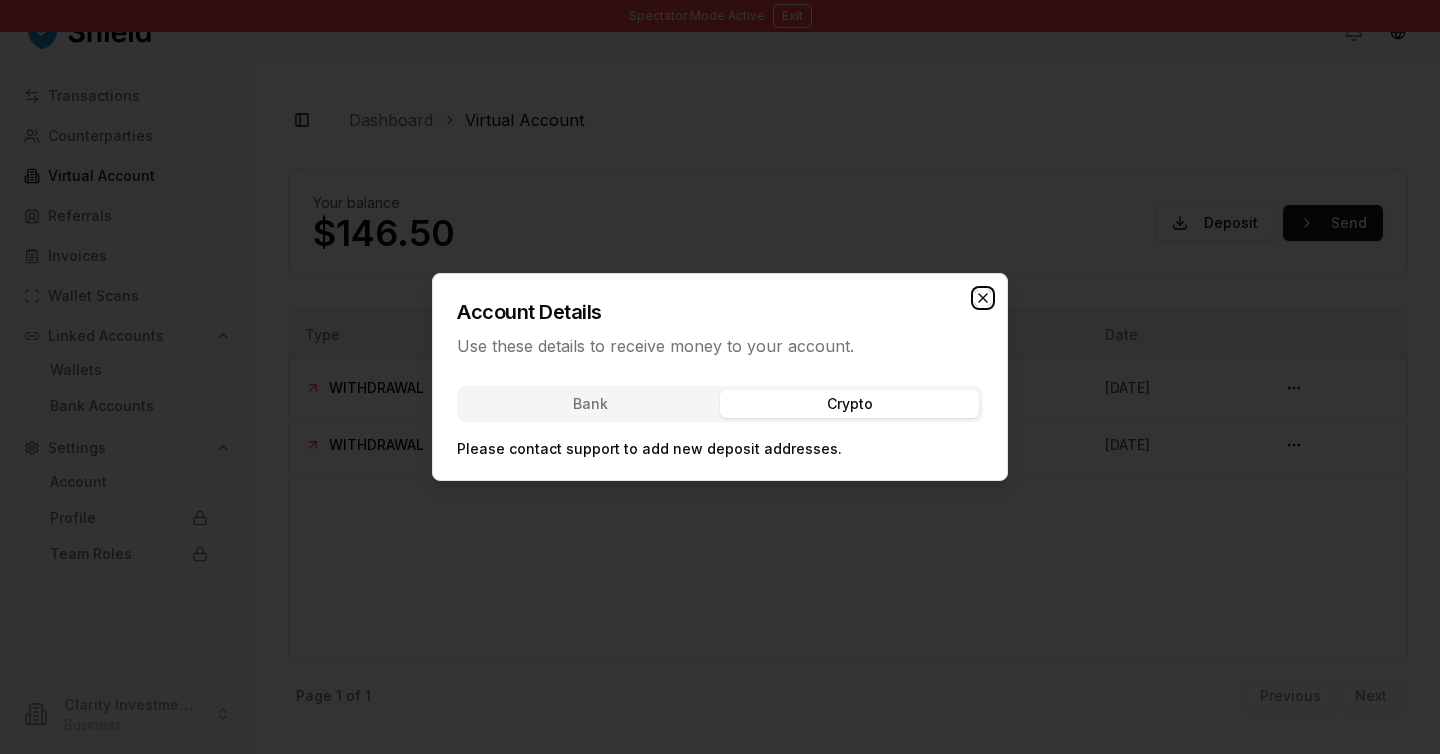 click 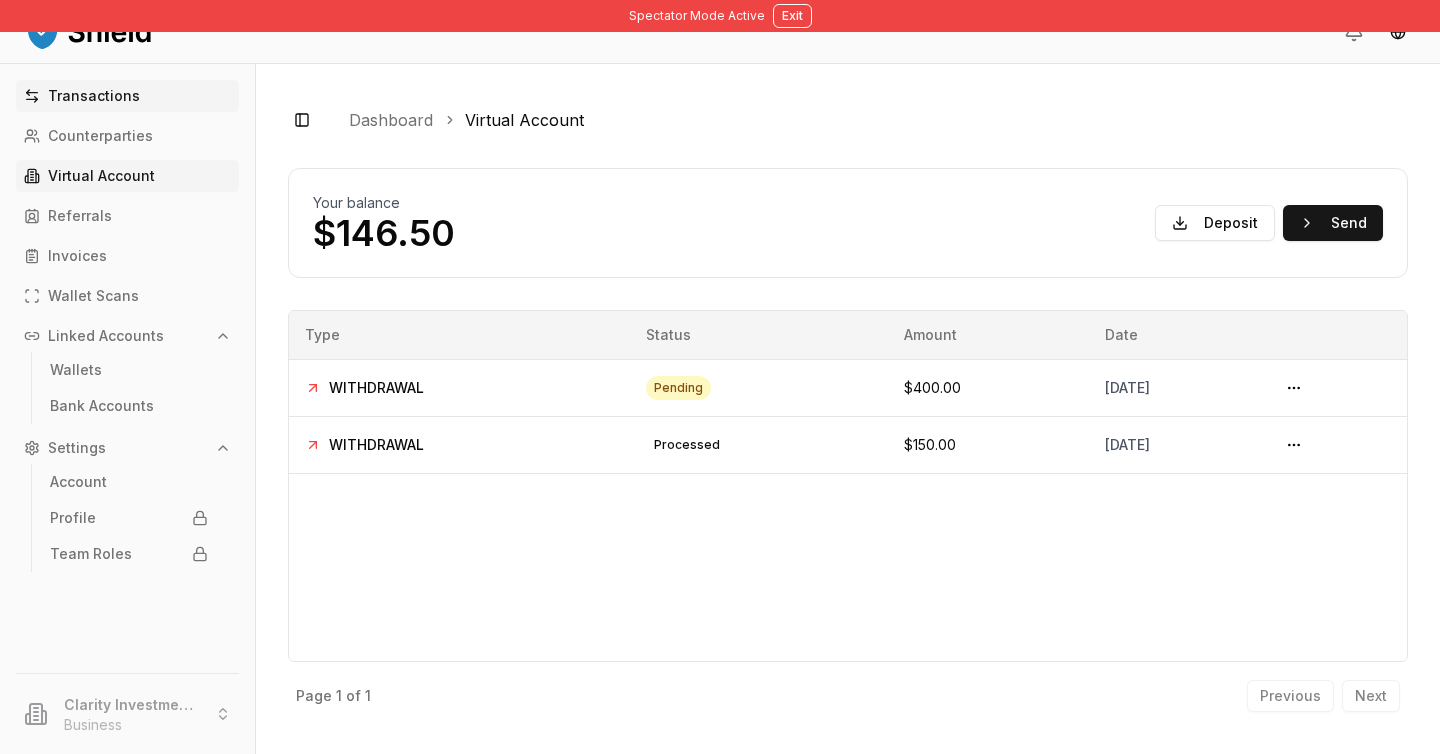 click on "Transactions" at bounding box center (127, 96) 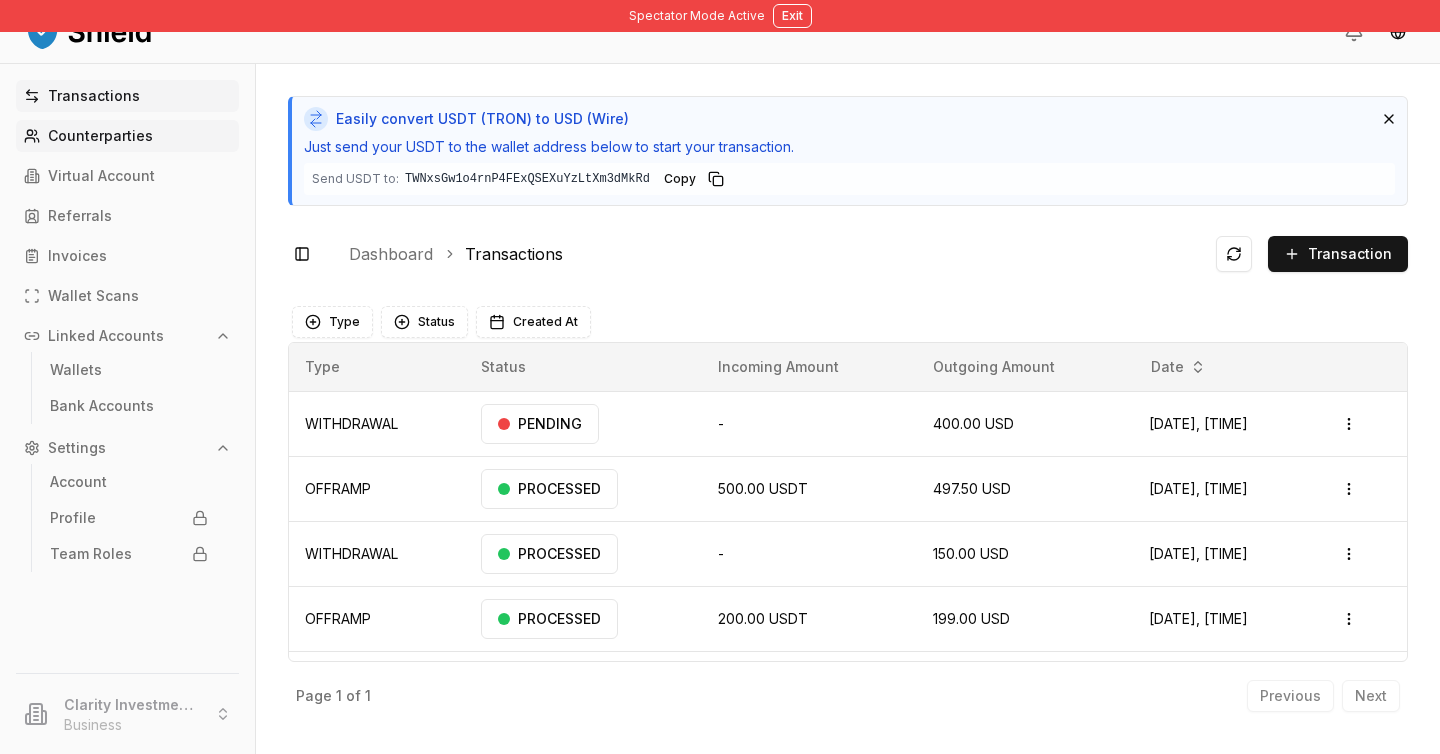 click on "Counterparties" at bounding box center [100, 136] 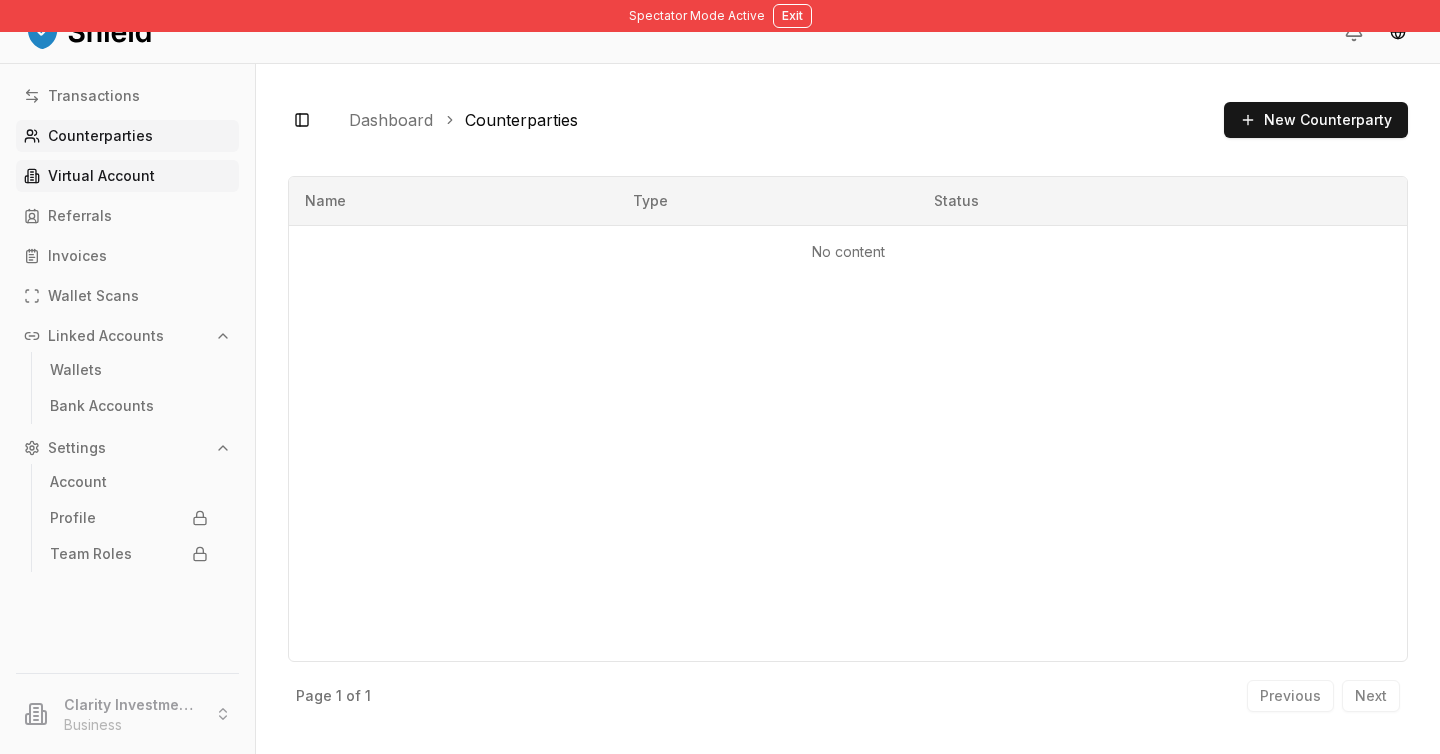 click on "Virtual Account" at bounding box center (101, 176) 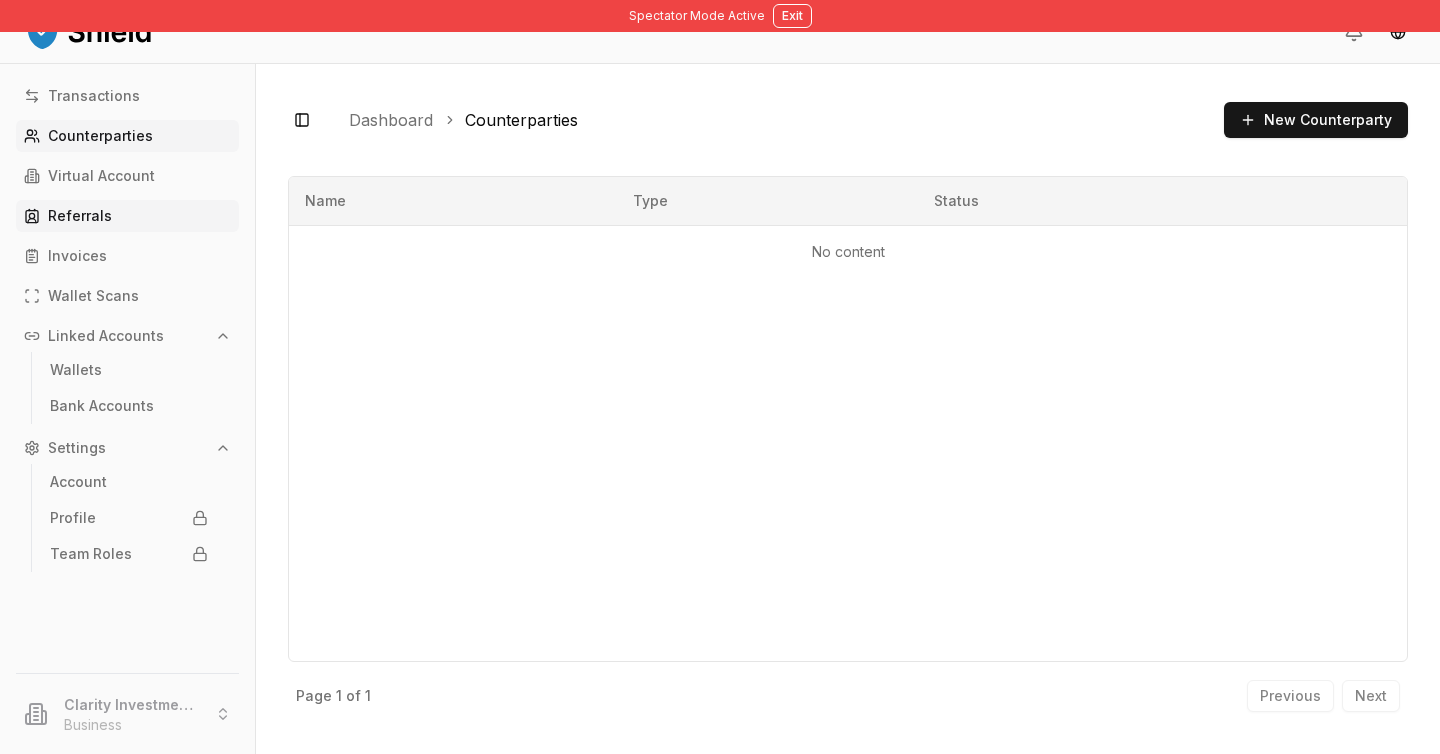 click on "Referrals" at bounding box center (127, 216) 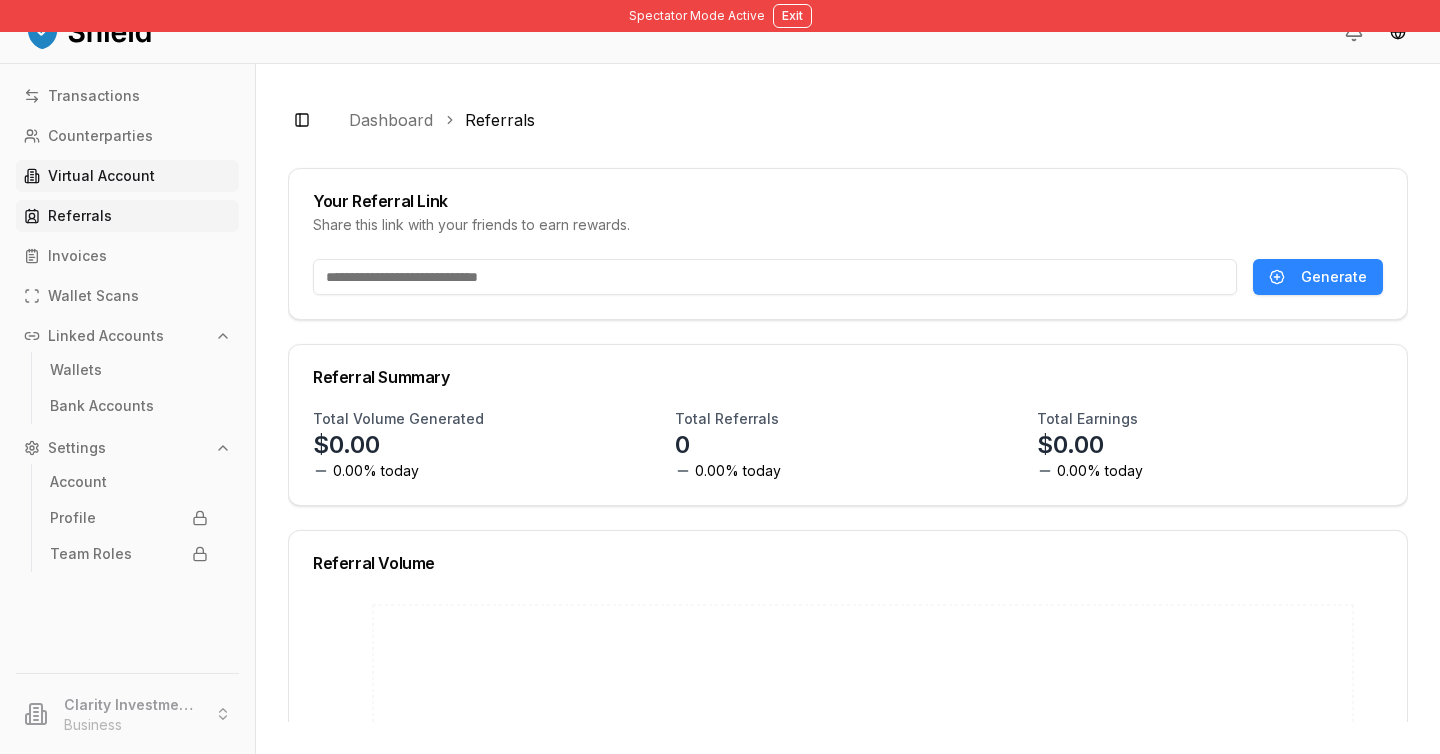 click on "Virtual Account" at bounding box center [127, 176] 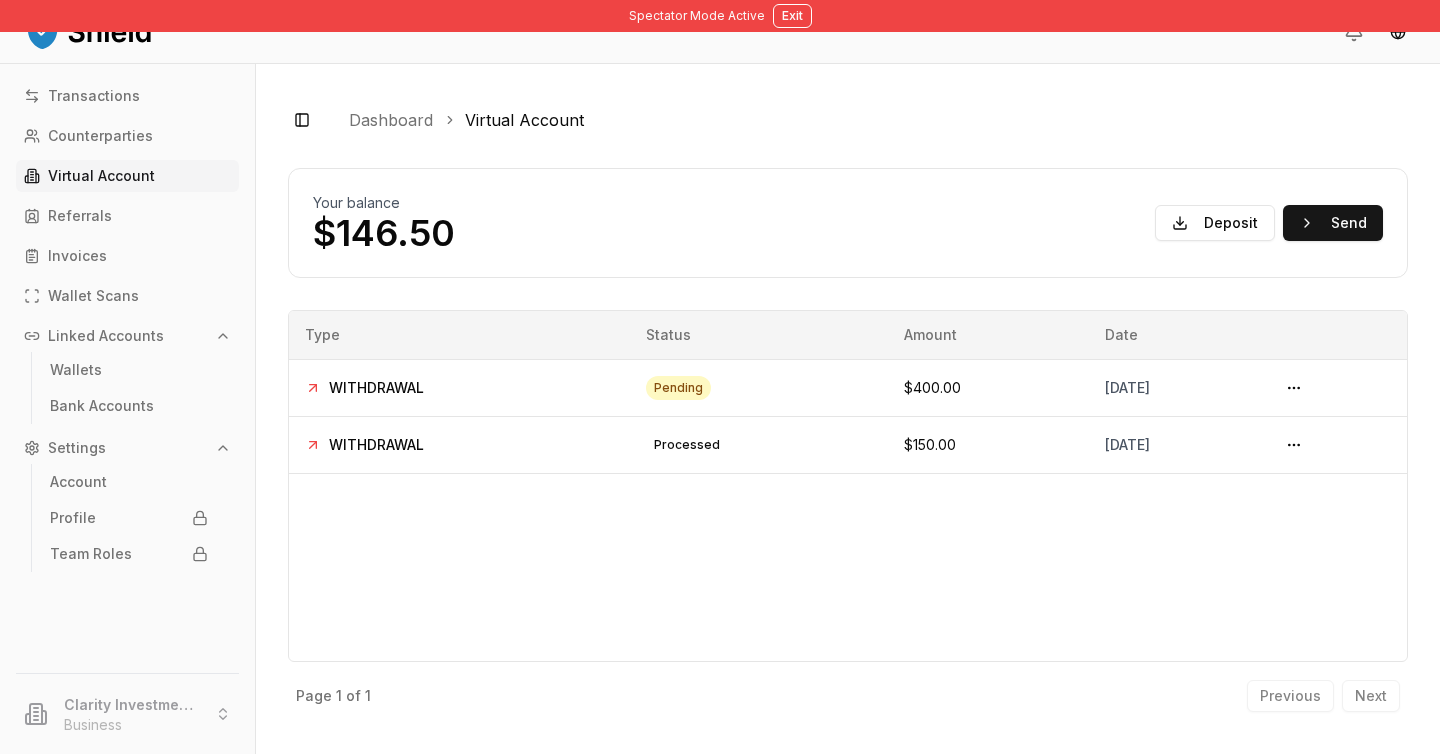 click on "Virtual Account" at bounding box center [127, 176] 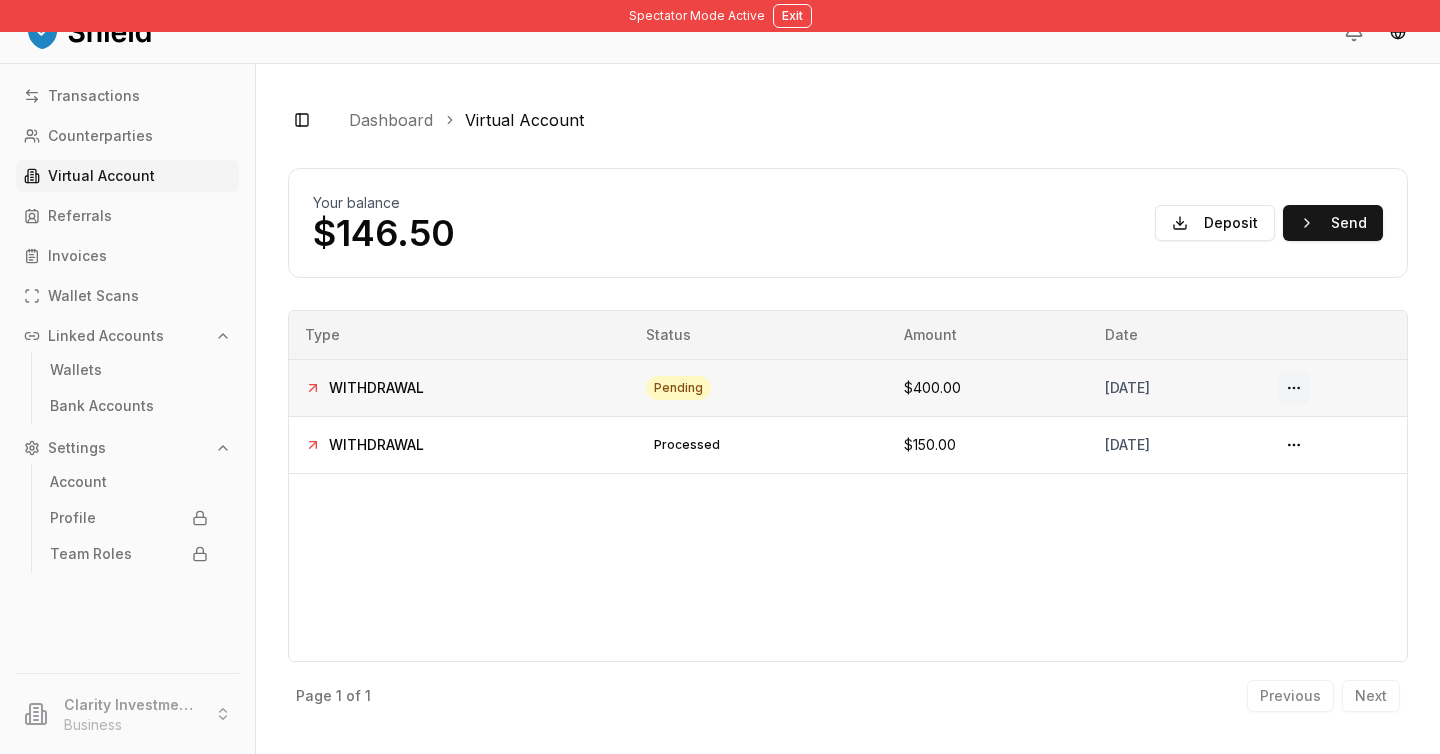 click at bounding box center [1294, 388] 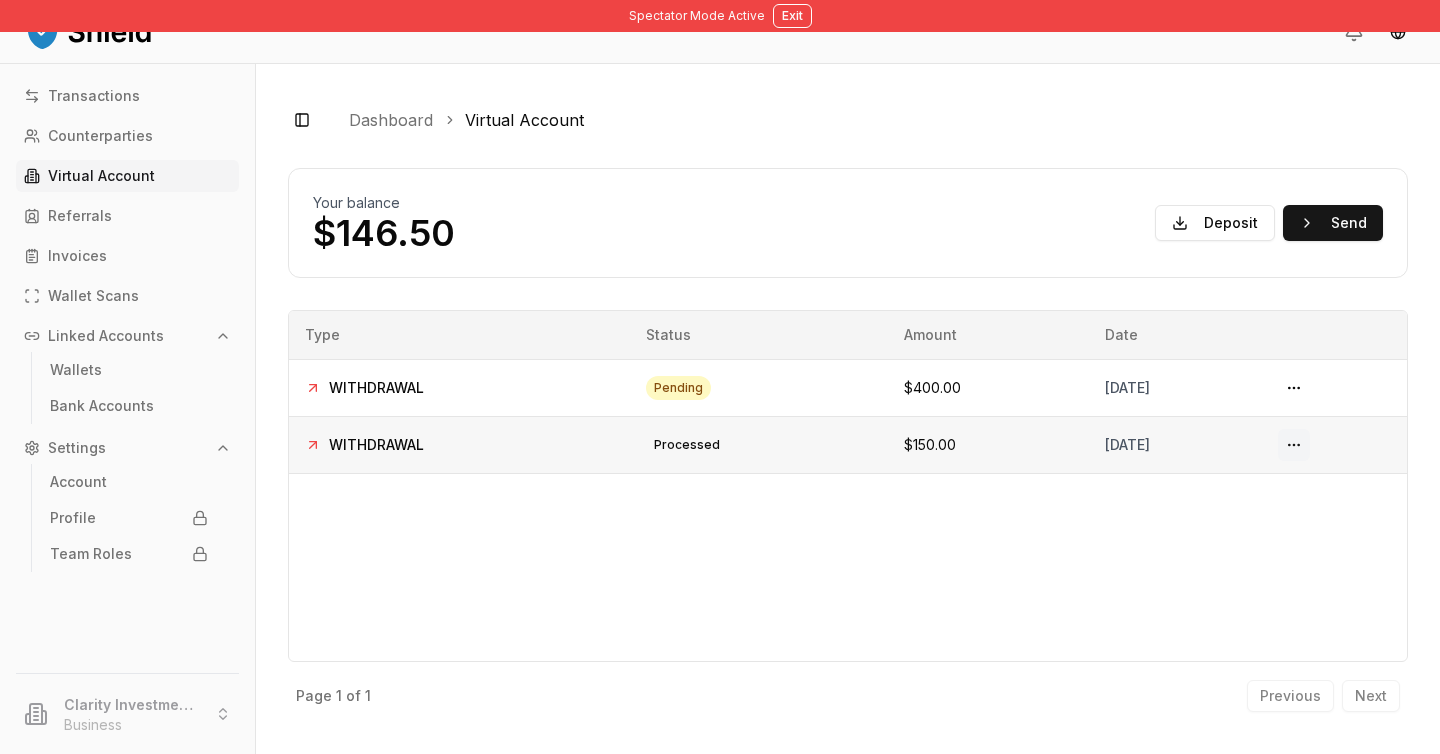 click at bounding box center (1294, 445) 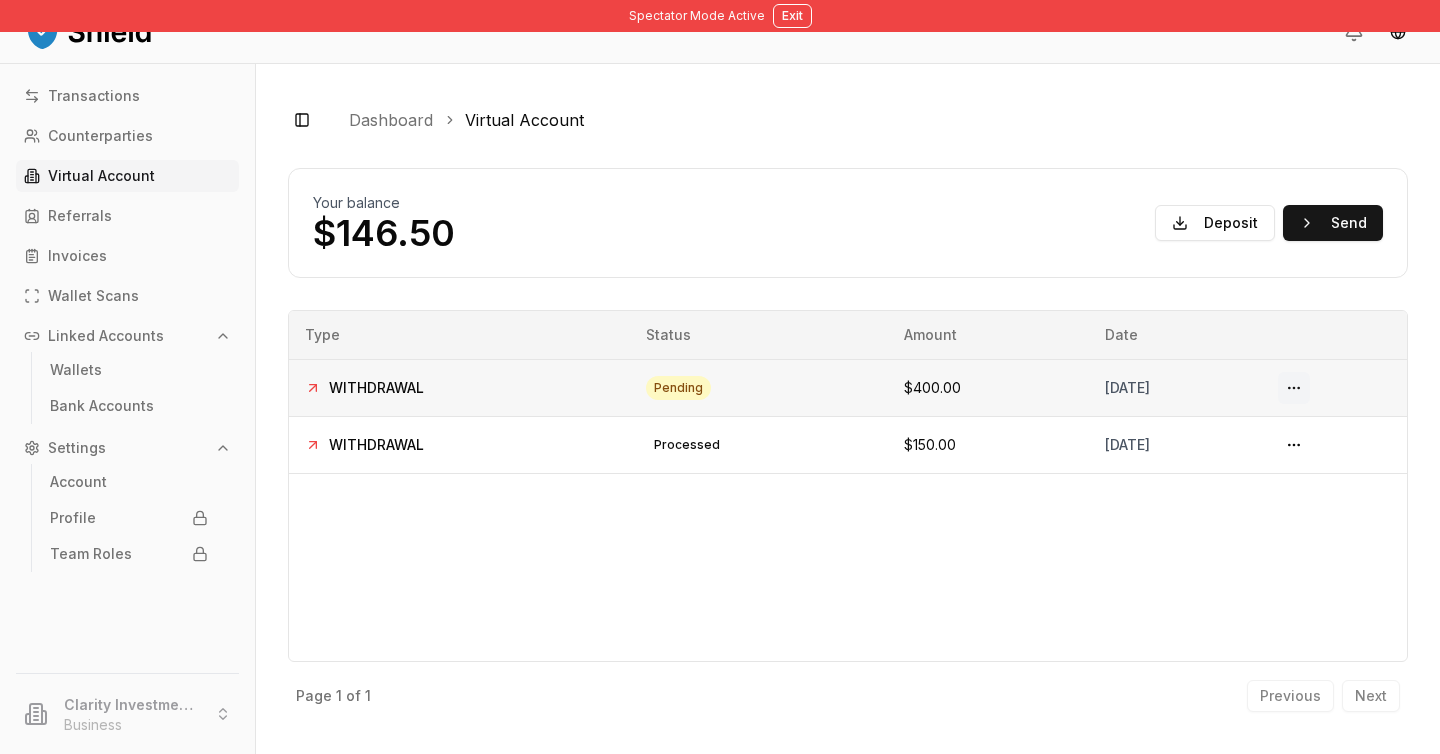 click at bounding box center (1294, 388) 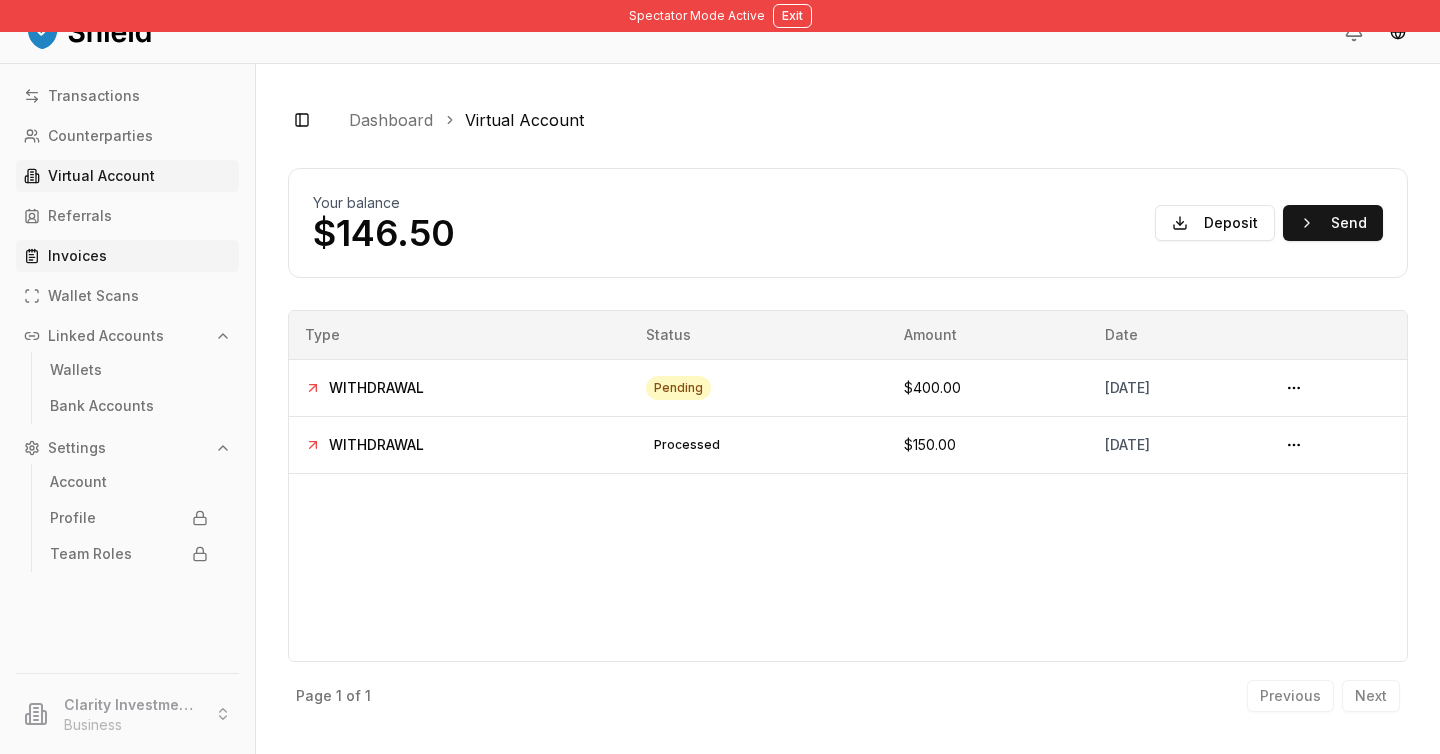 click on "Invoices" at bounding box center (127, 256) 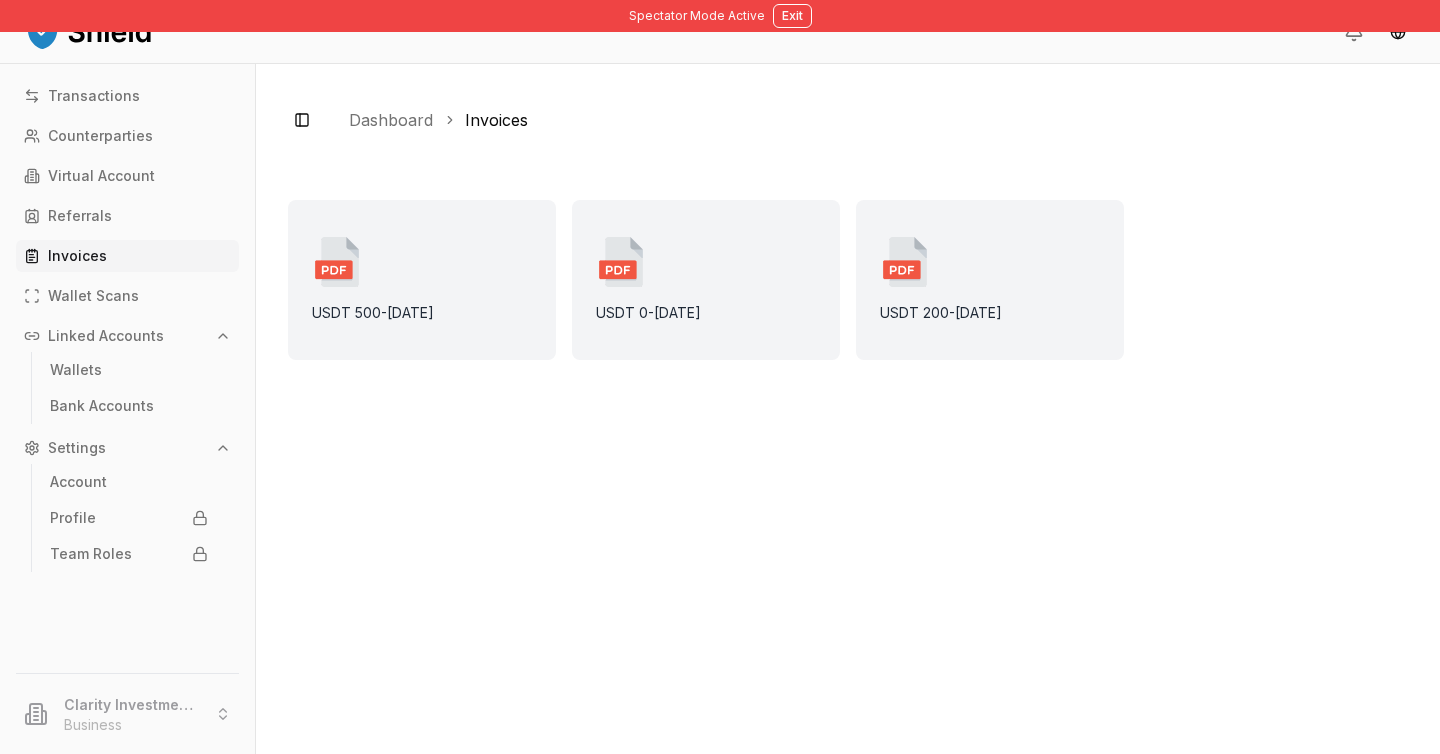 click on "USDT   0  -  7/10/2025" at bounding box center [706, 280] 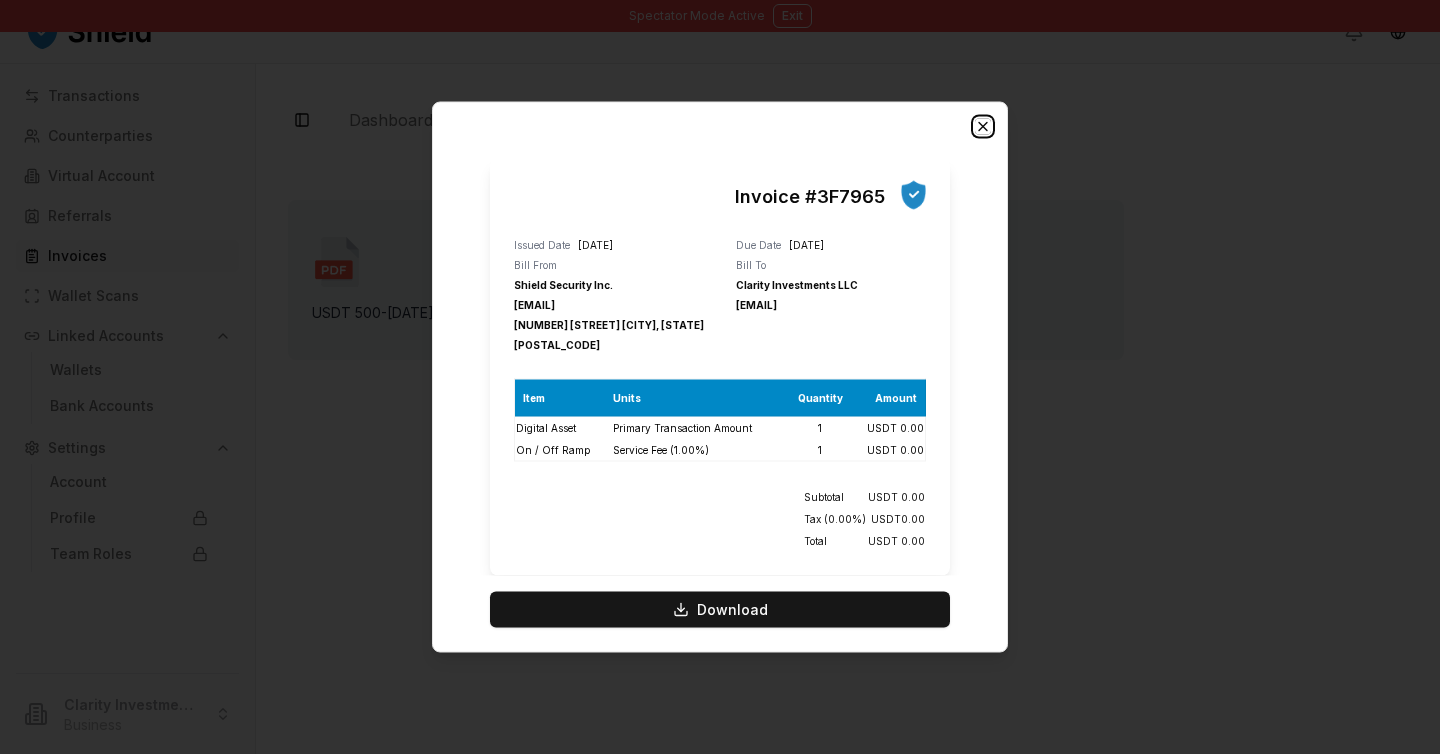 click 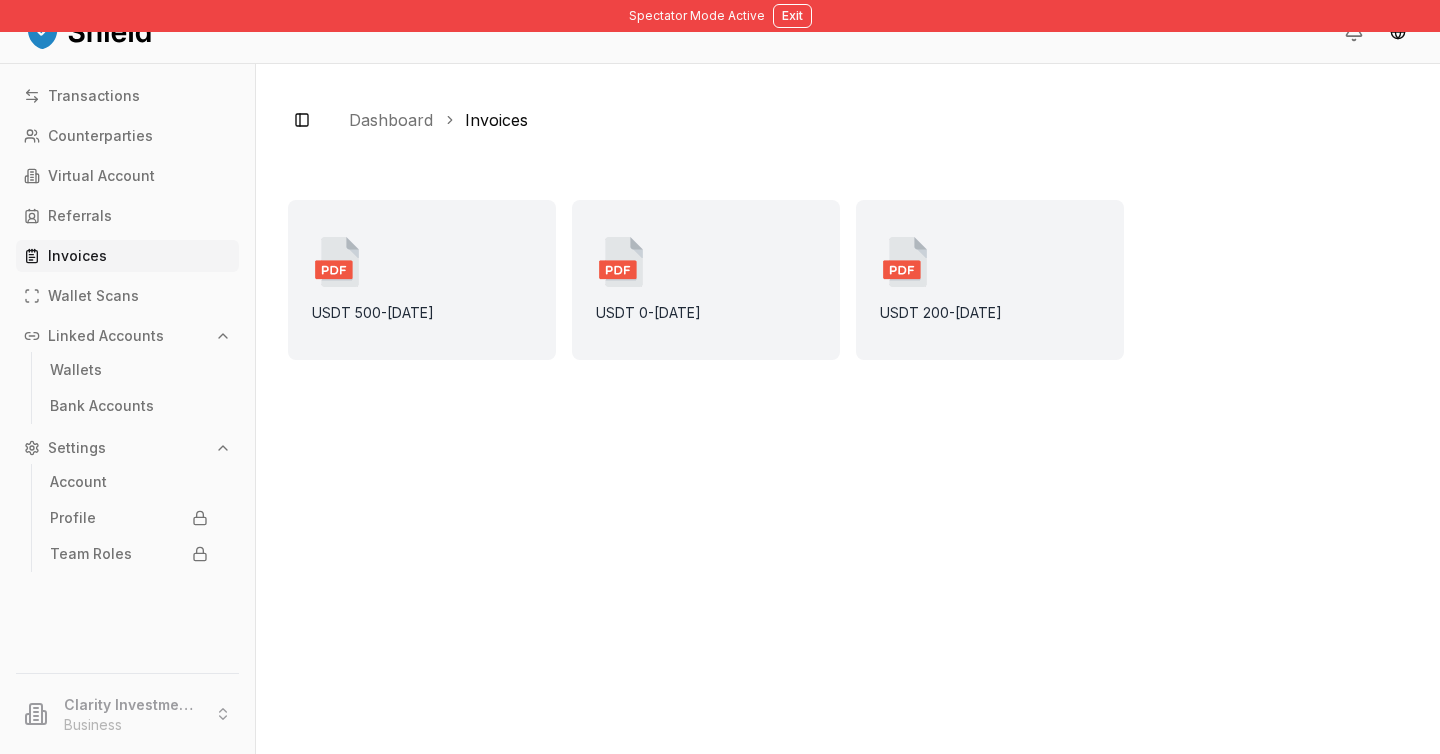 click on "USDT   200  -  7/7/2025" at bounding box center [990, 280] 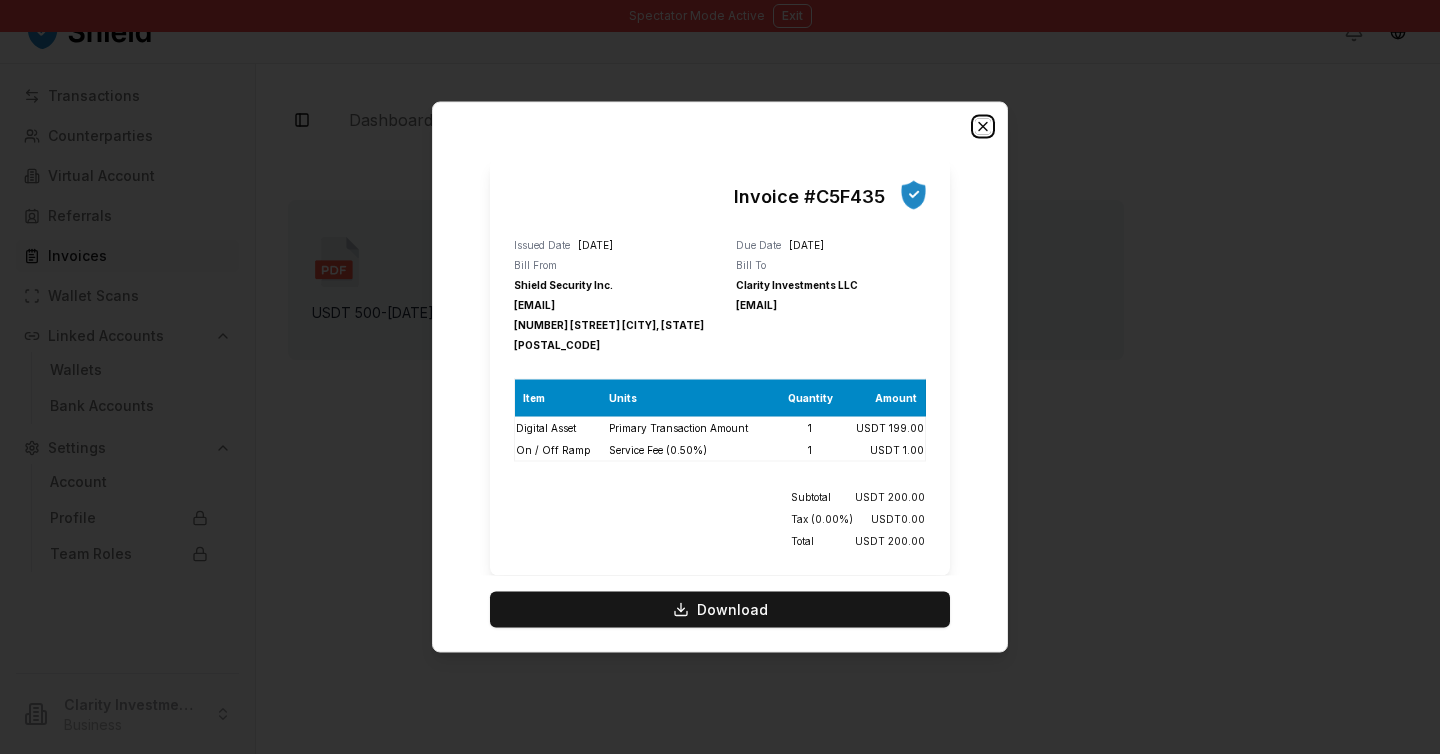 click 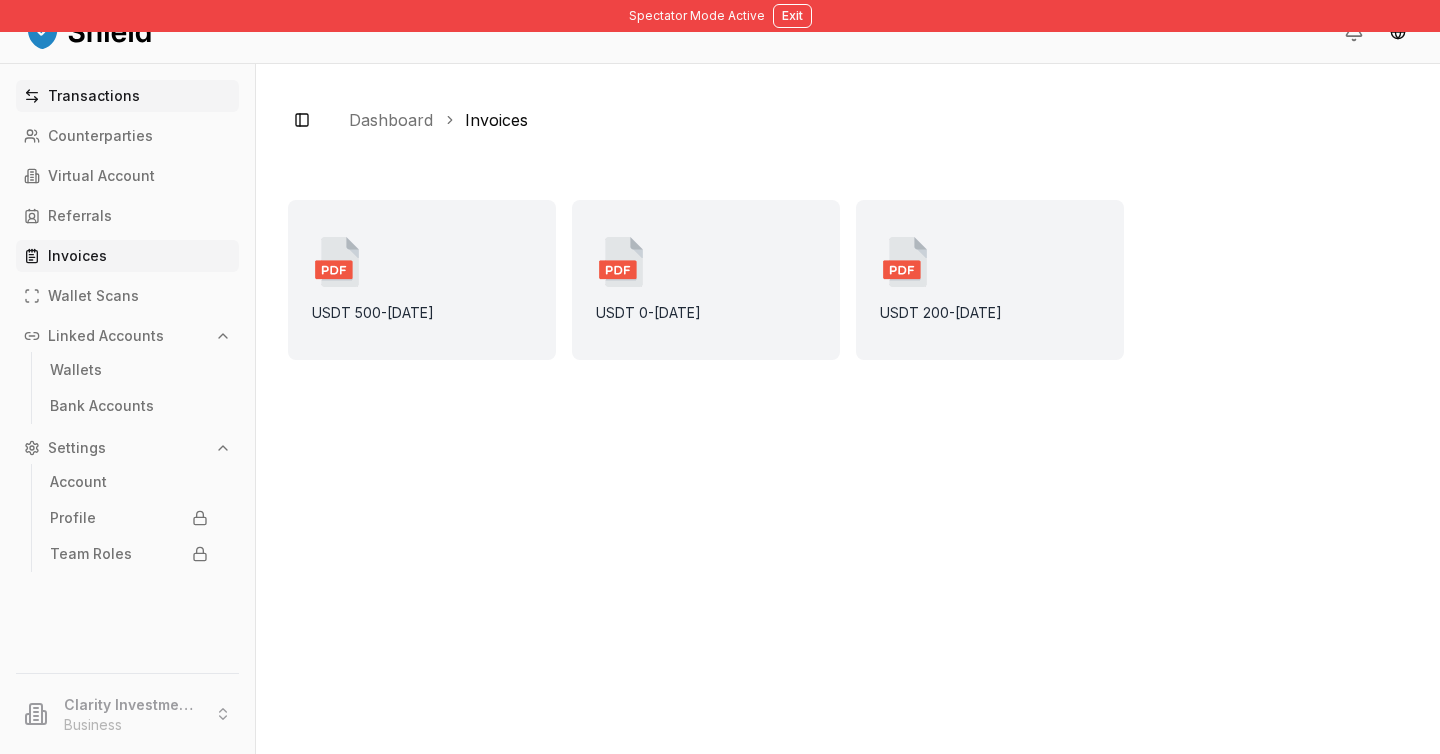 click on "Transactions" at bounding box center (127, 96) 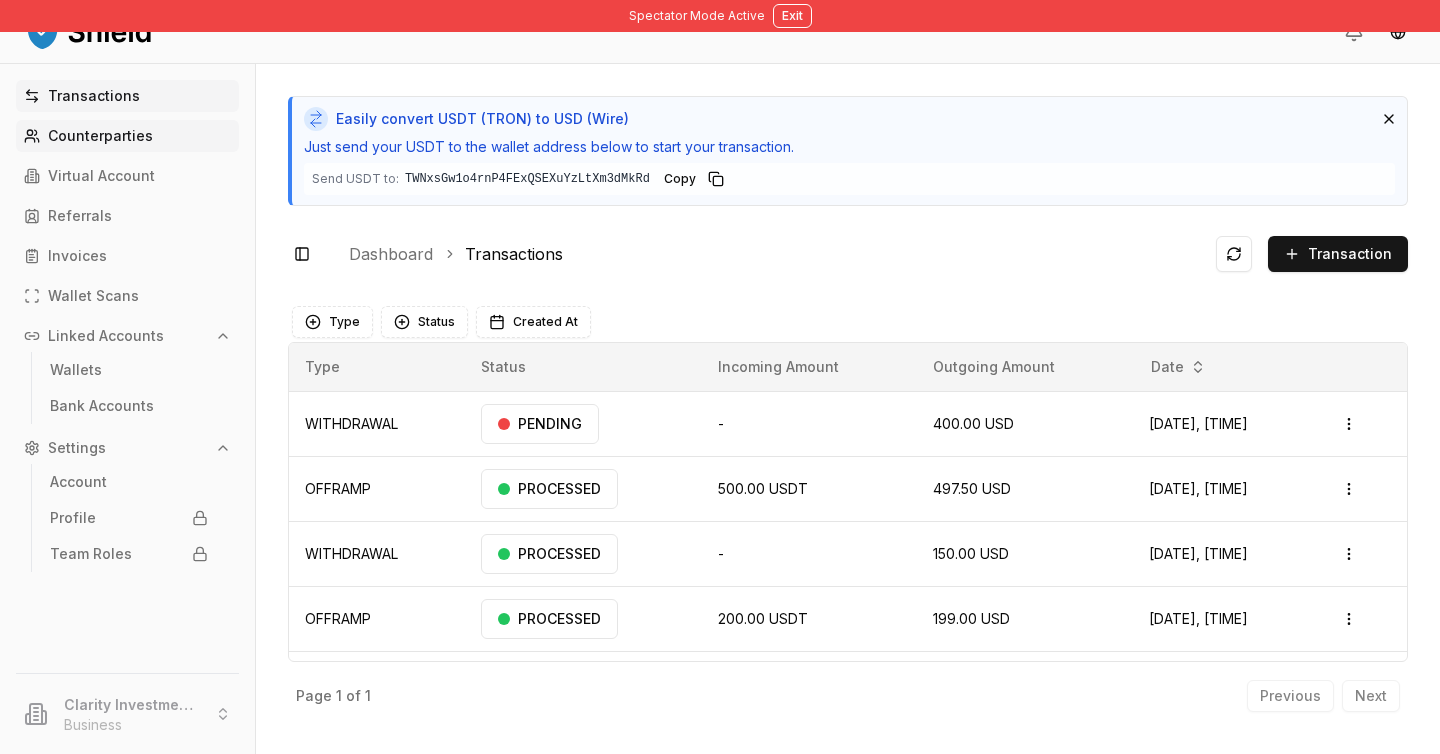 click on "Counterparties" at bounding box center [127, 136] 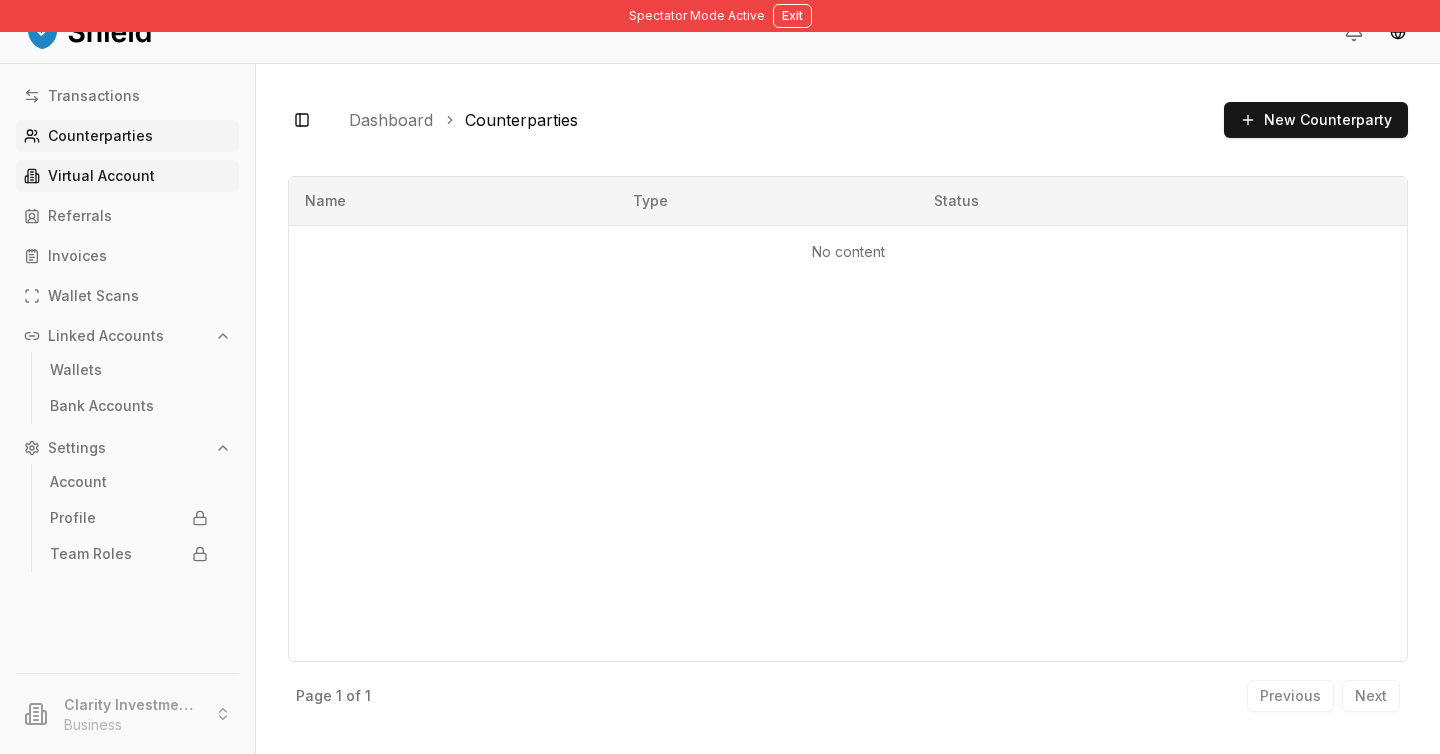 click on "Virtual Account" at bounding box center (101, 176) 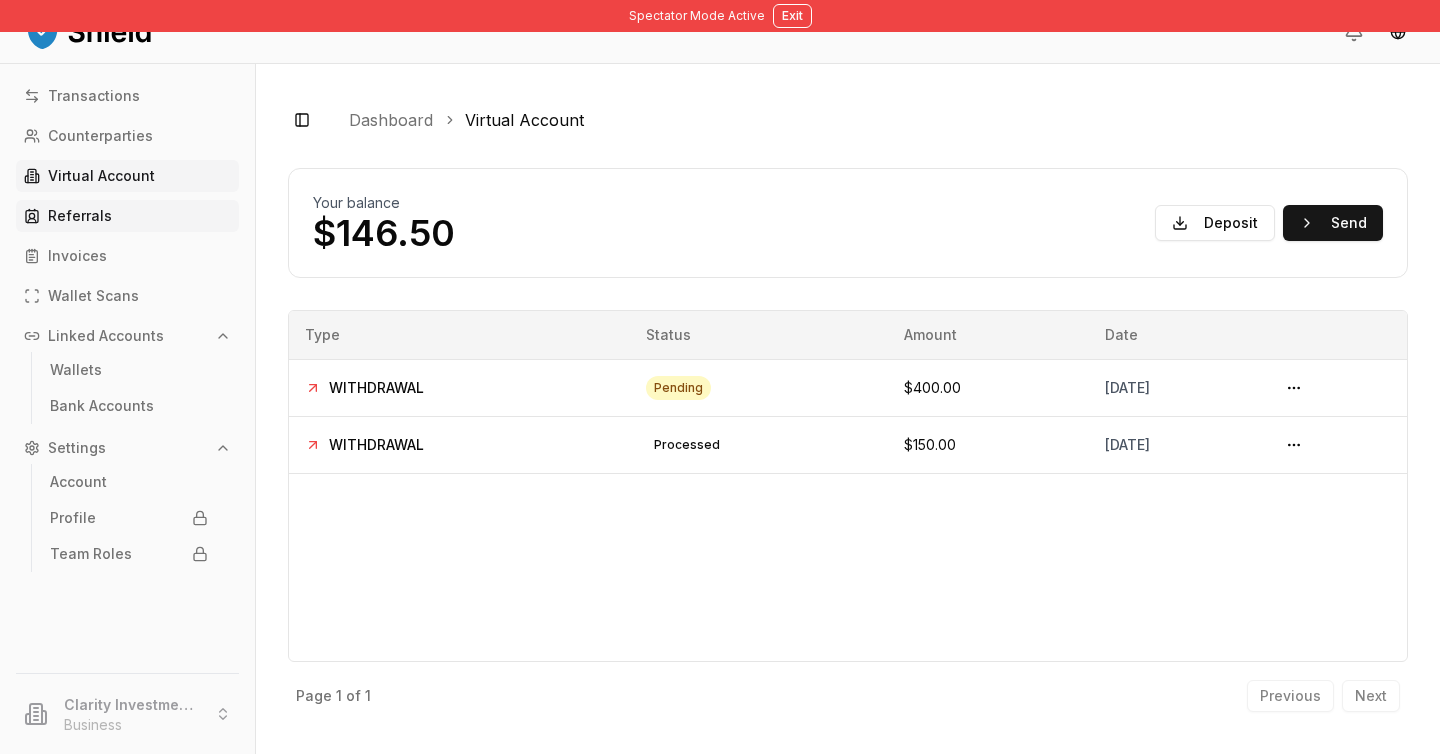 click on "Referrals" at bounding box center (127, 216) 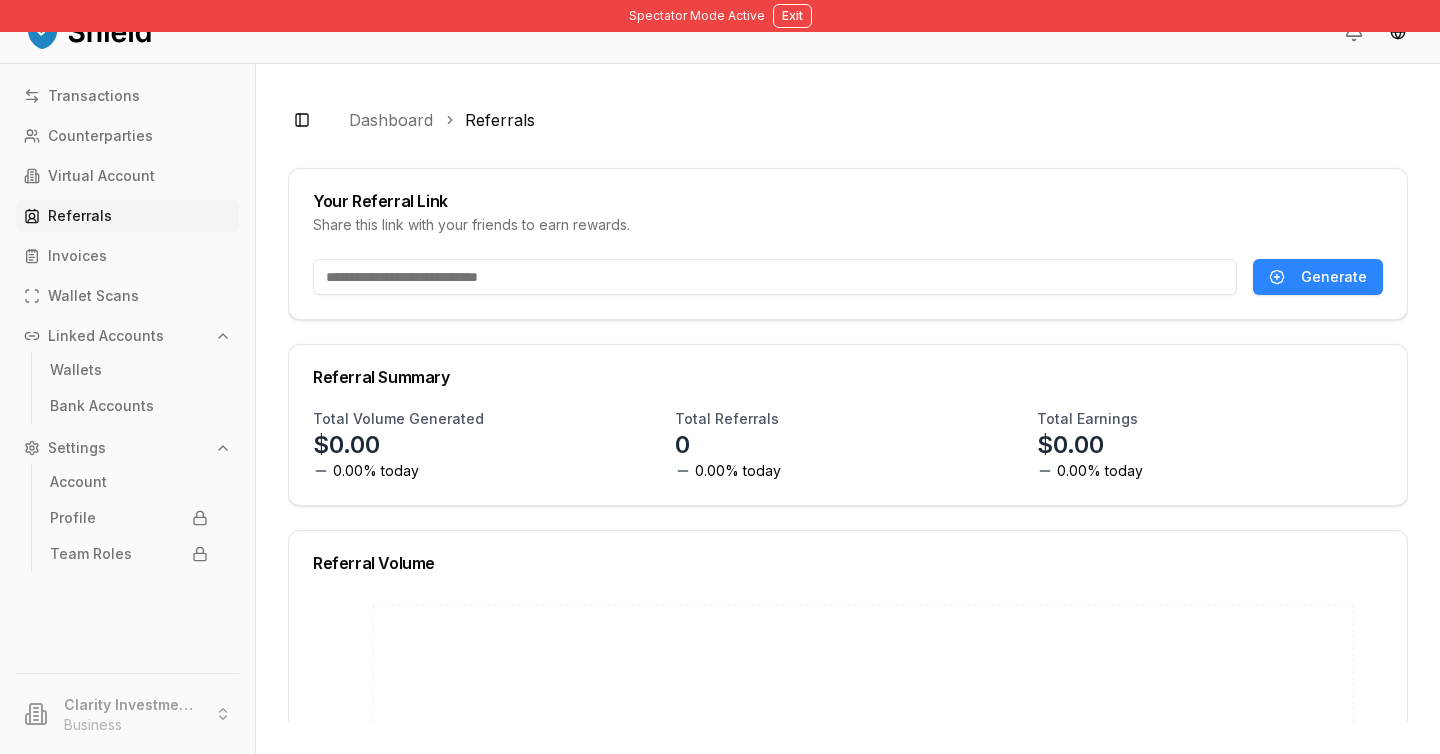 click on "Linked Accounts" at bounding box center [127, 336] 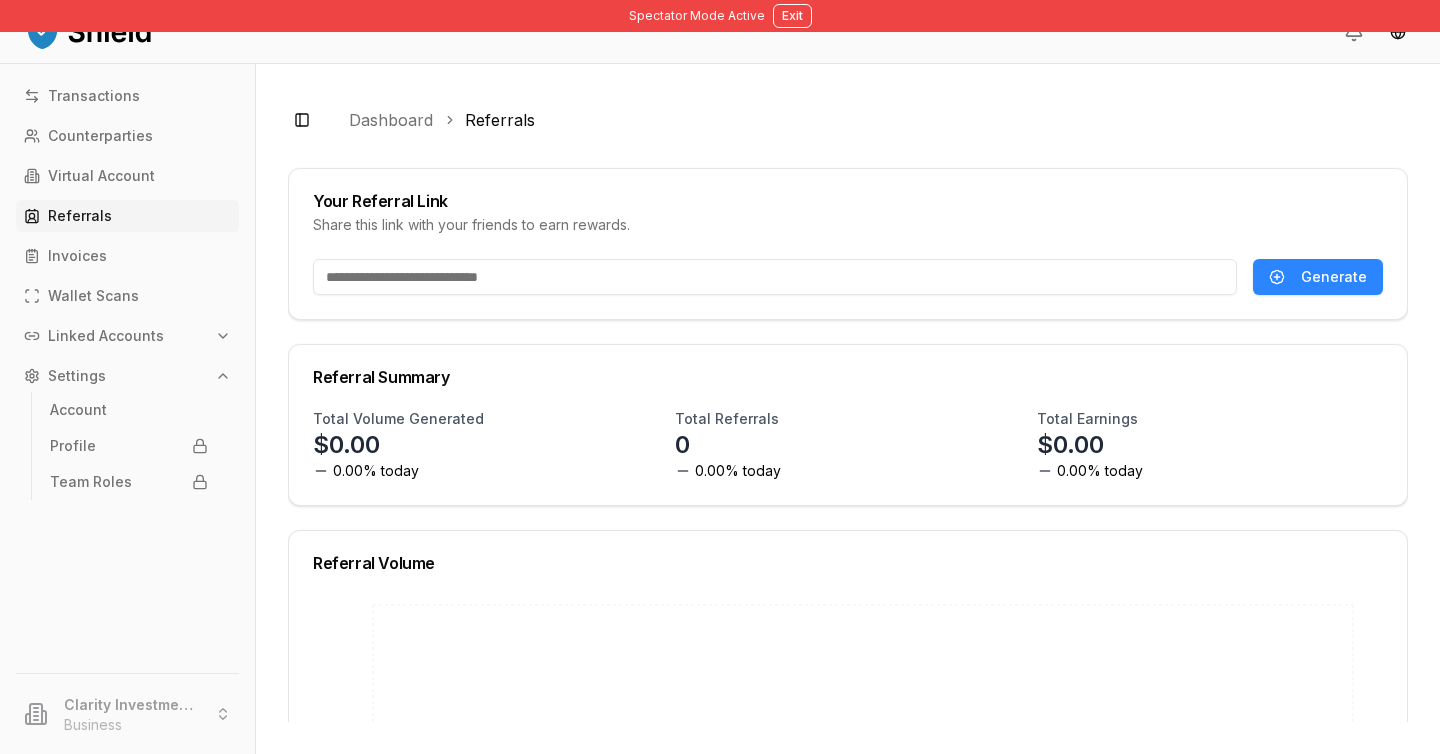click on "Linked Accounts" at bounding box center (127, 336) 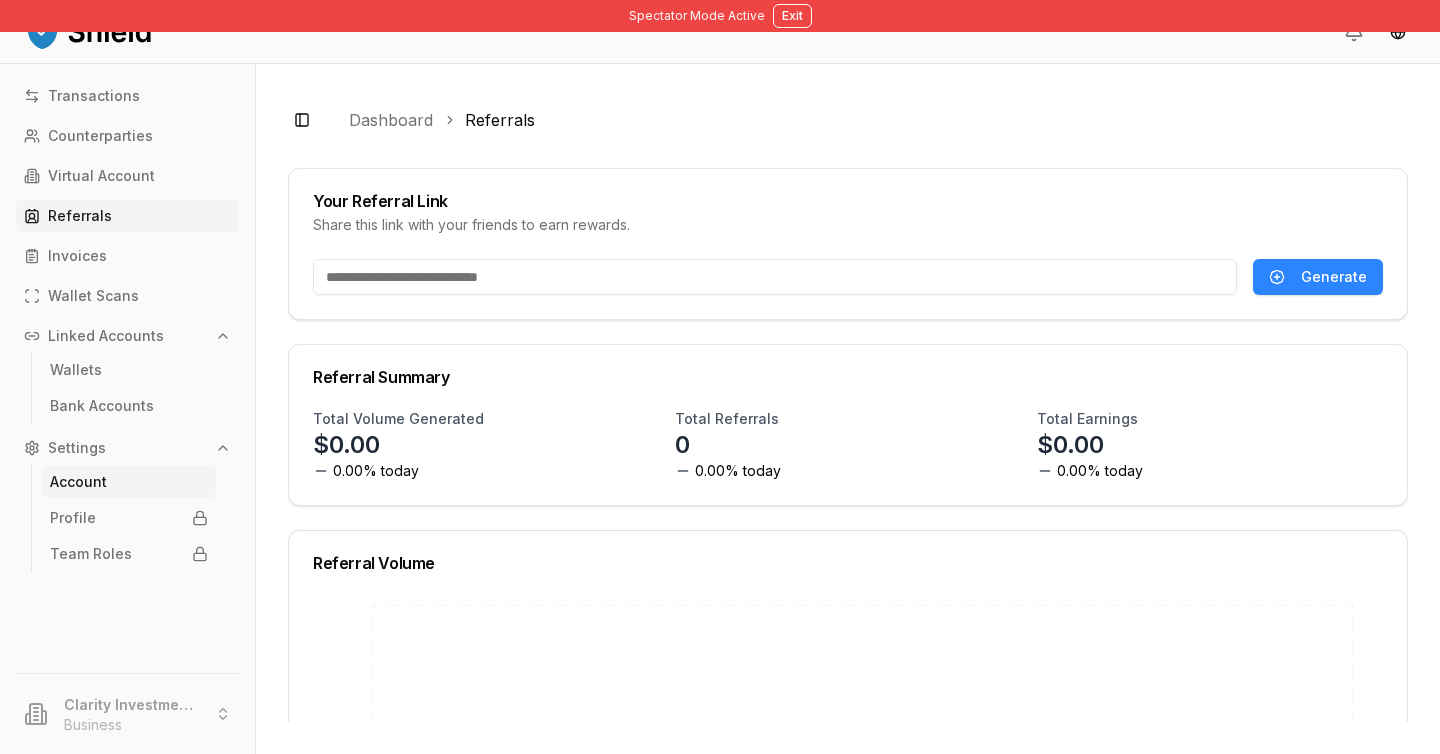 click on "Account" at bounding box center (129, 482) 